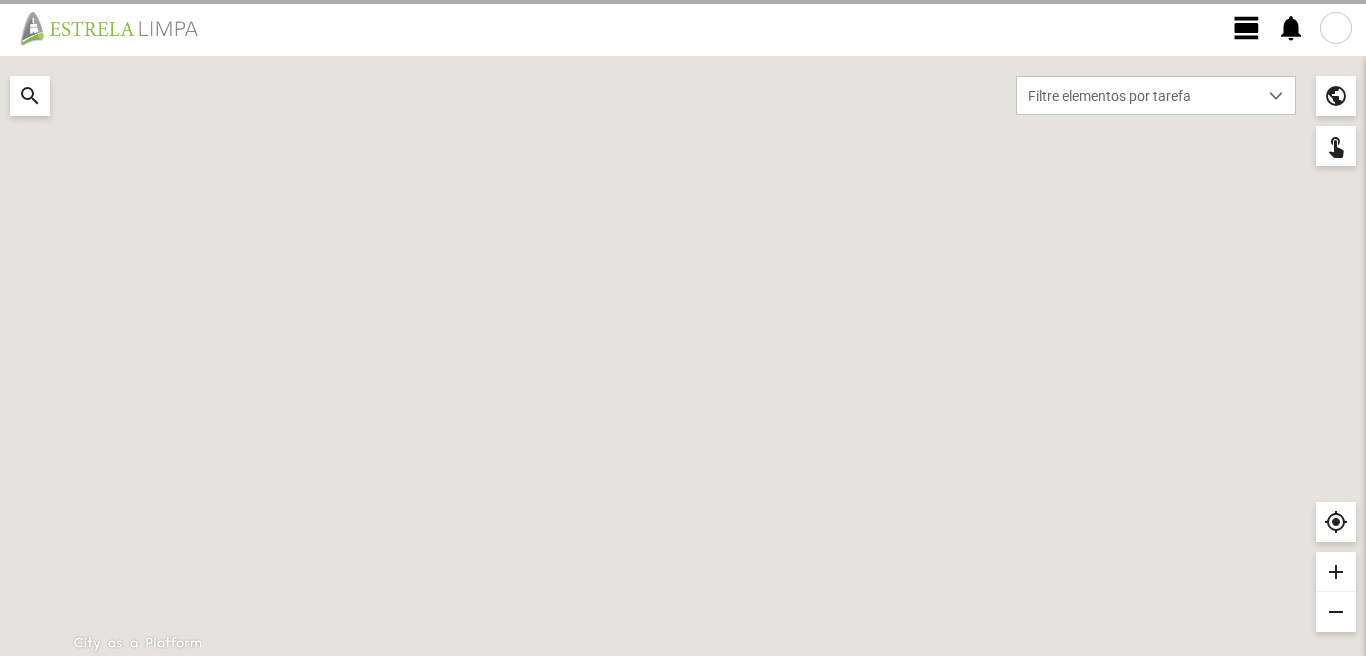 scroll, scrollTop: 0, scrollLeft: 0, axis: both 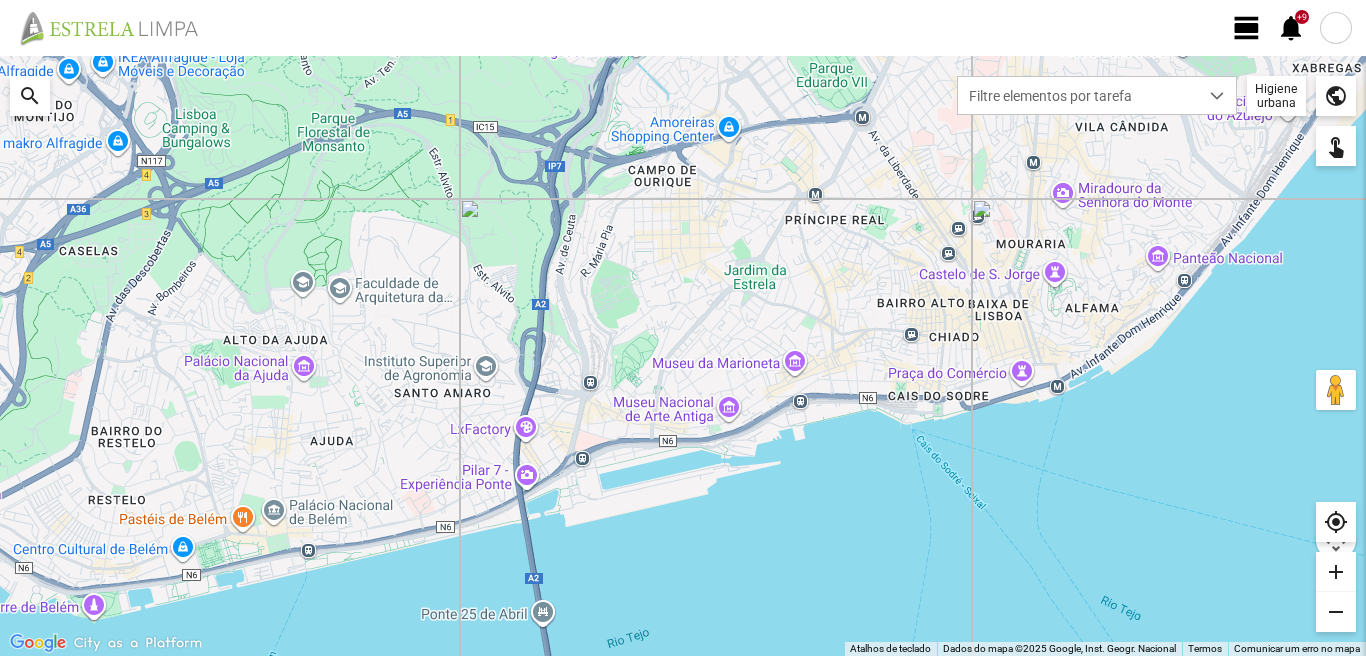 click on "view_day" 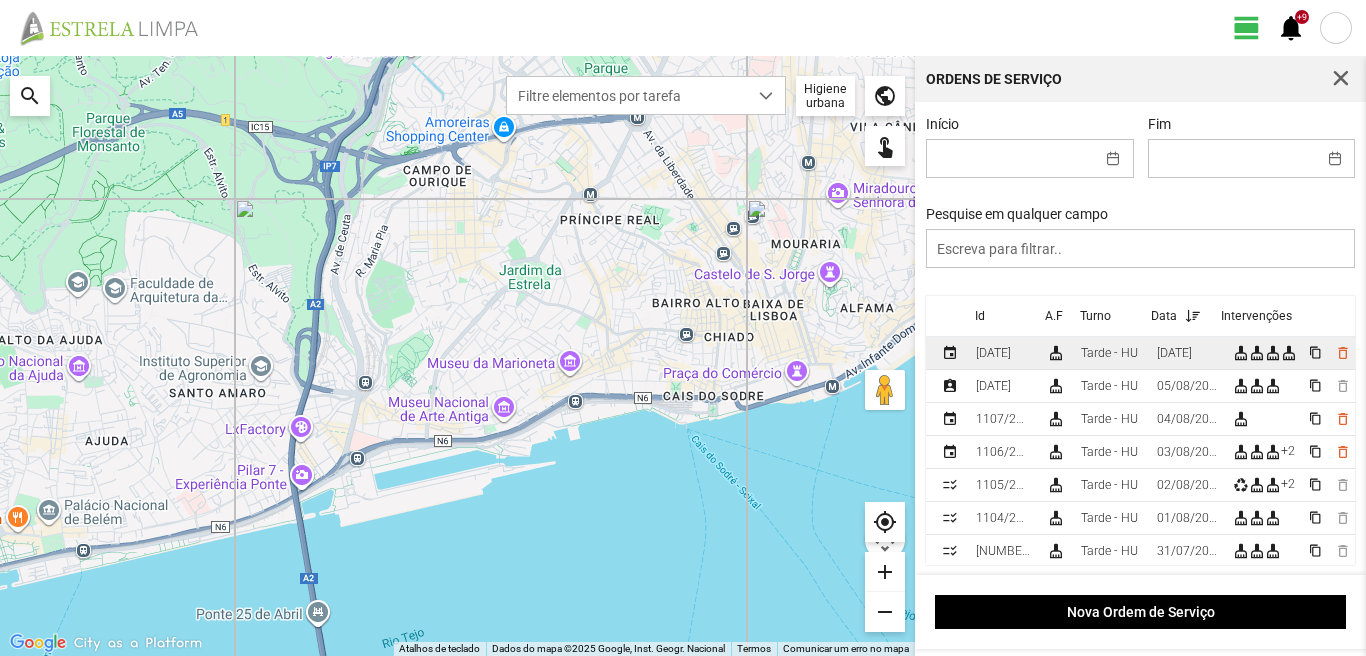 click on "[DATE]" at bounding box center (1174, 353) 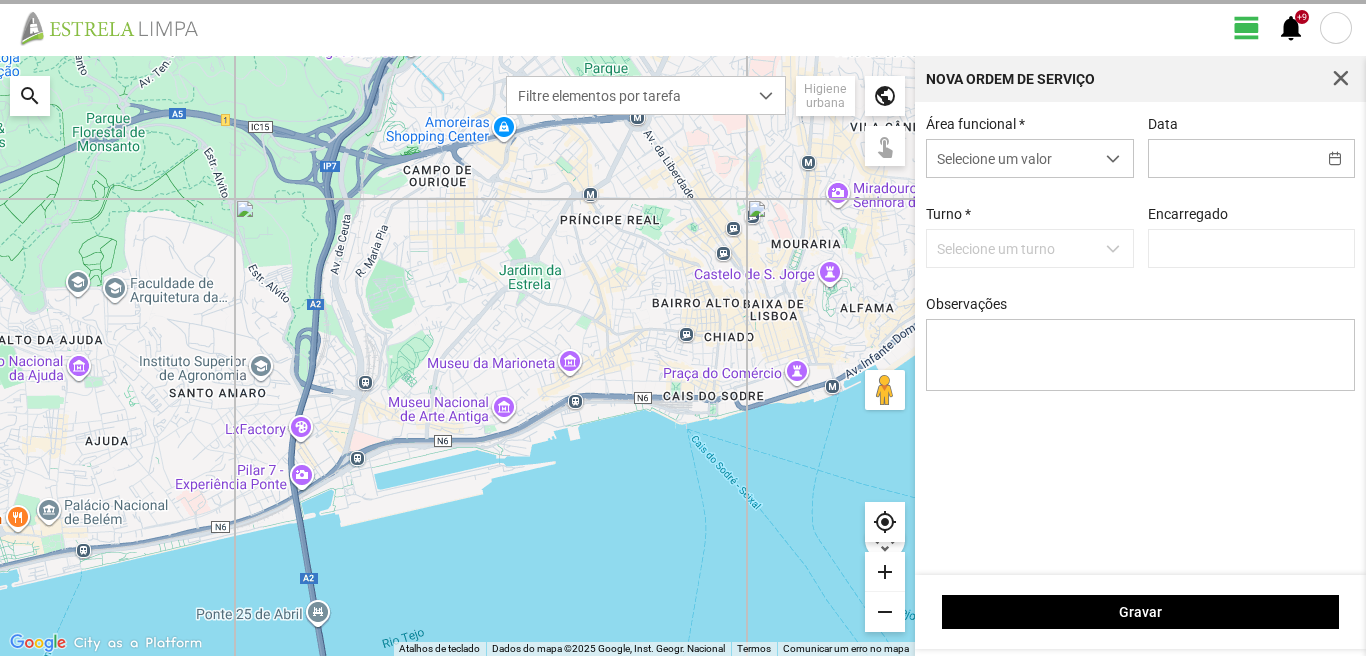 type on "[DATE]" 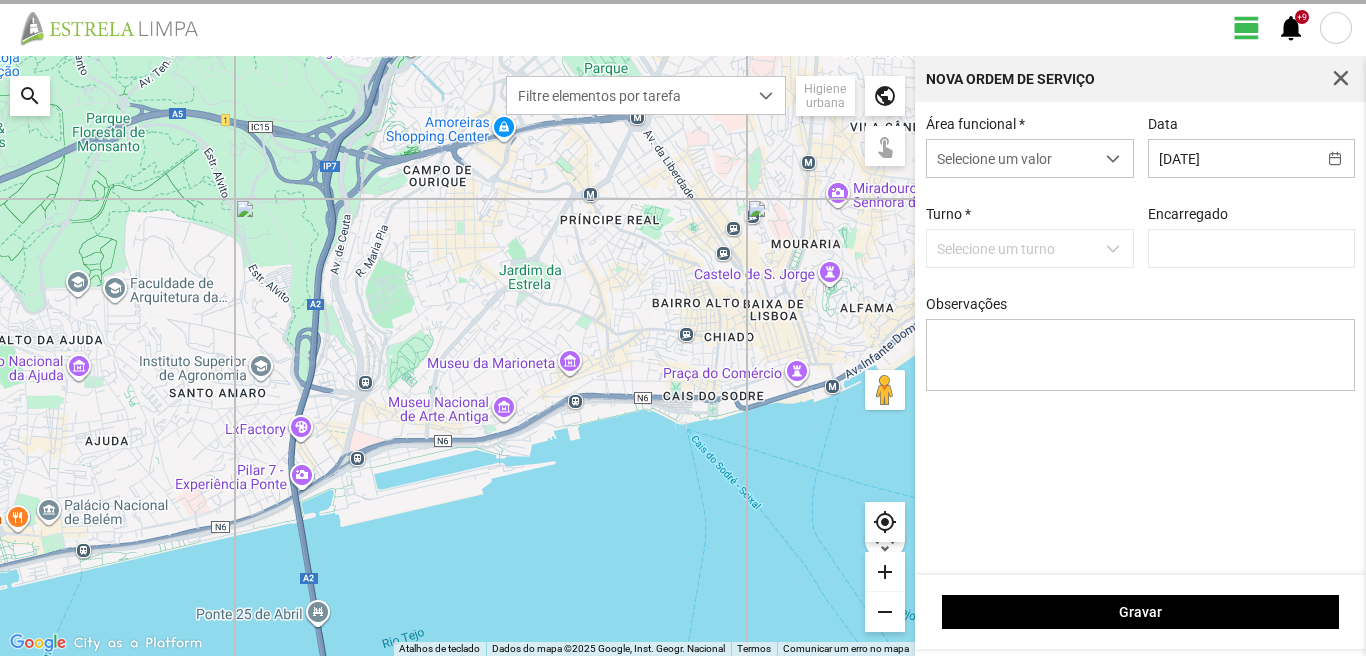 type on "[FIRST_NAME] [LAST_NAME]" 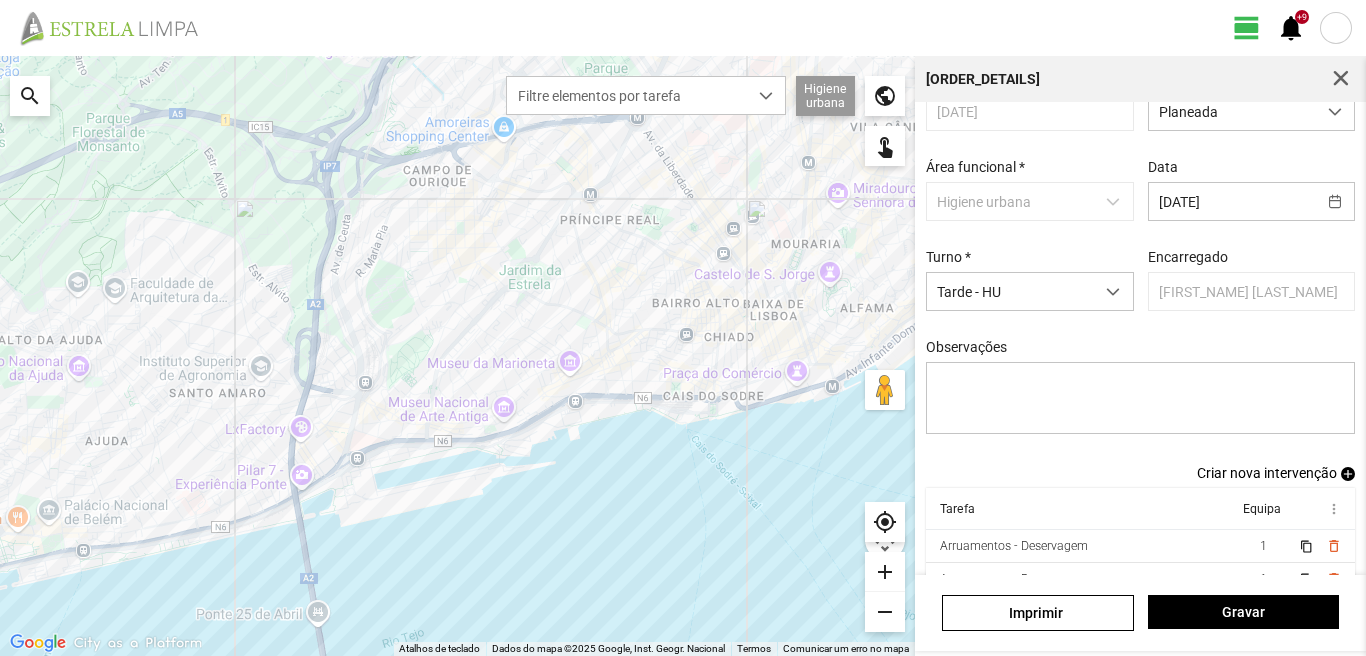 scroll, scrollTop: 109, scrollLeft: 0, axis: vertical 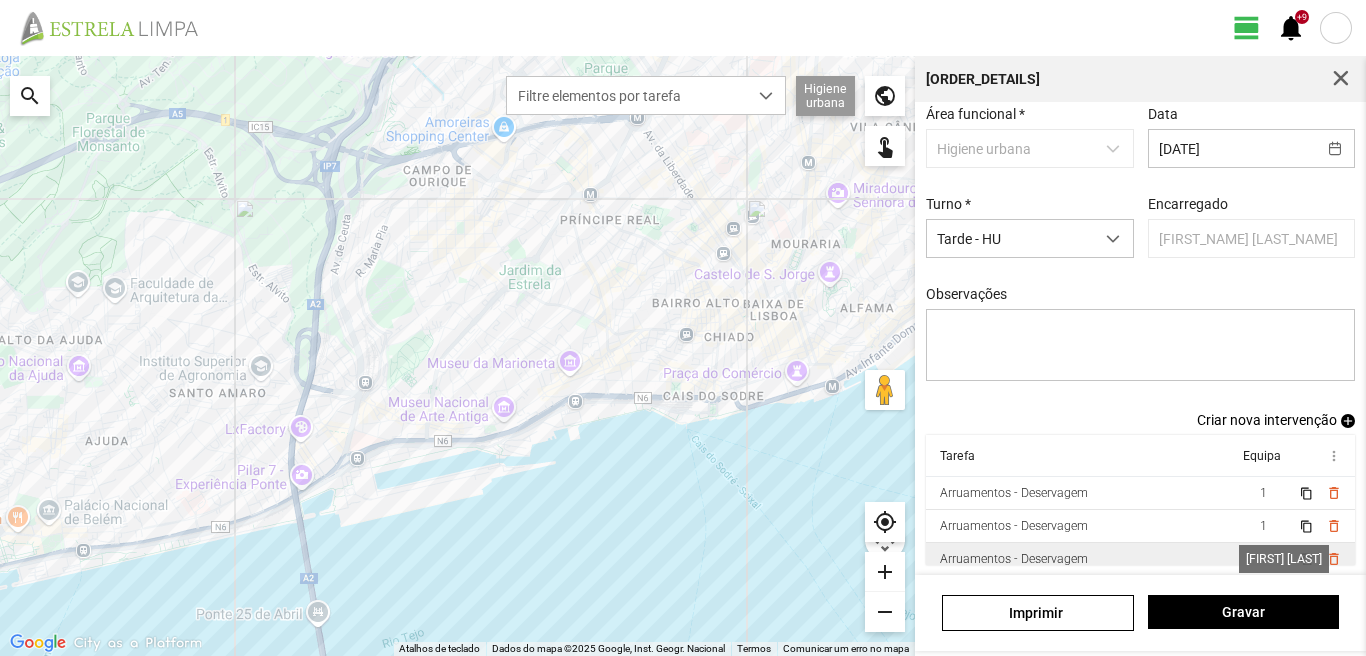 click on "1" at bounding box center [1263, 559] 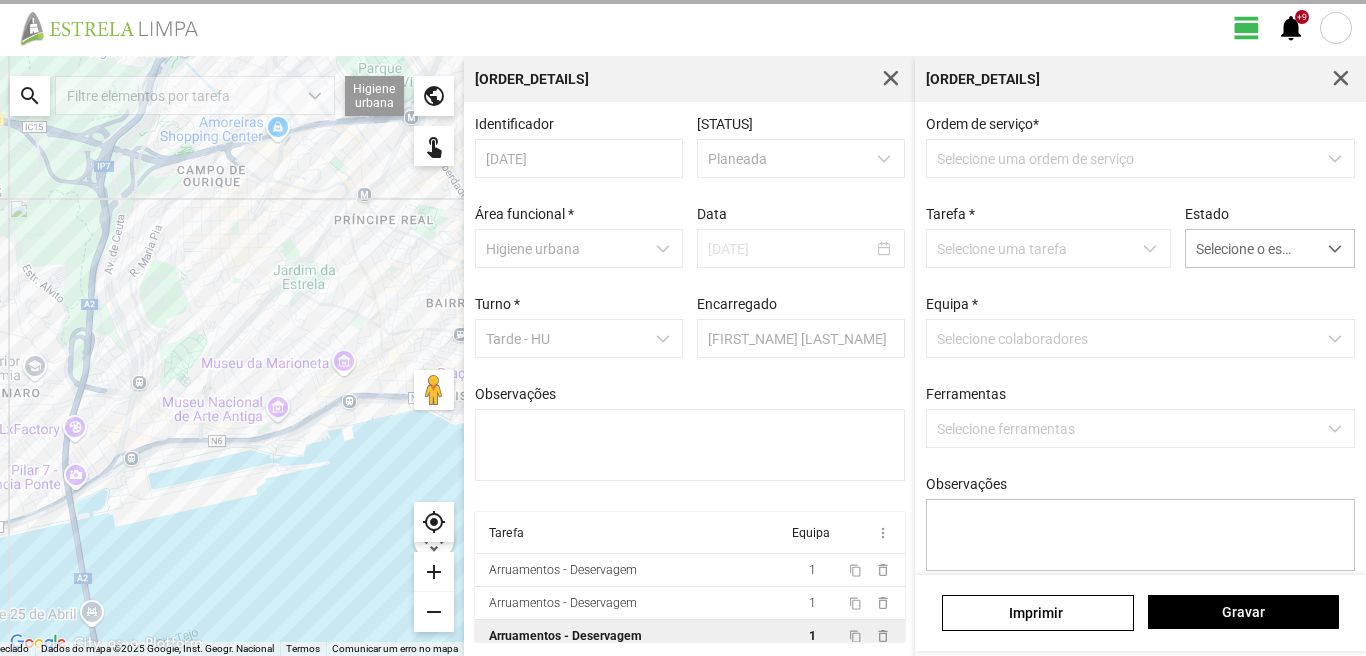 type on "[FIRST]
[LAST]" 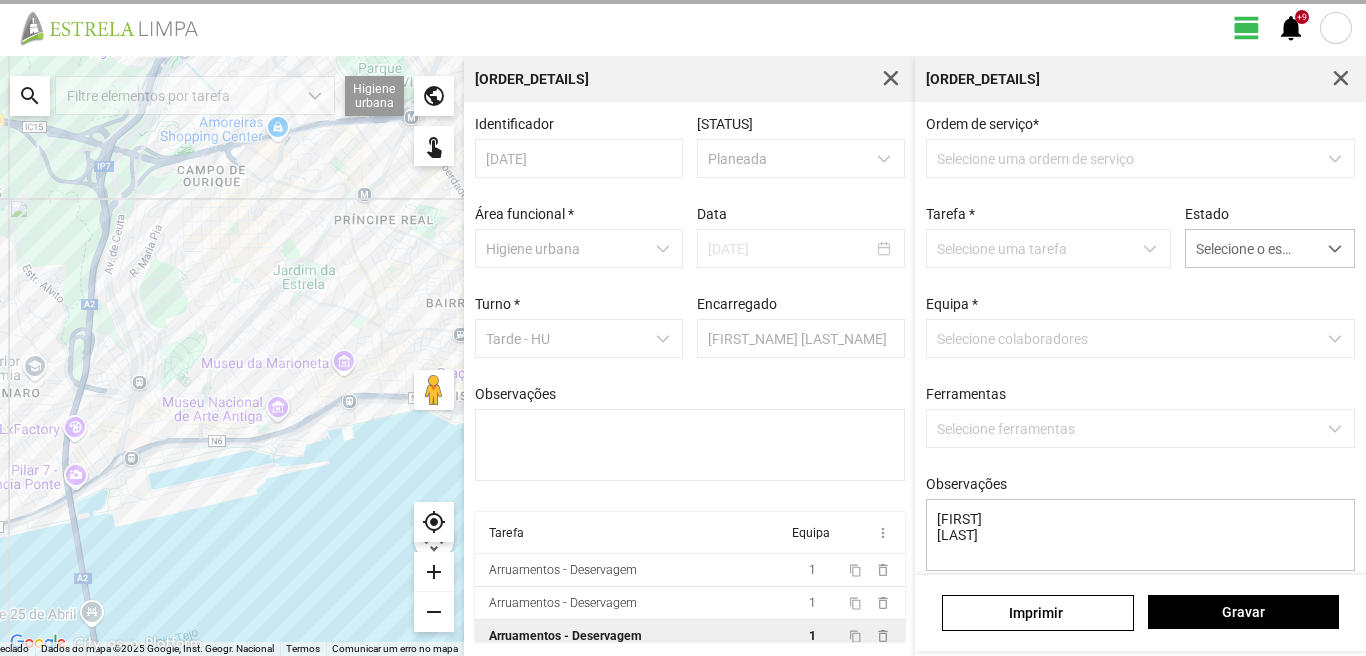 scroll, scrollTop: 4, scrollLeft: 0, axis: vertical 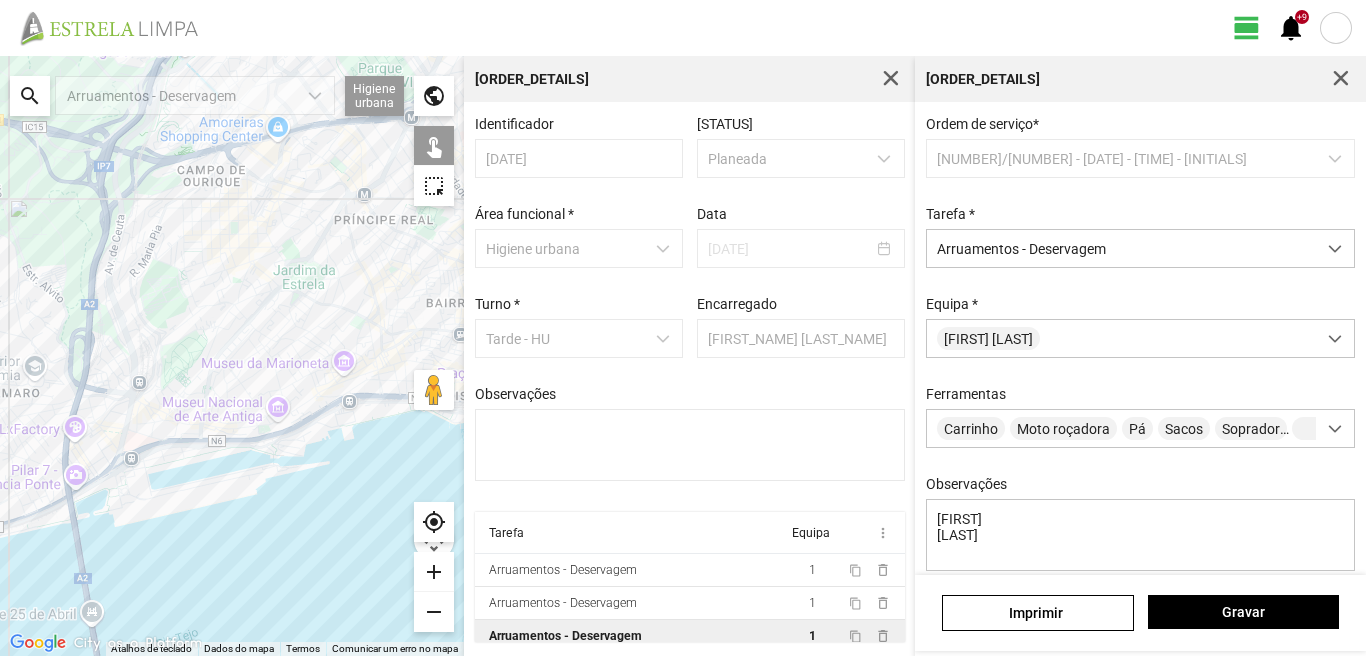 click on "search" 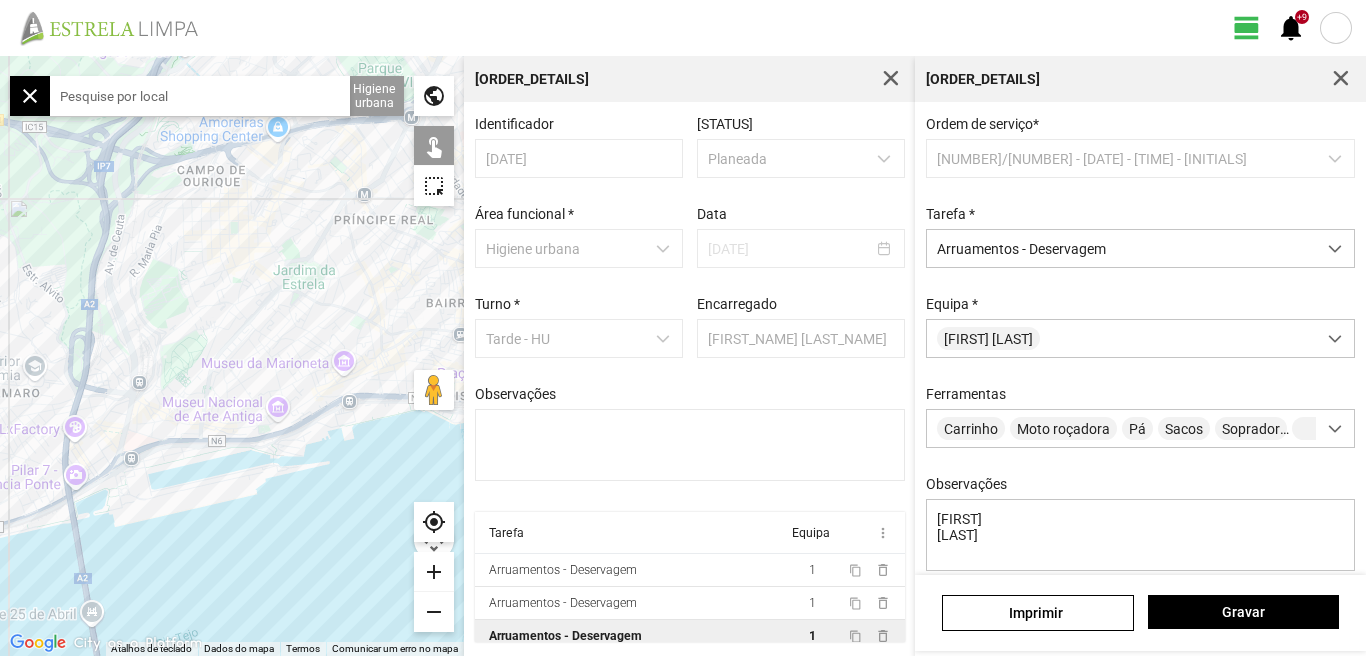 click 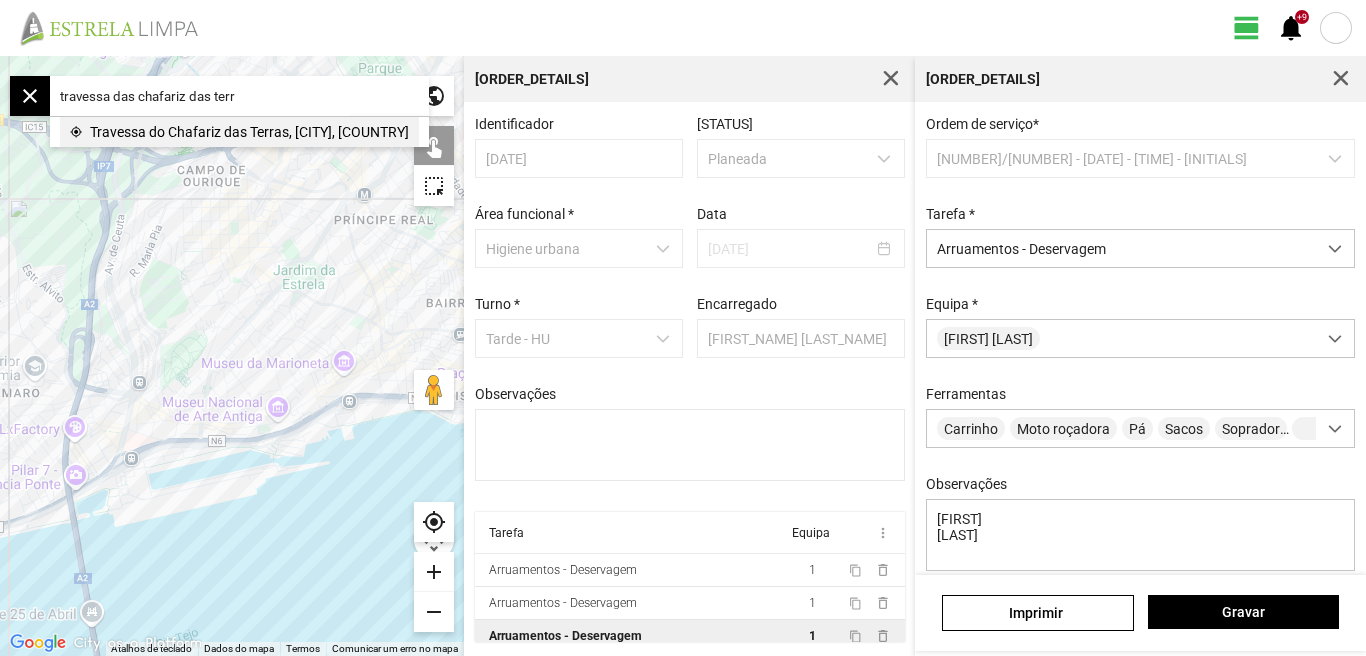 click on "Travessa do Chafariz das Terras, [CITY], [COUNTRY]" 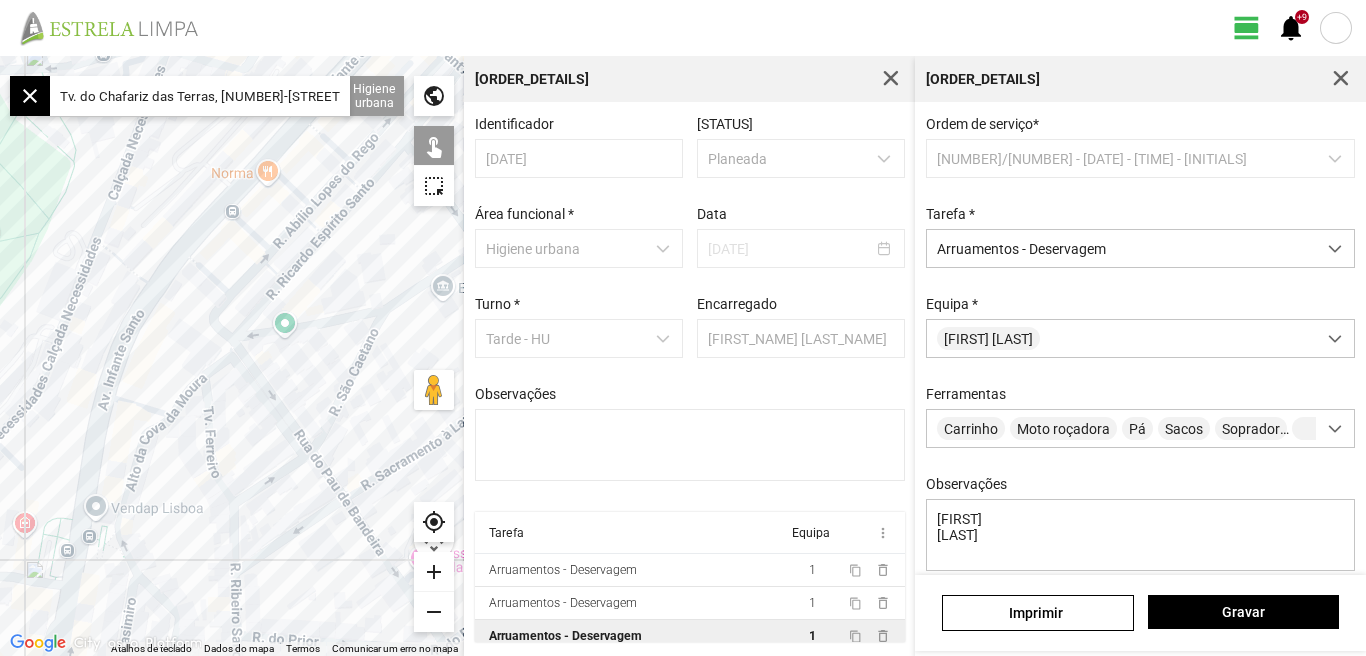 click on "add" 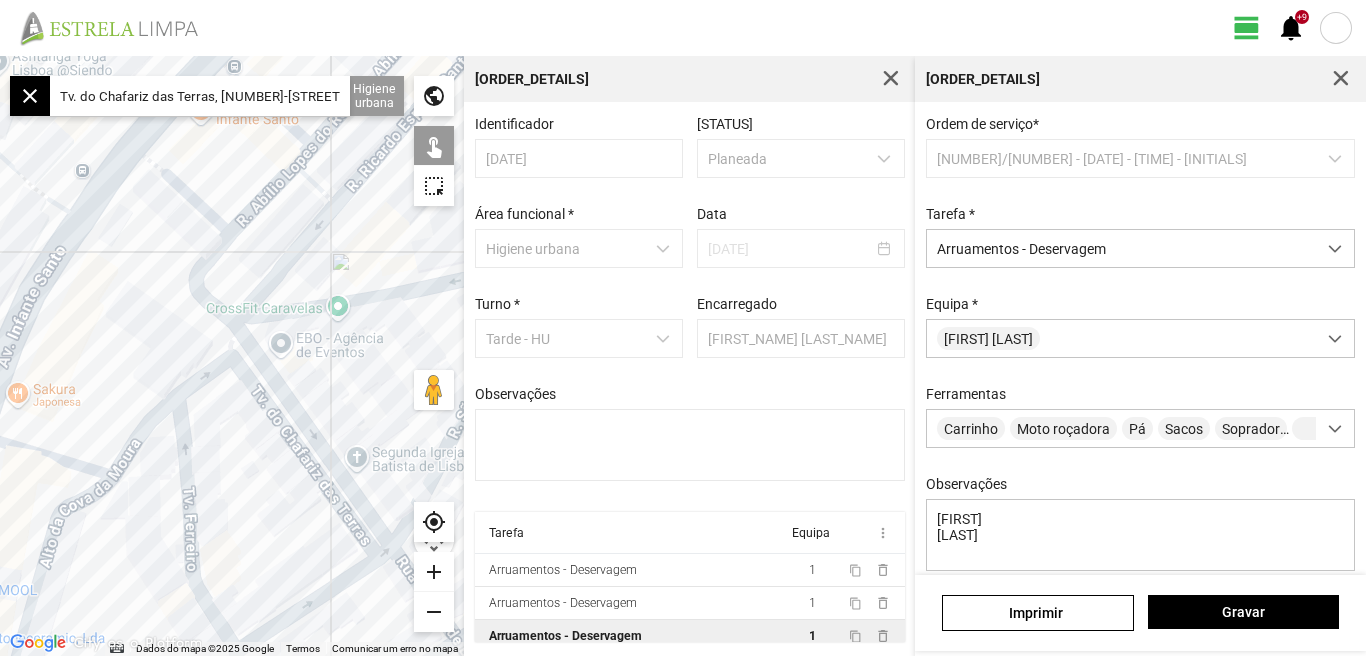 click 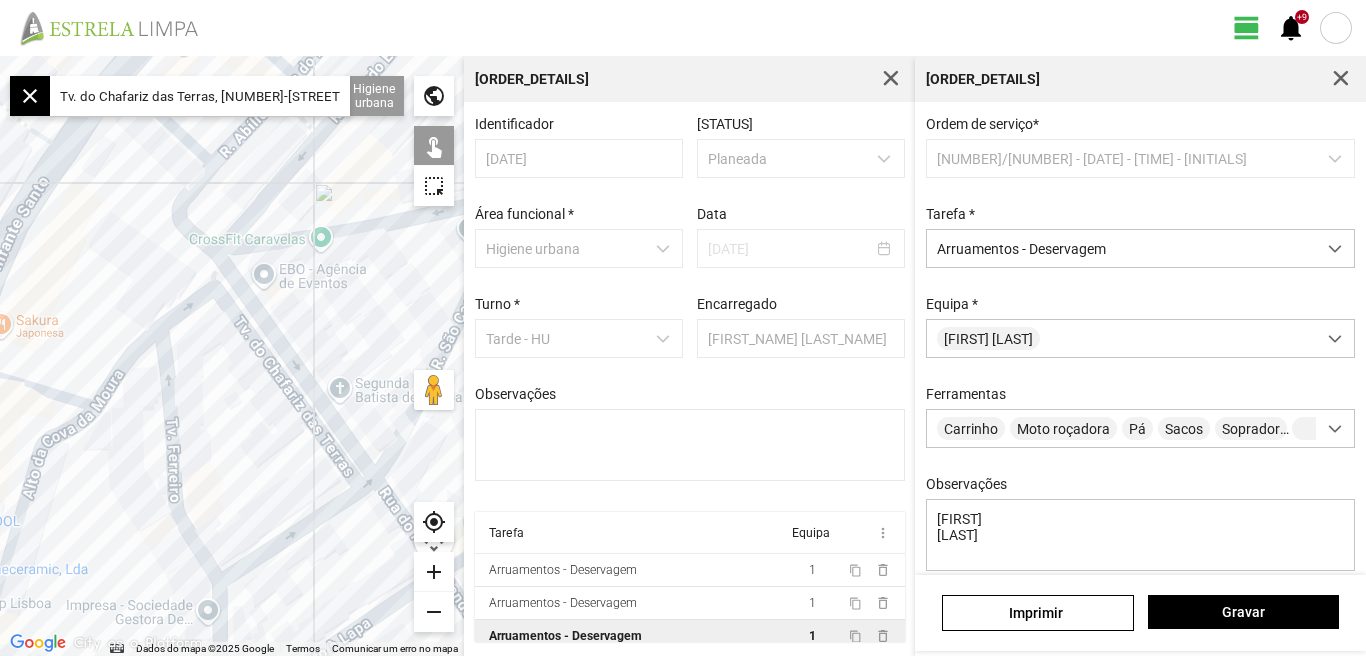 drag, startPoint x: 244, startPoint y: 512, endPoint x: 221, endPoint y: 374, distance: 139.90353 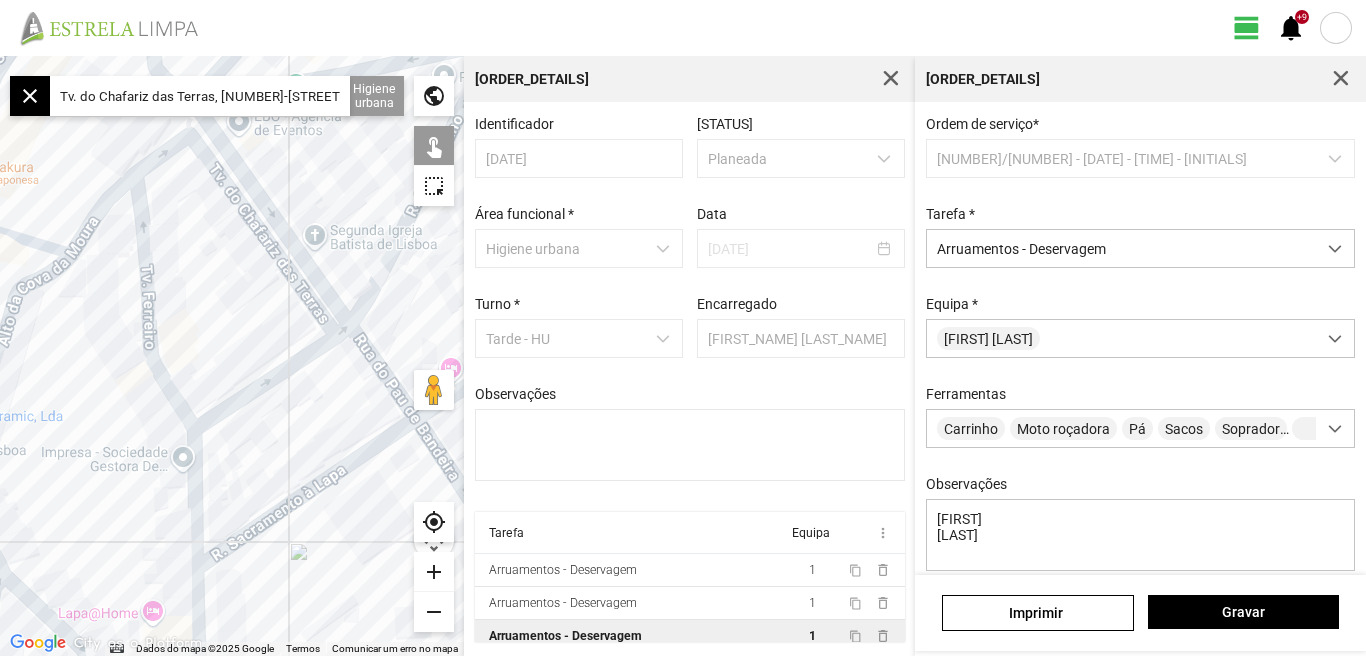 drag, startPoint x: 346, startPoint y: 487, endPoint x: 259, endPoint y: 451, distance: 94.15413 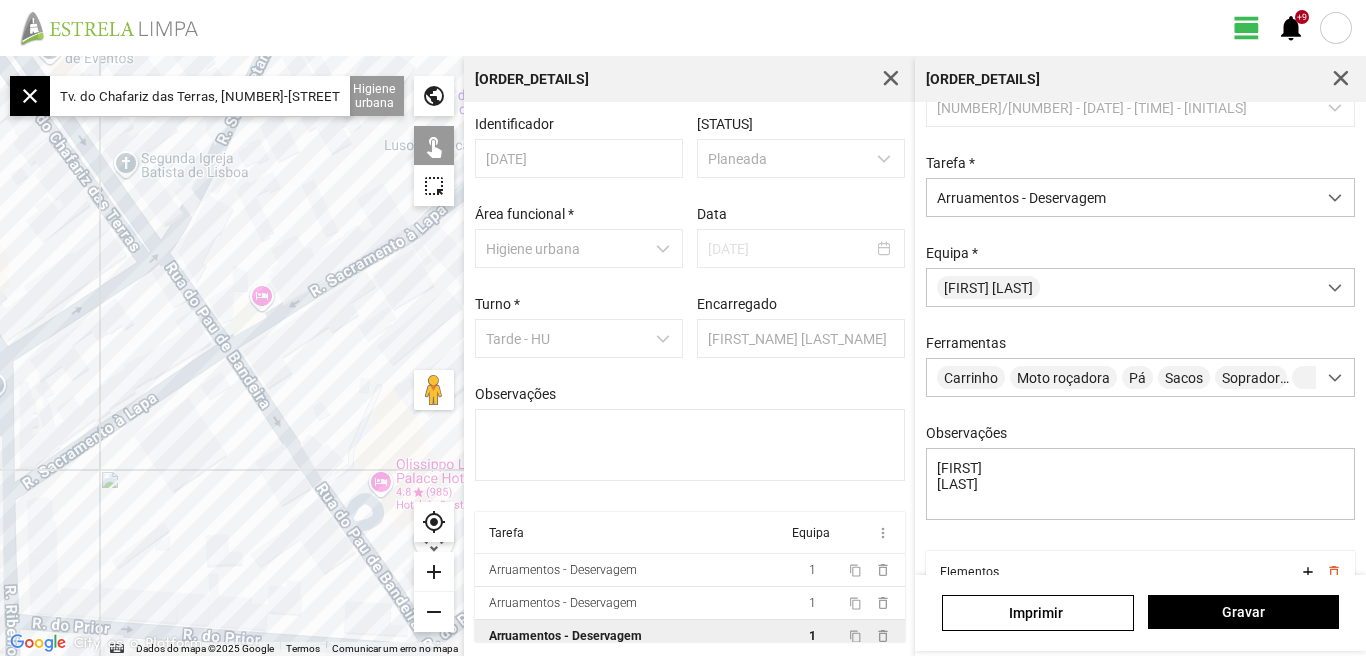 scroll, scrollTop: 177, scrollLeft: 0, axis: vertical 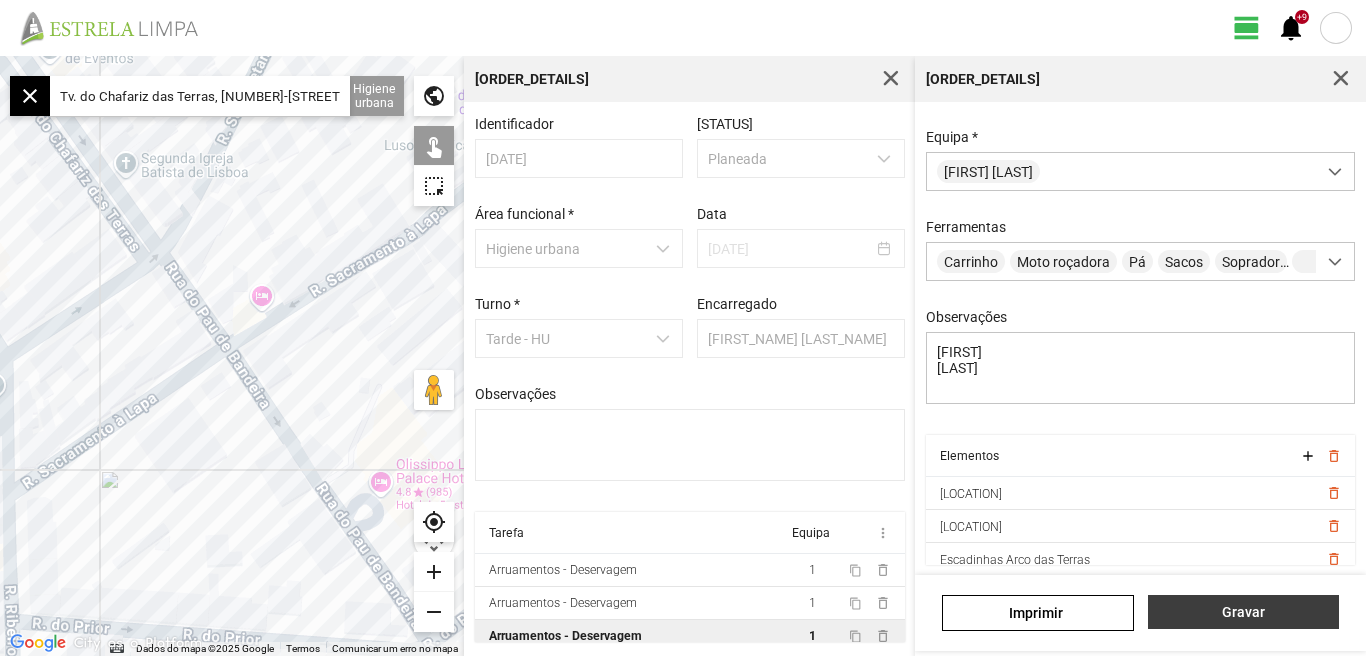 click on "Gravar" at bounding box center (1243, 612) 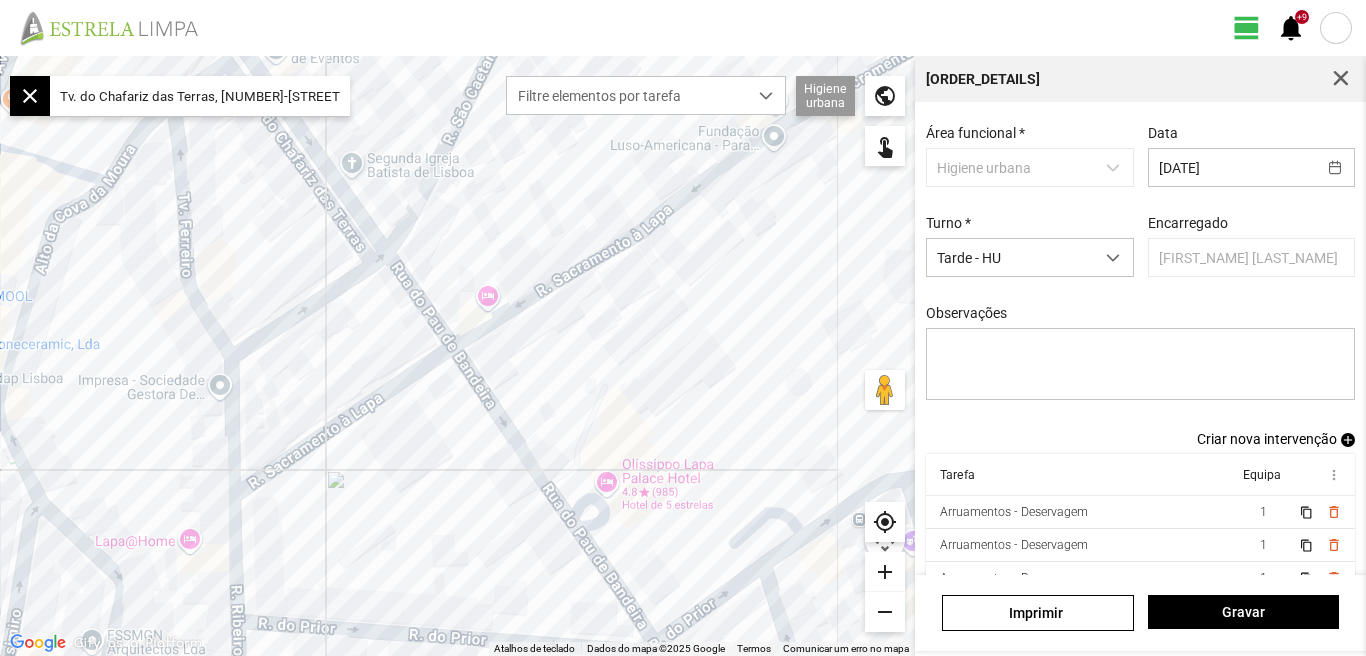 scroll, scrollTop: 109, scrollLeft: 0, axis: vertical 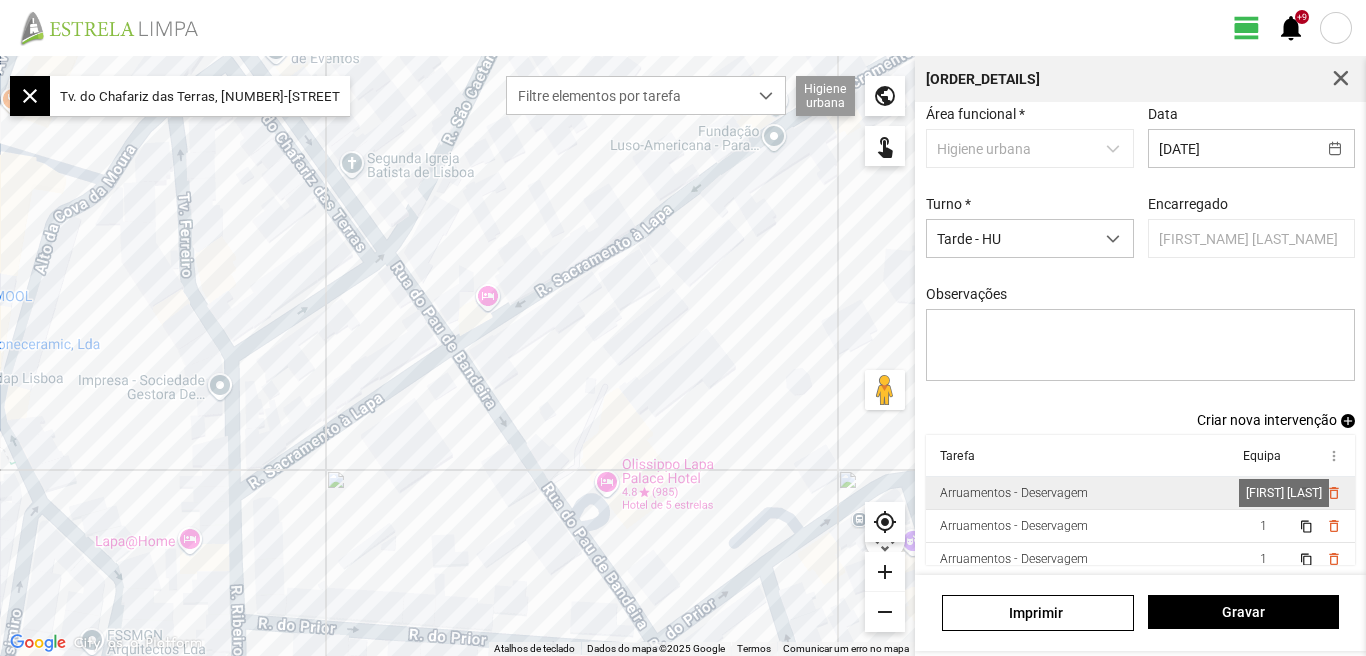 click on "1" at bounding box center (1263, 493) 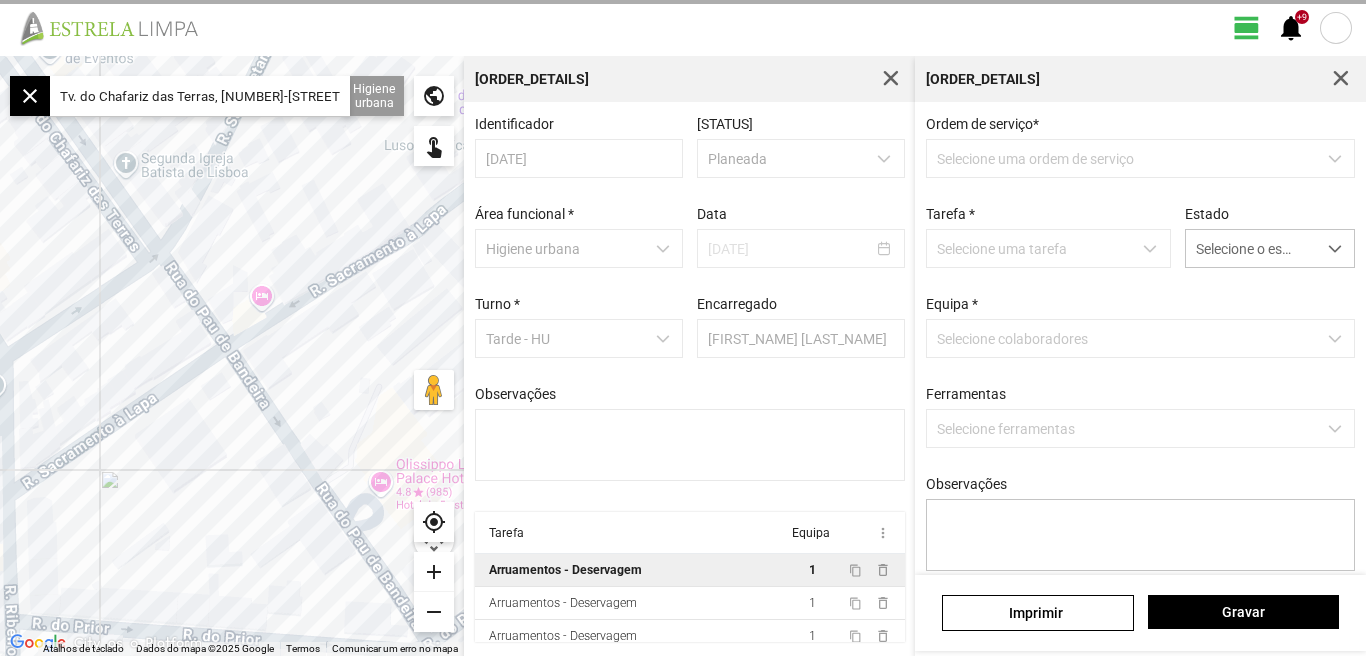 type on "Dionísio" 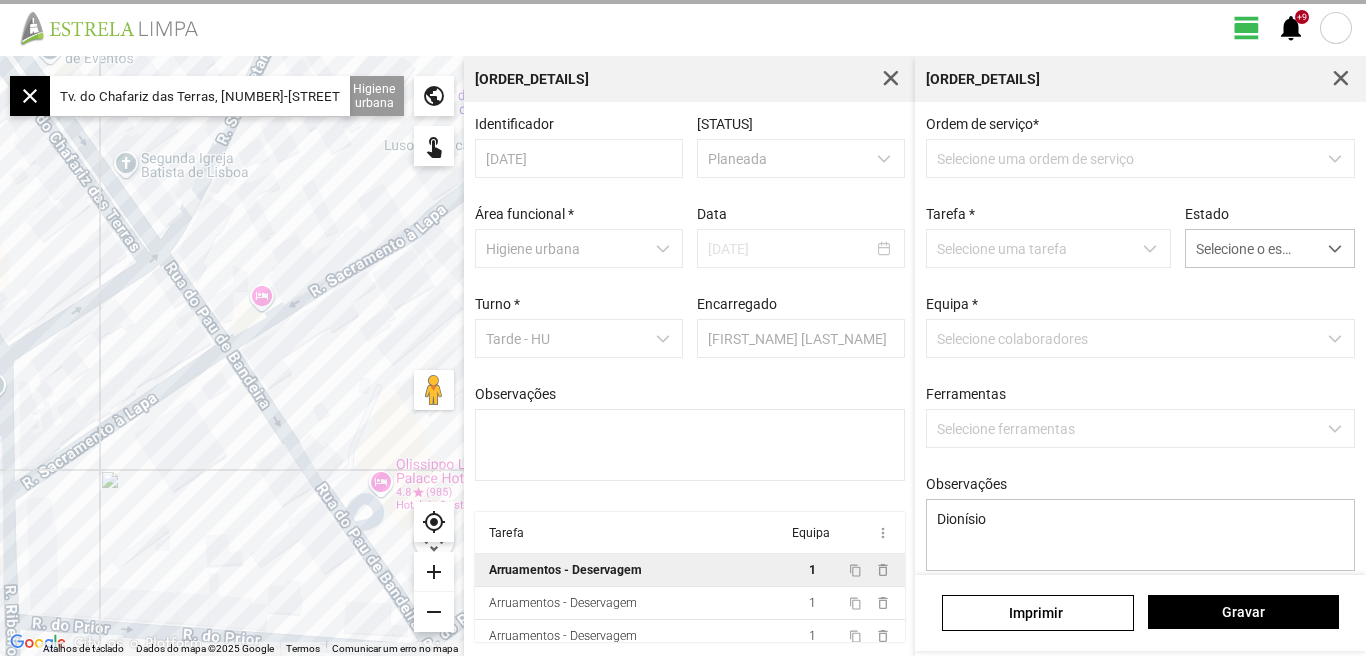 scroll, scrollTop: 4, scrollLeft: 0, axis: vertical 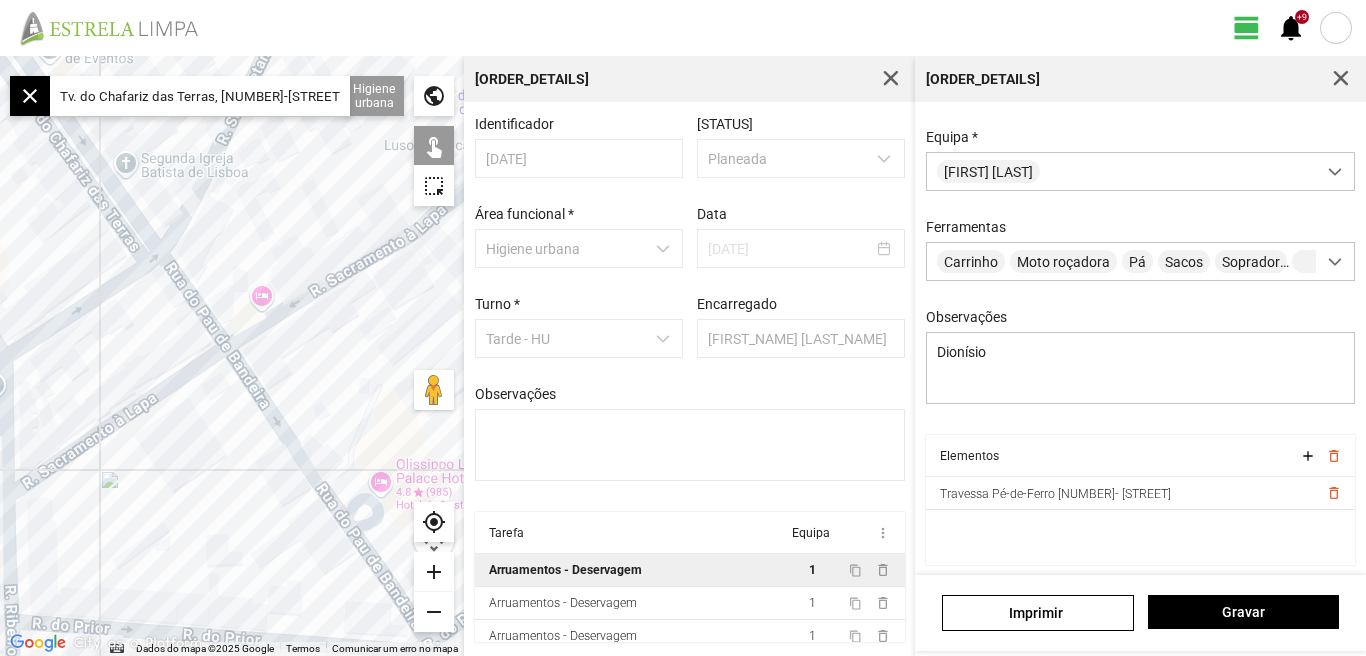 click on "Tv. do Chafariz das Terras, [NUMBER]-[STREET] [CITY], [COUNTRY]" 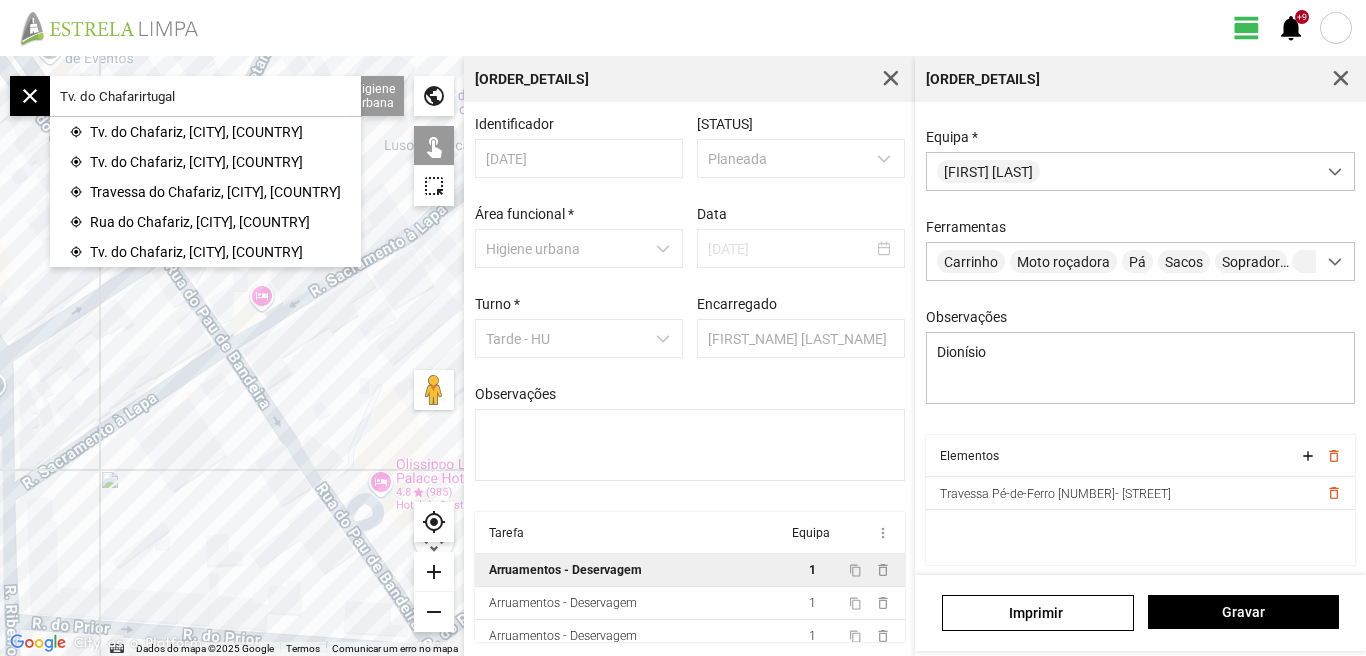 click on "Tv. do Chafarirtugal" 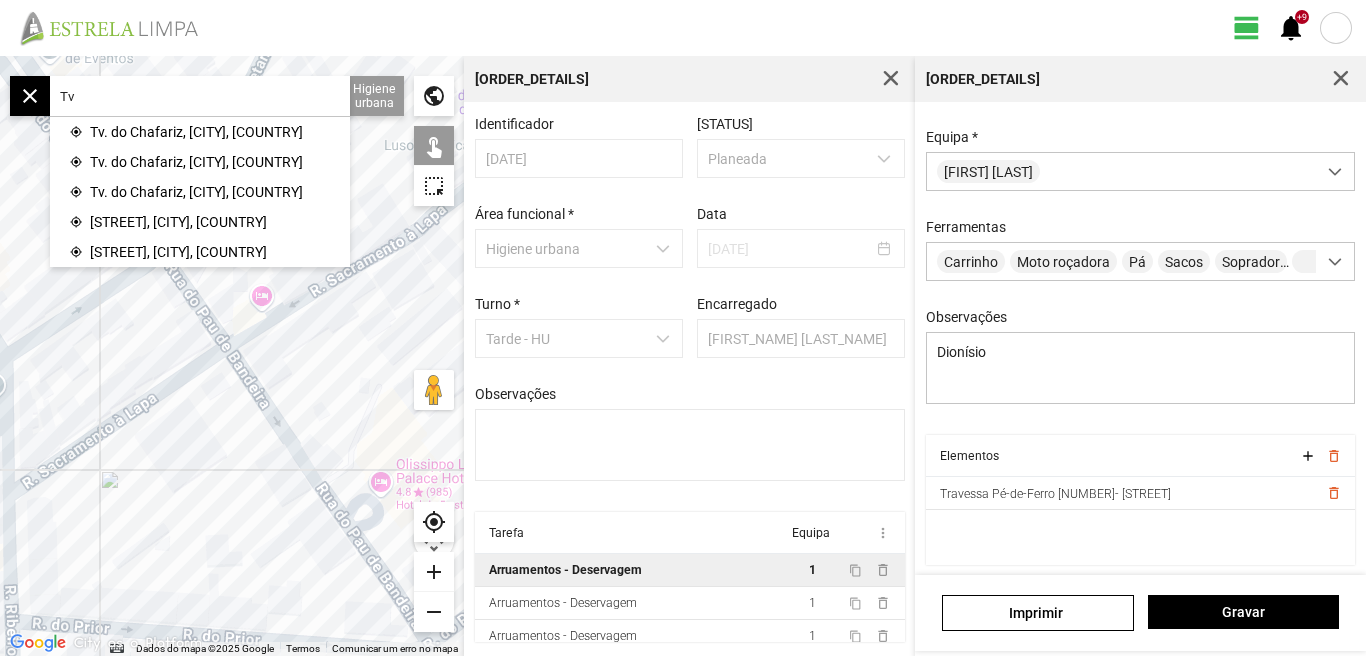 type on "[STREET]" 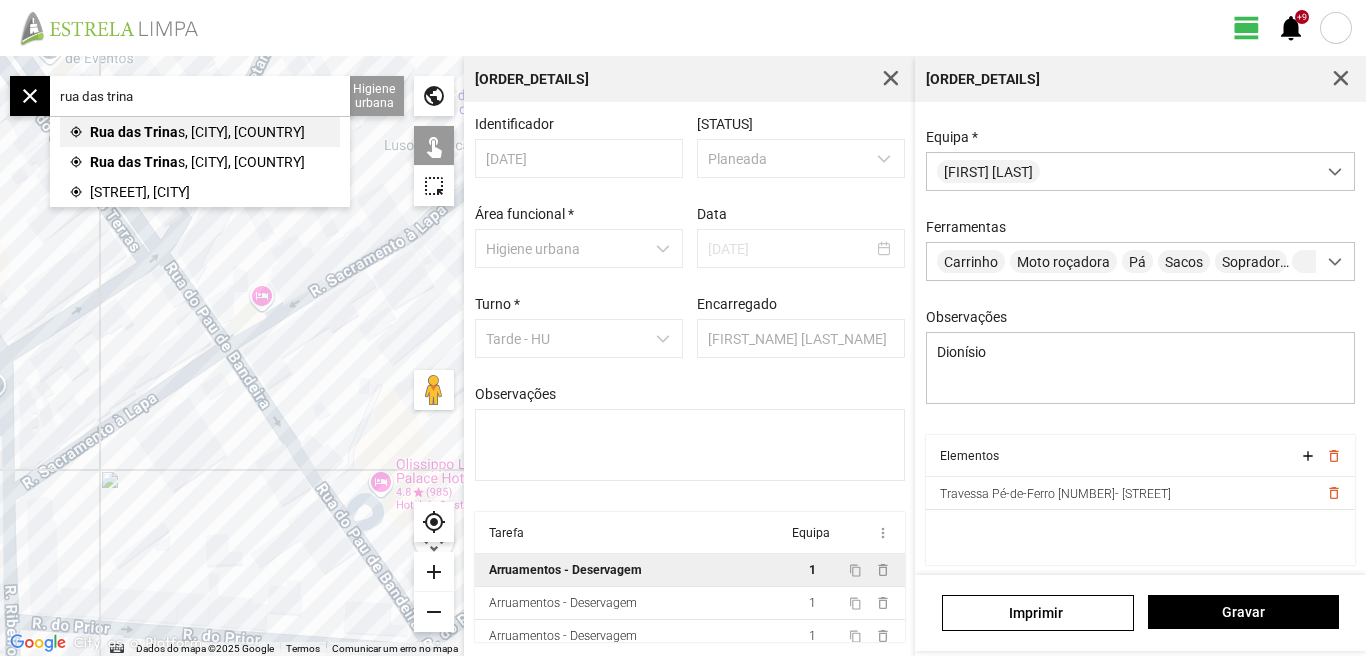 click on "s, [CITY], [COUNTRY]" 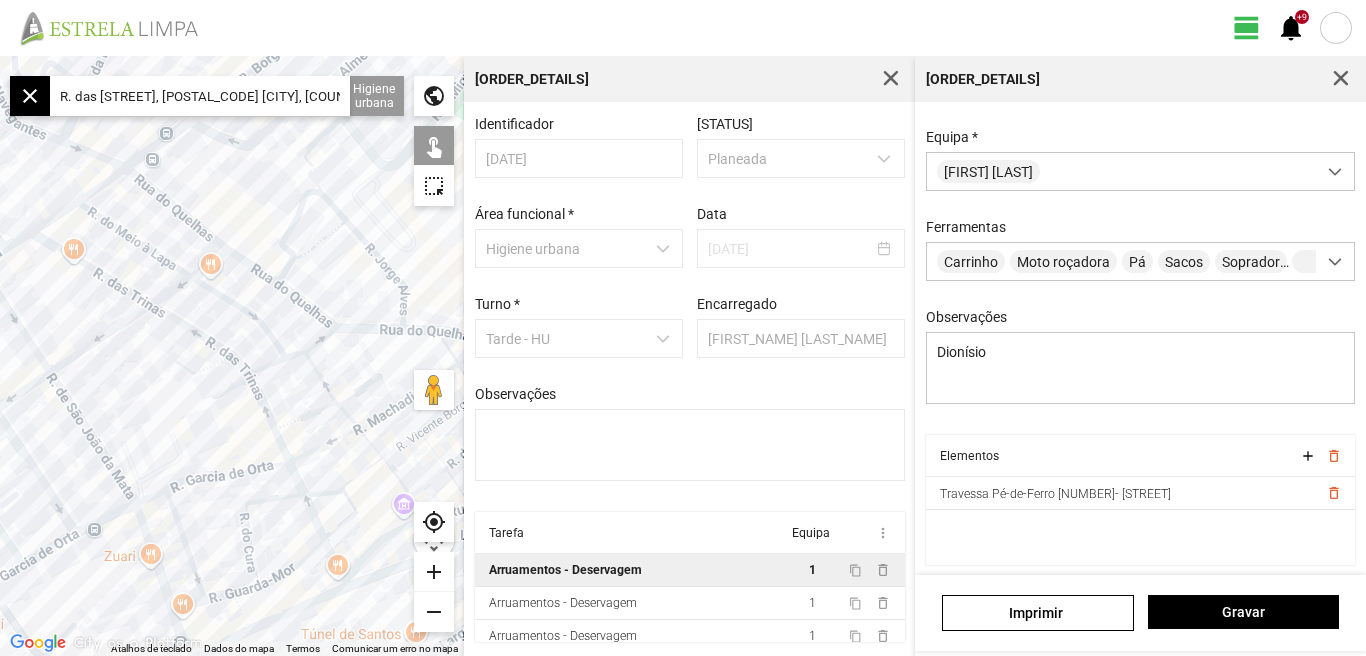 click on "add" 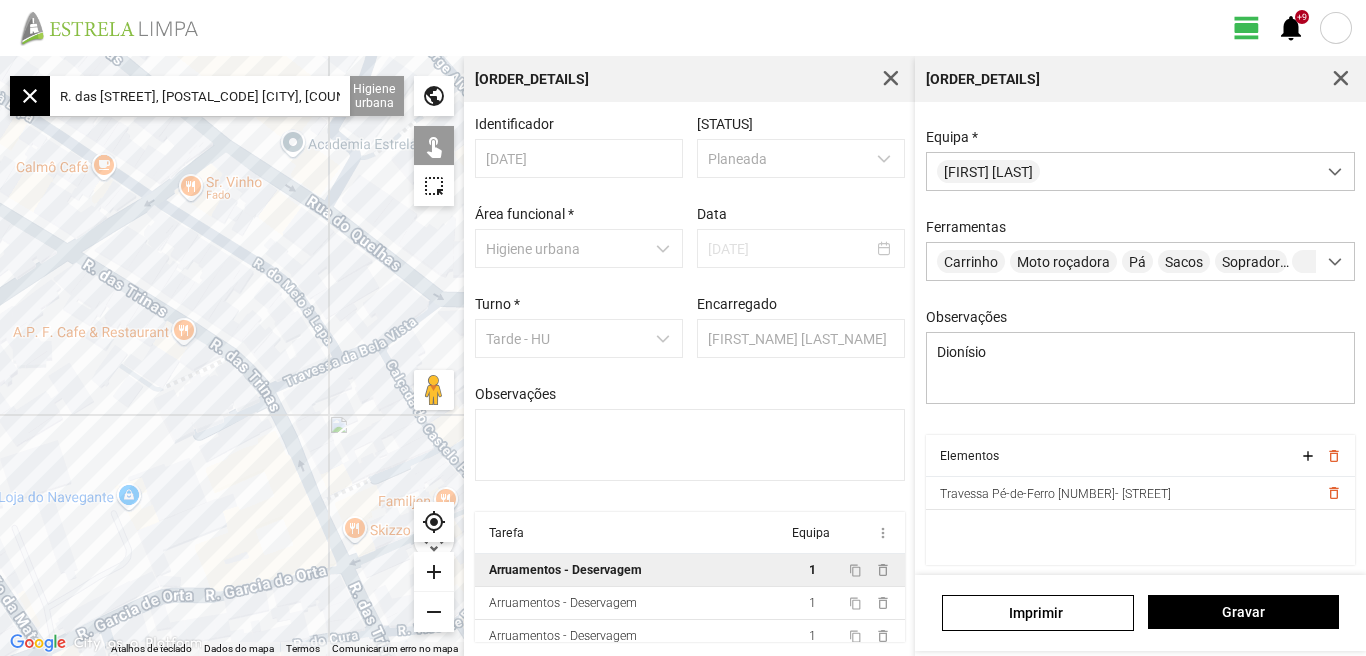click 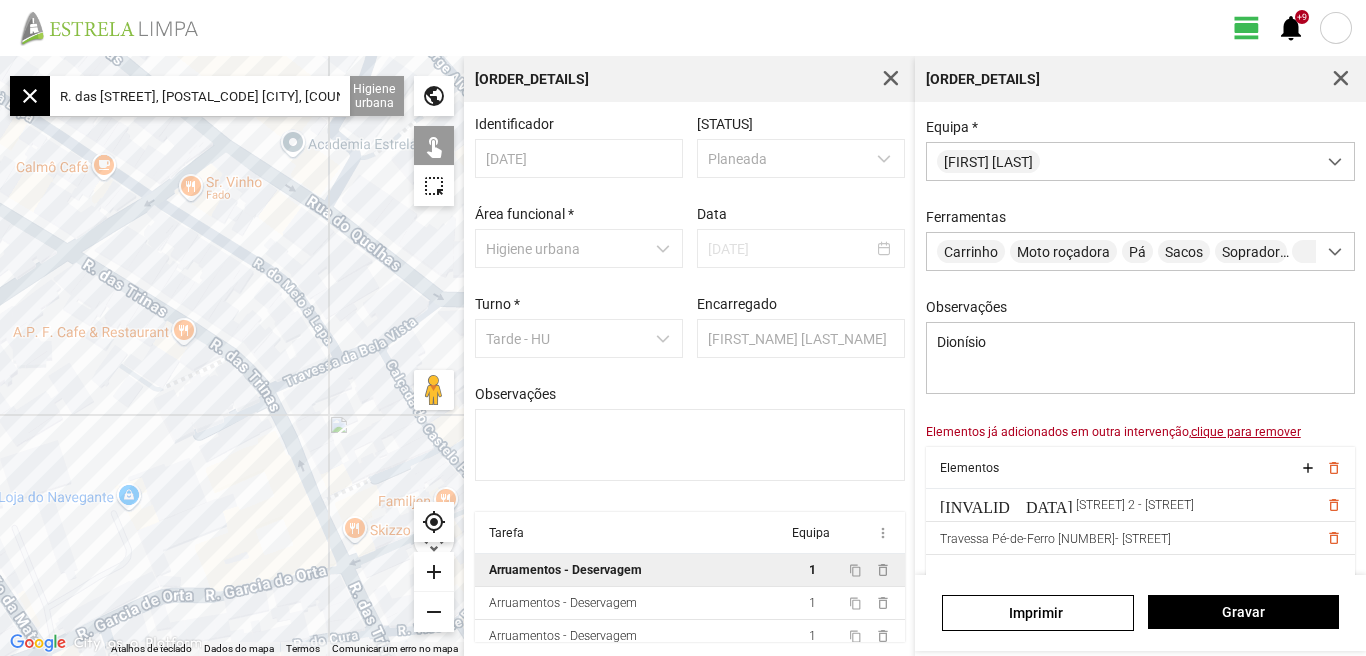 click 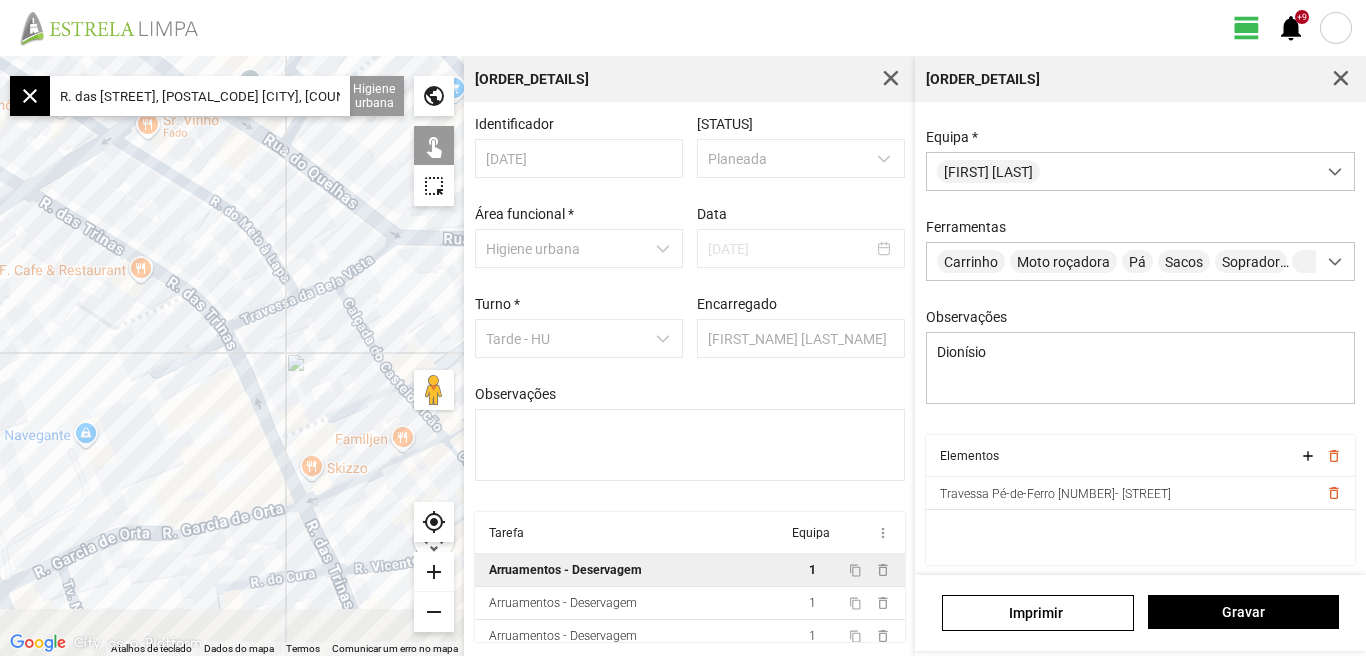 drag, startPoint x: 352, startPoint y: 420, endPoint x: 302, endPoint y: 344, distance: 90.97253 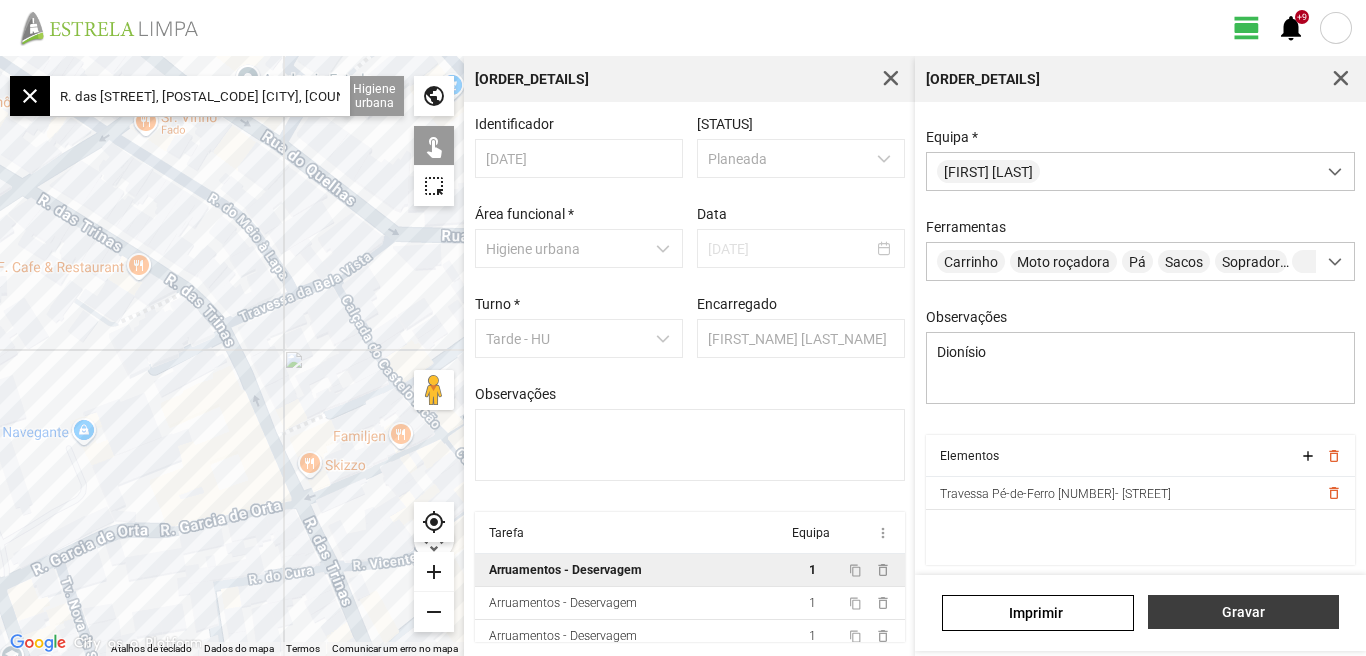 click on "Gravar" at bounding box center (1243, 612) 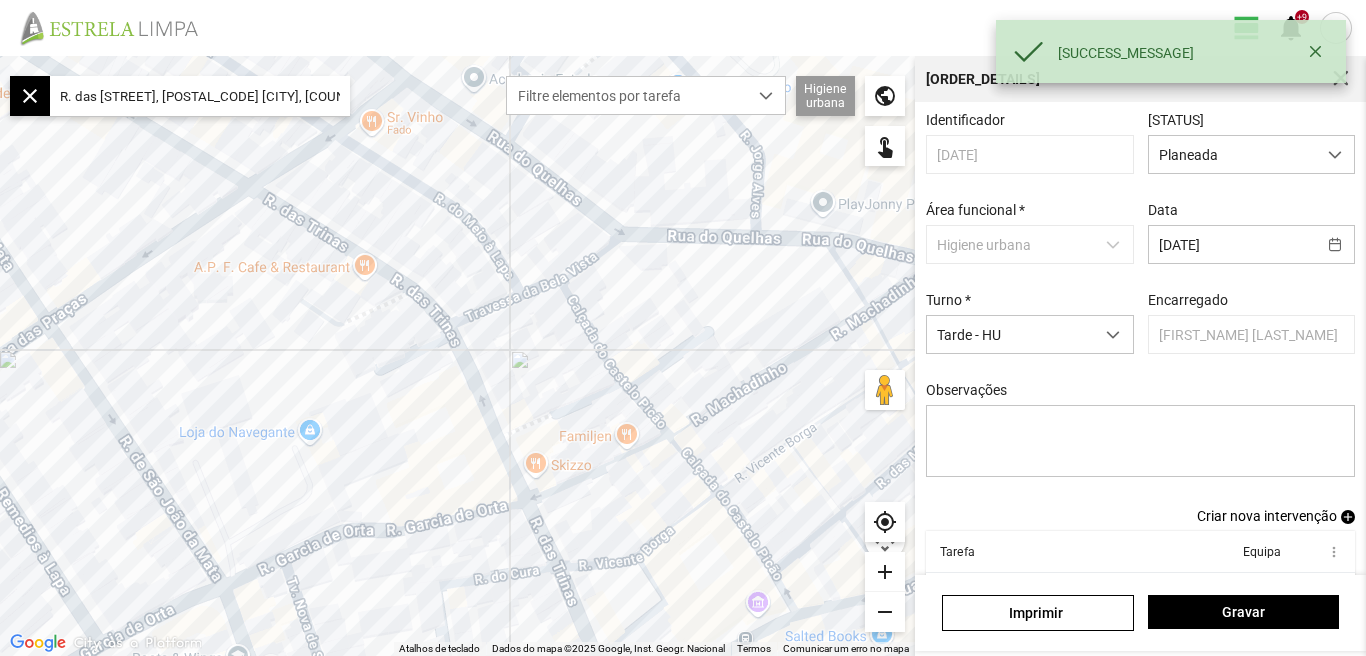 scroll, scrollTop: 109, scrollLeft: 0, axis: vertical 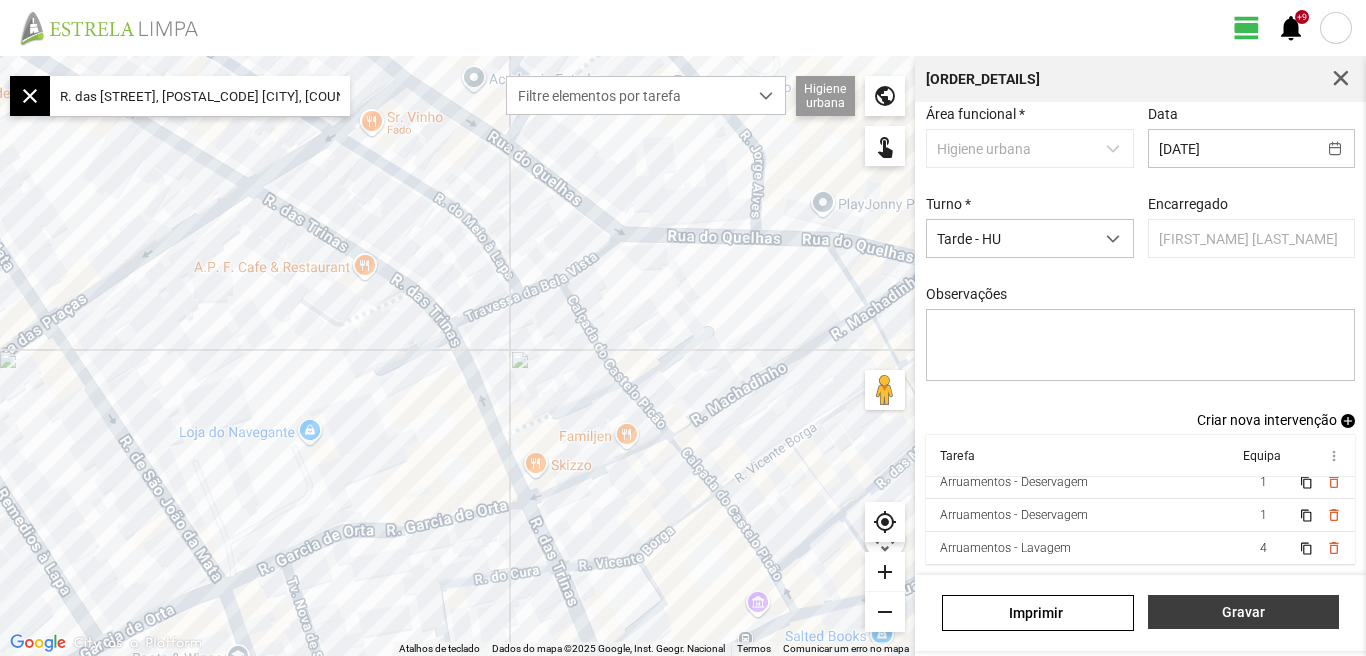 click on "Gravar" at bounding box center (1243, 612) 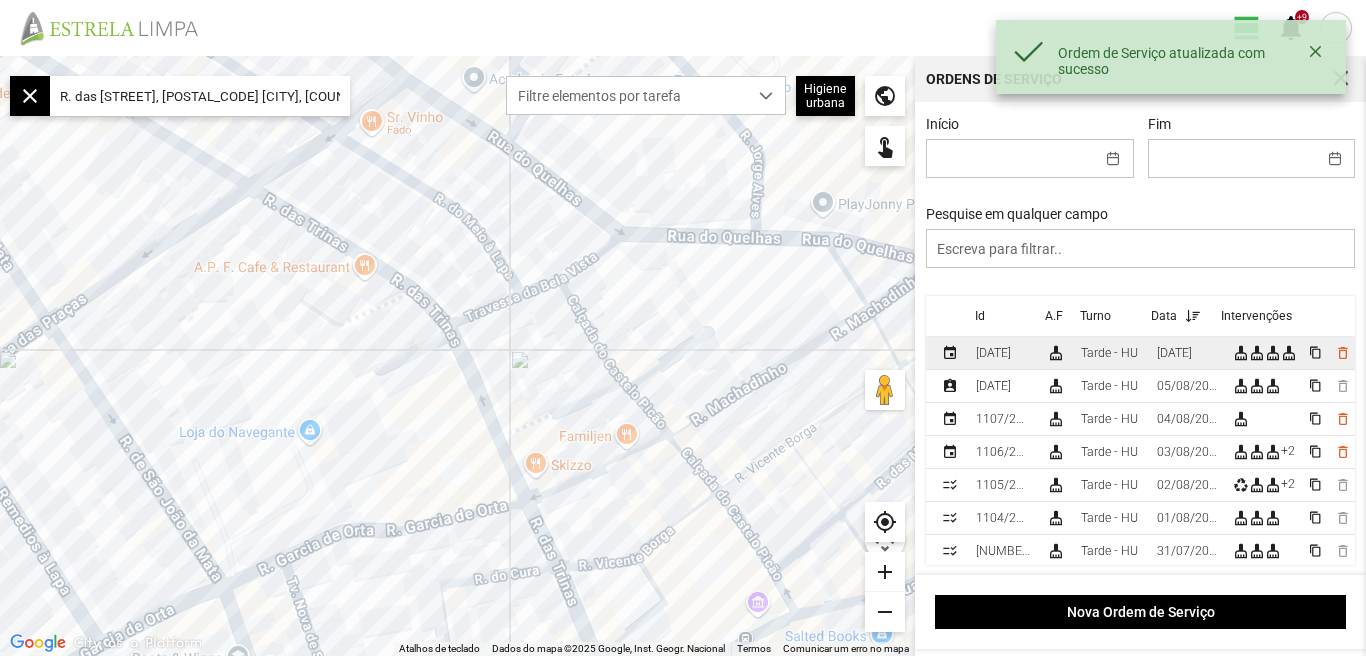 click on "[DATE]" at bounding box center [1174, 353] 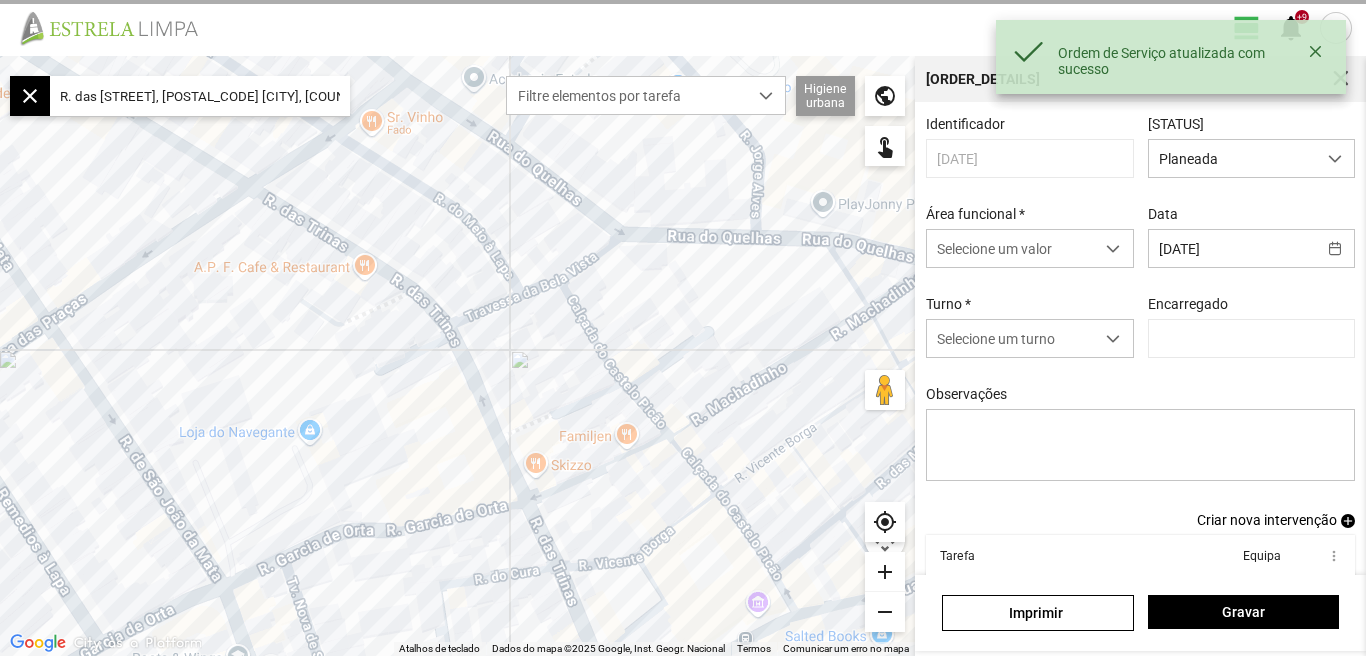 type on "[FIRST_NAME] [LAST_NAME]" 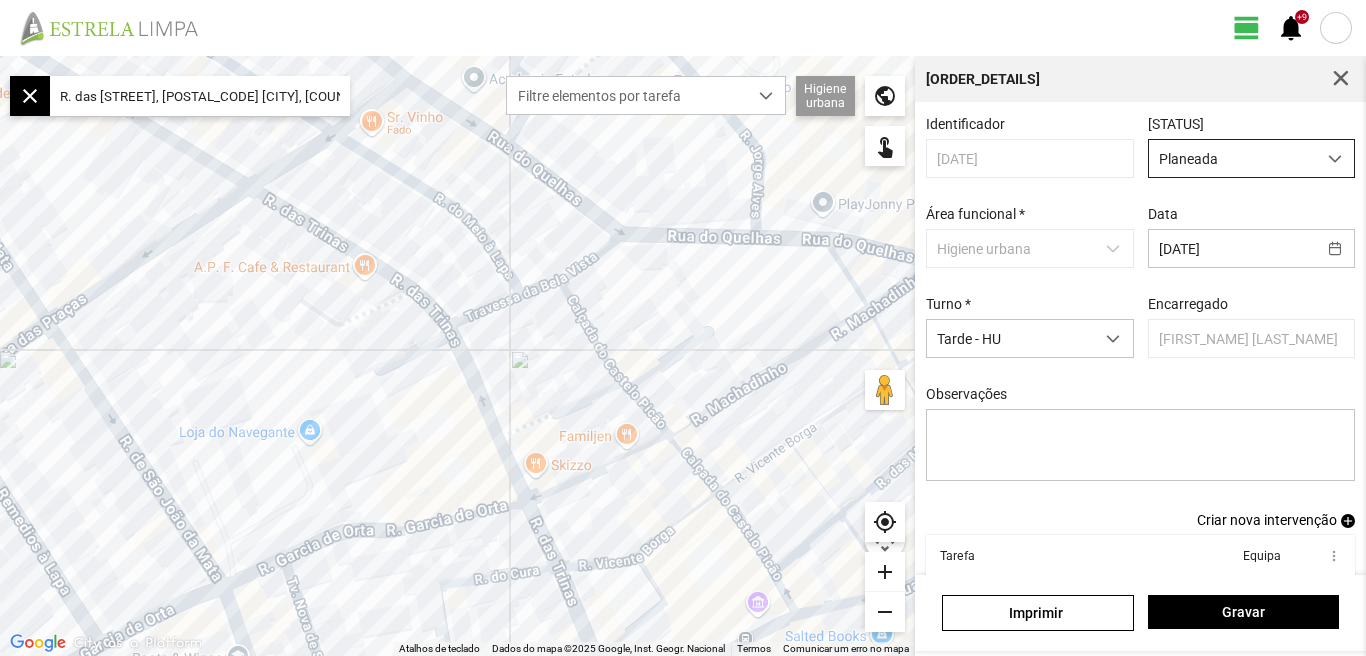 click at bounding box center (1335, 159) 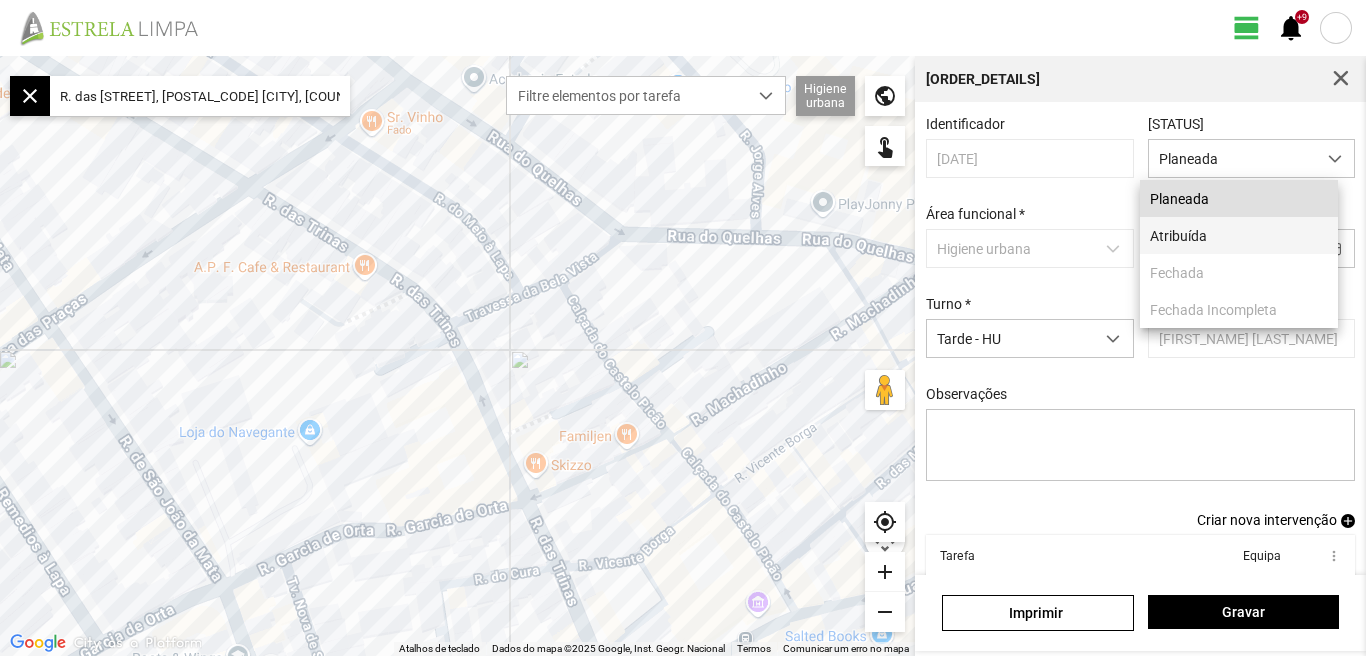 click on "Atribuída" at bounding box center [1239, 235] 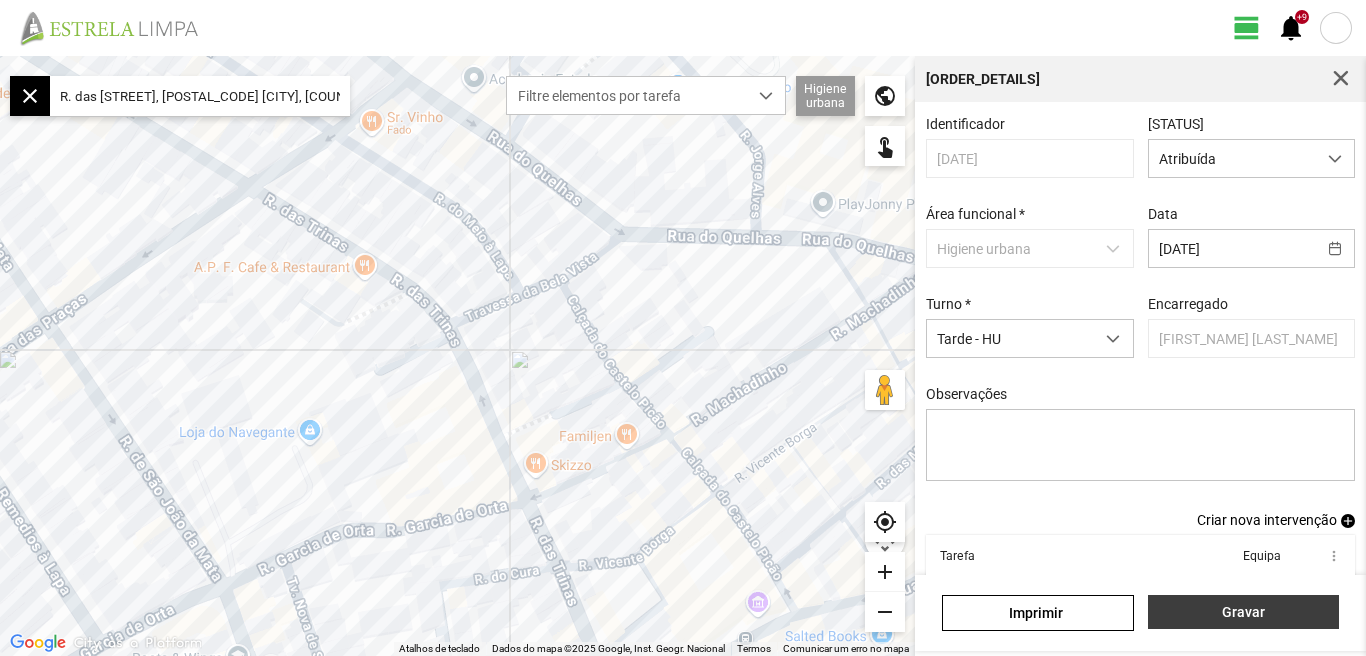 click on "Gravar" at bounding box center (1243, 612) 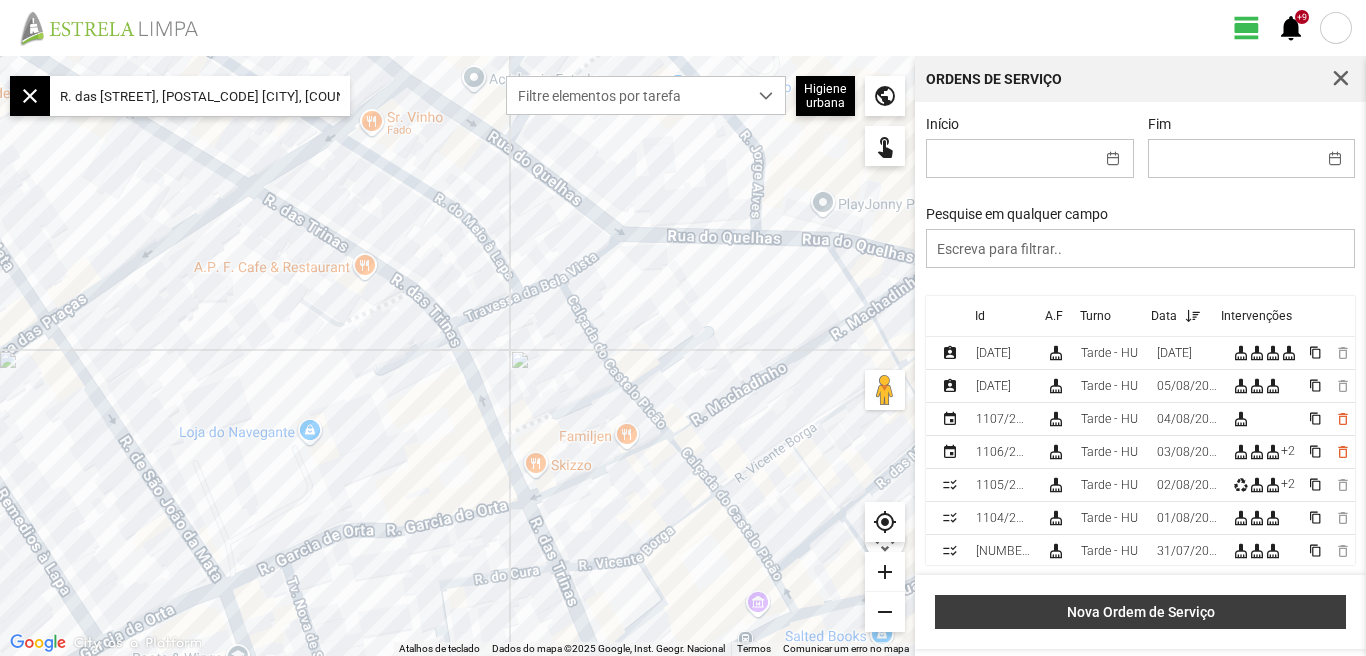 click on "Nova Ordem de Serviço" at bounding box center [1141, 612] 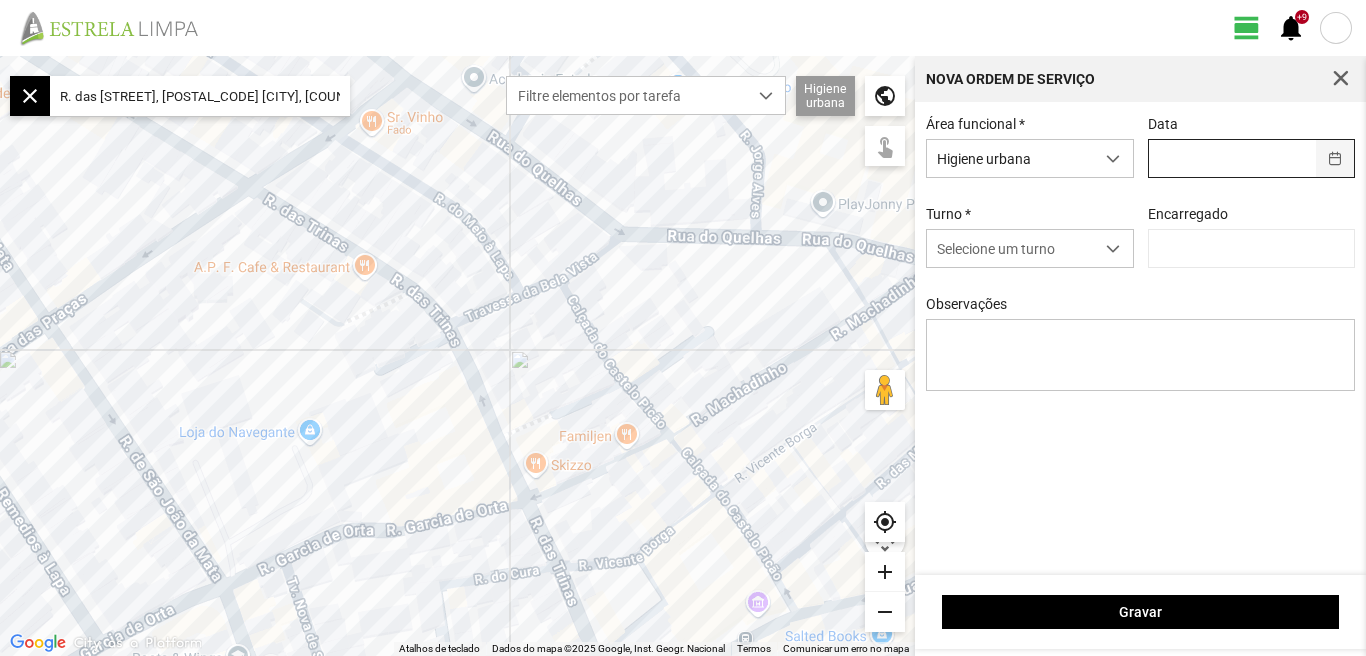 click at bounding box center [1335, 158] 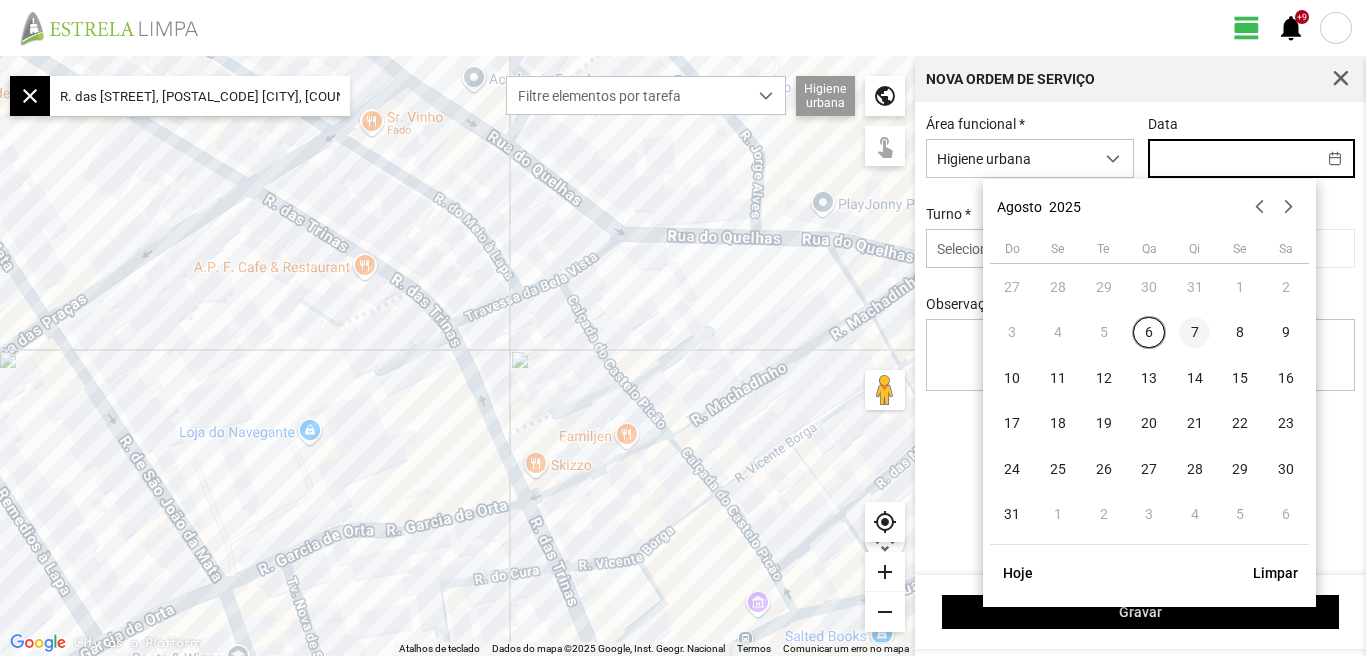 click on "7" at bounding box center (1195, 333) 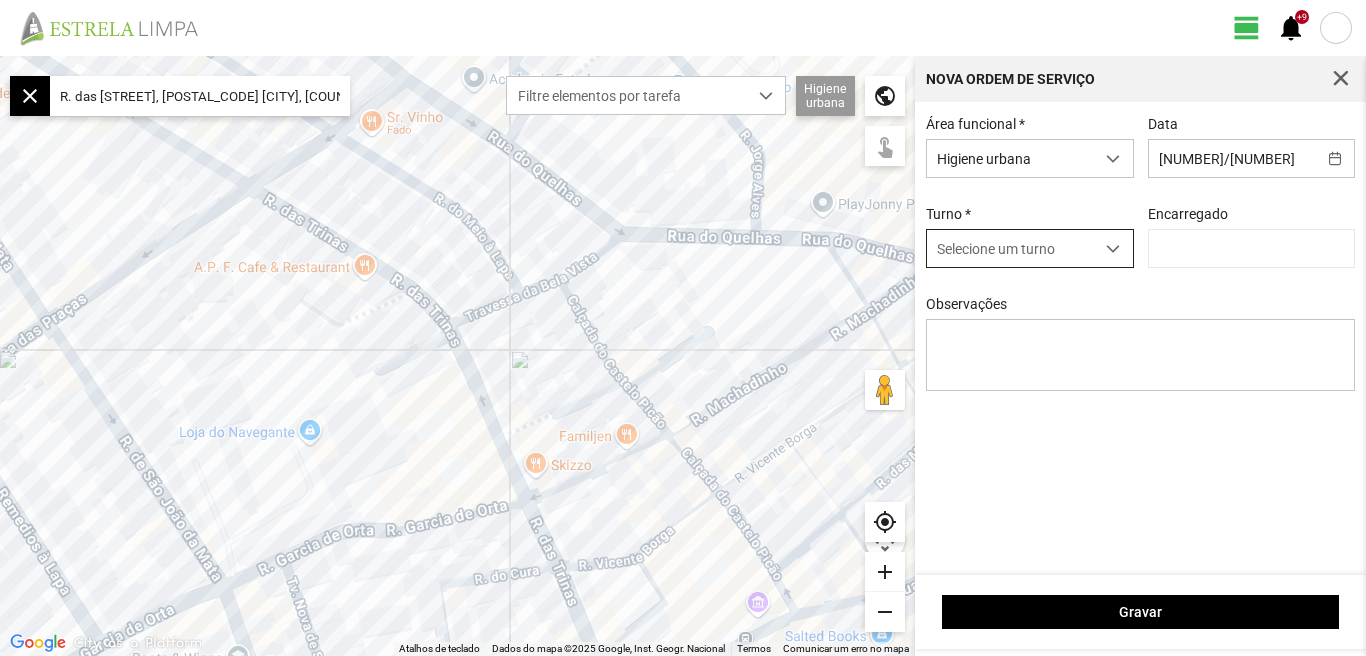 click at bounding box center [1113, 249] 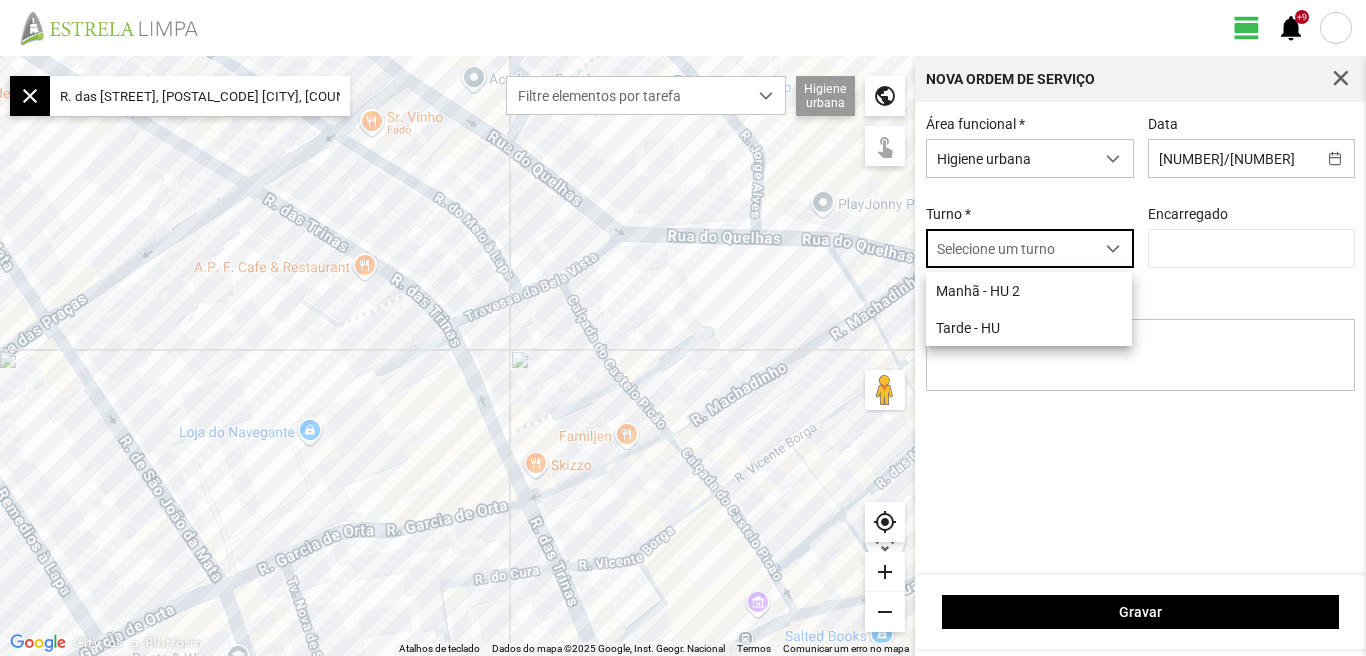 scroll, scrollTop: 11, scrollLeft: 89, axis: both 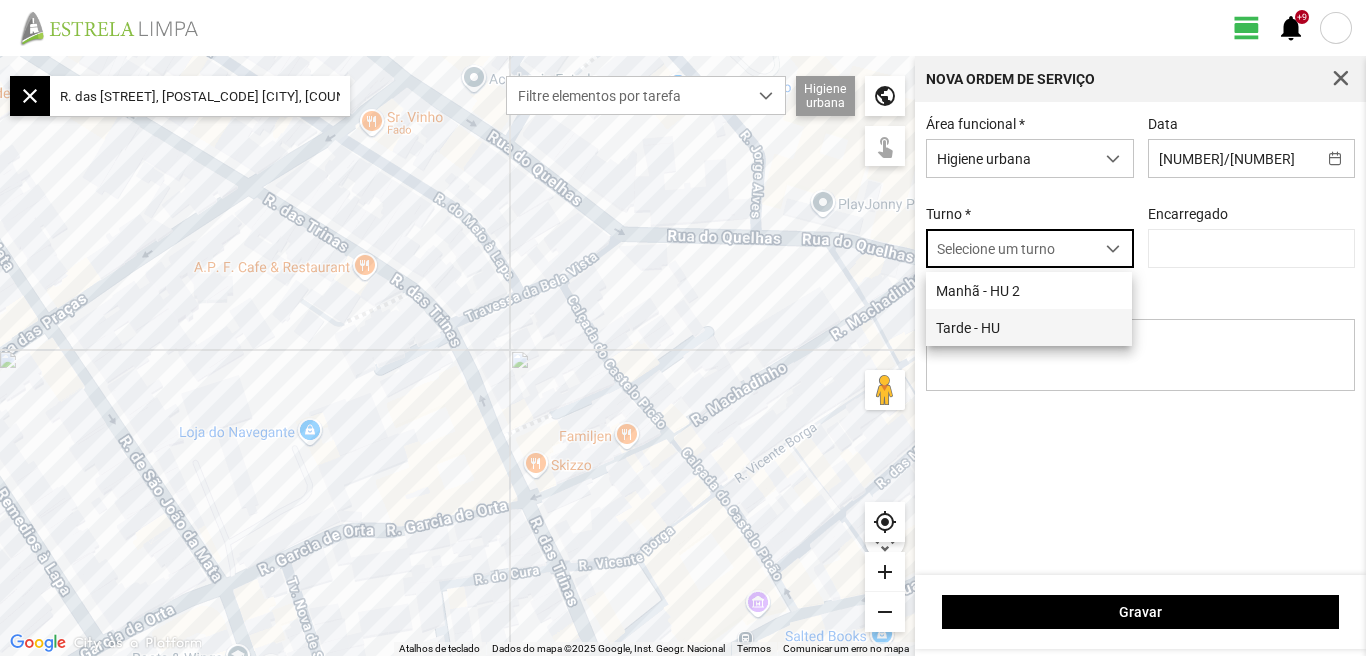 click on "Tarde - HU" at bounding box center [1029, 327] 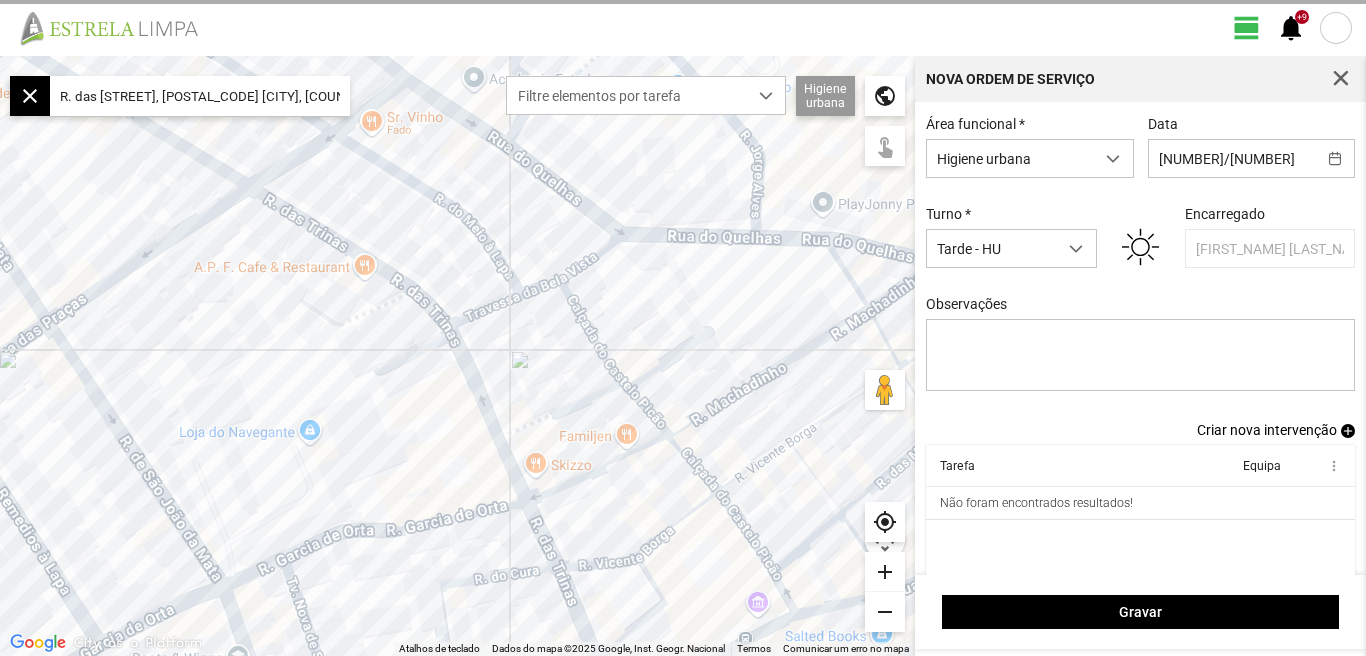 click on "Criar nova intervenção" at bounding box center (1267, 430) 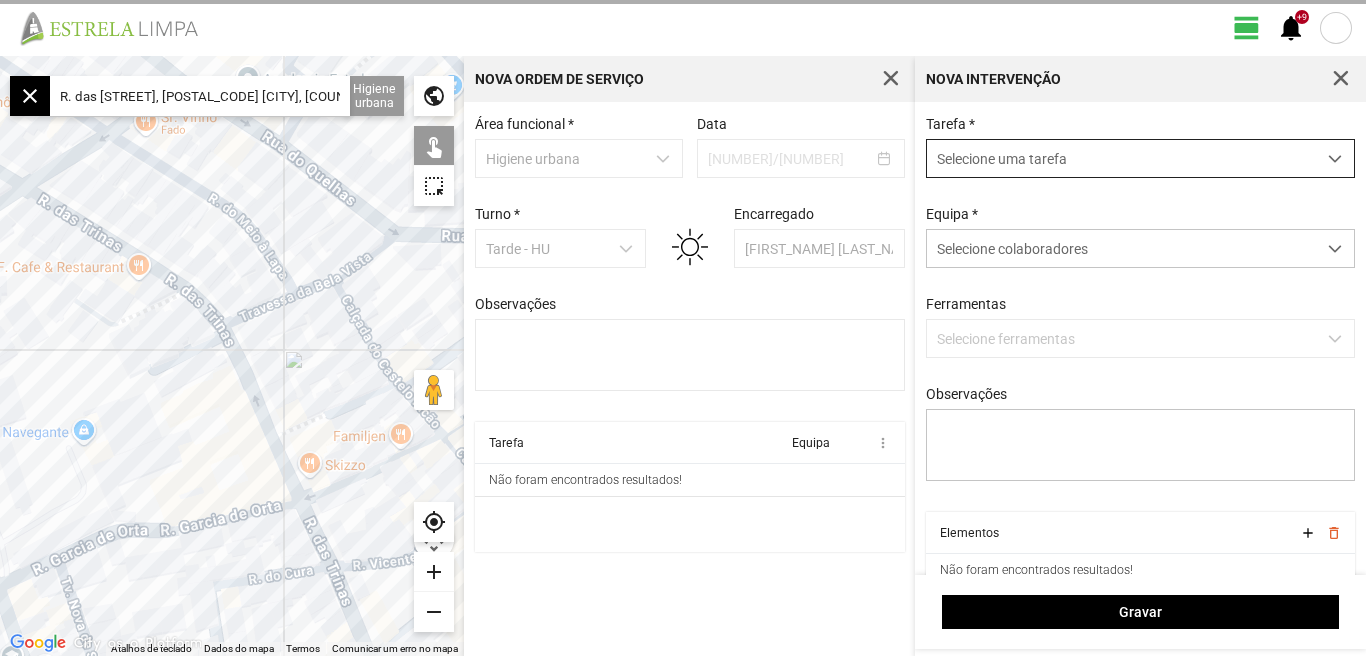 click at bounding box center (1335, 159) 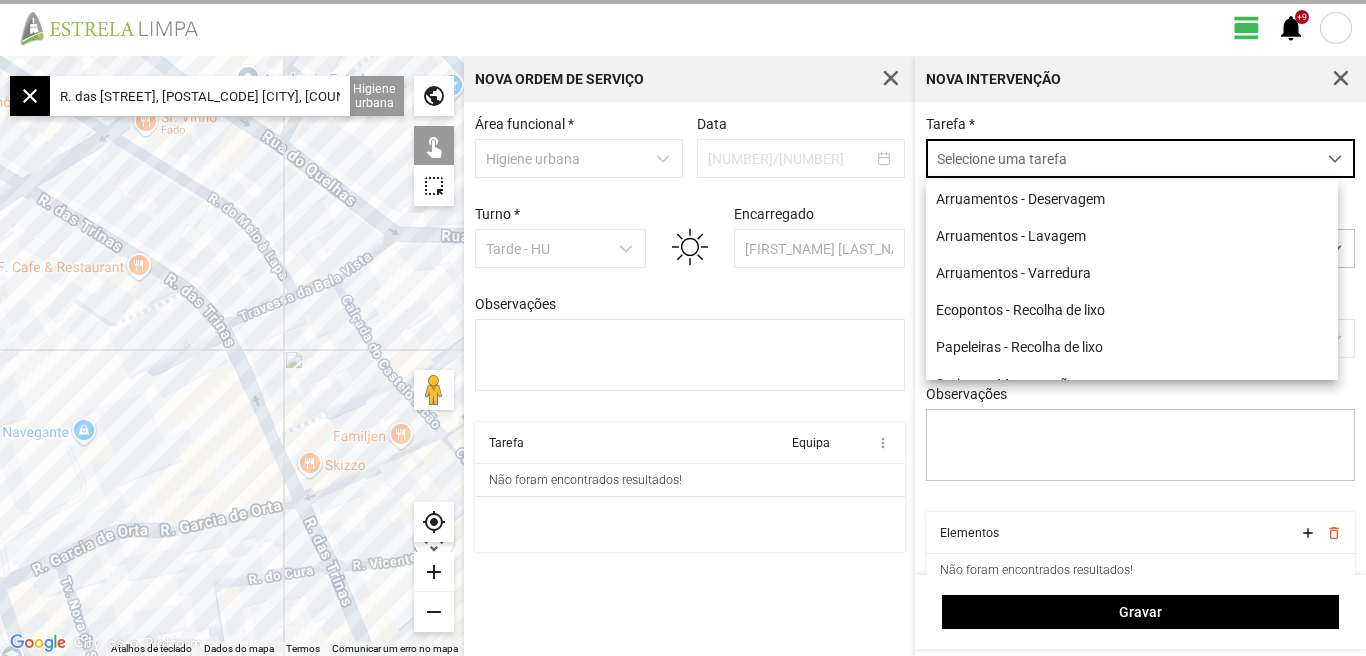 scroll, scrollTop: 11, scrollLeft: 89, axis: both 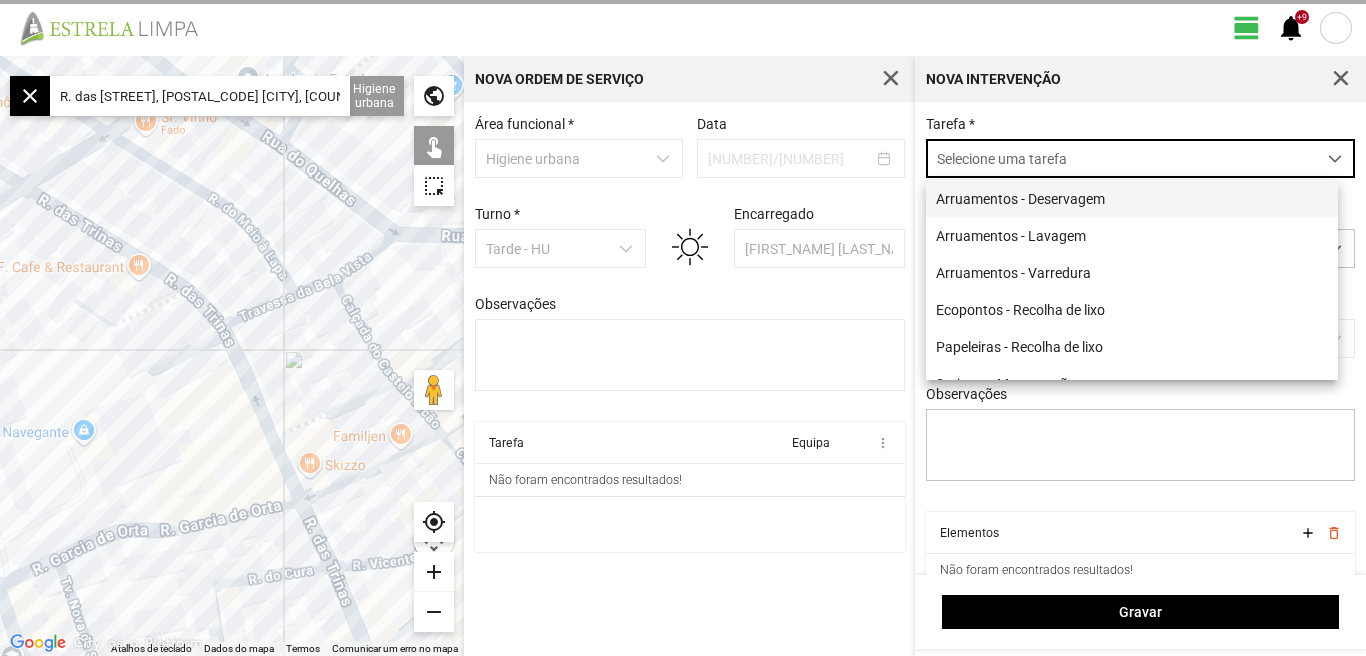click on "Arruamentos - Deservagem" at bounding box center (1132, 198) 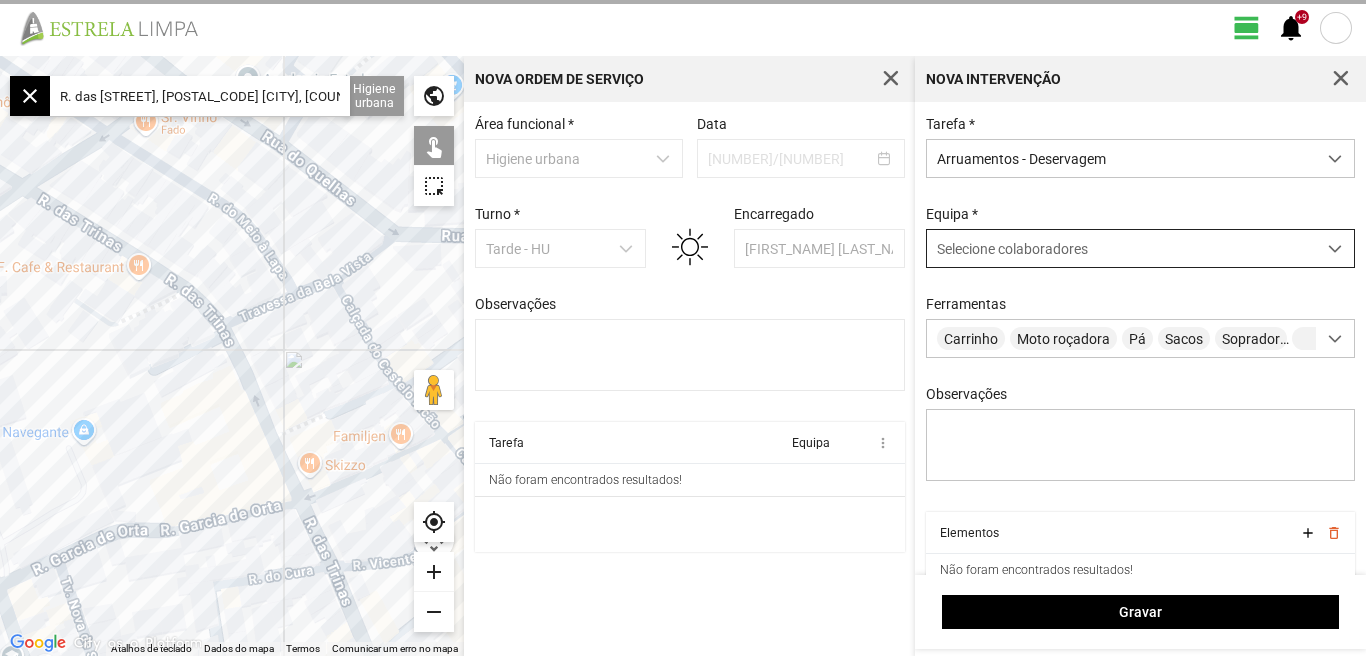 click at bounding box center (1335, 249) 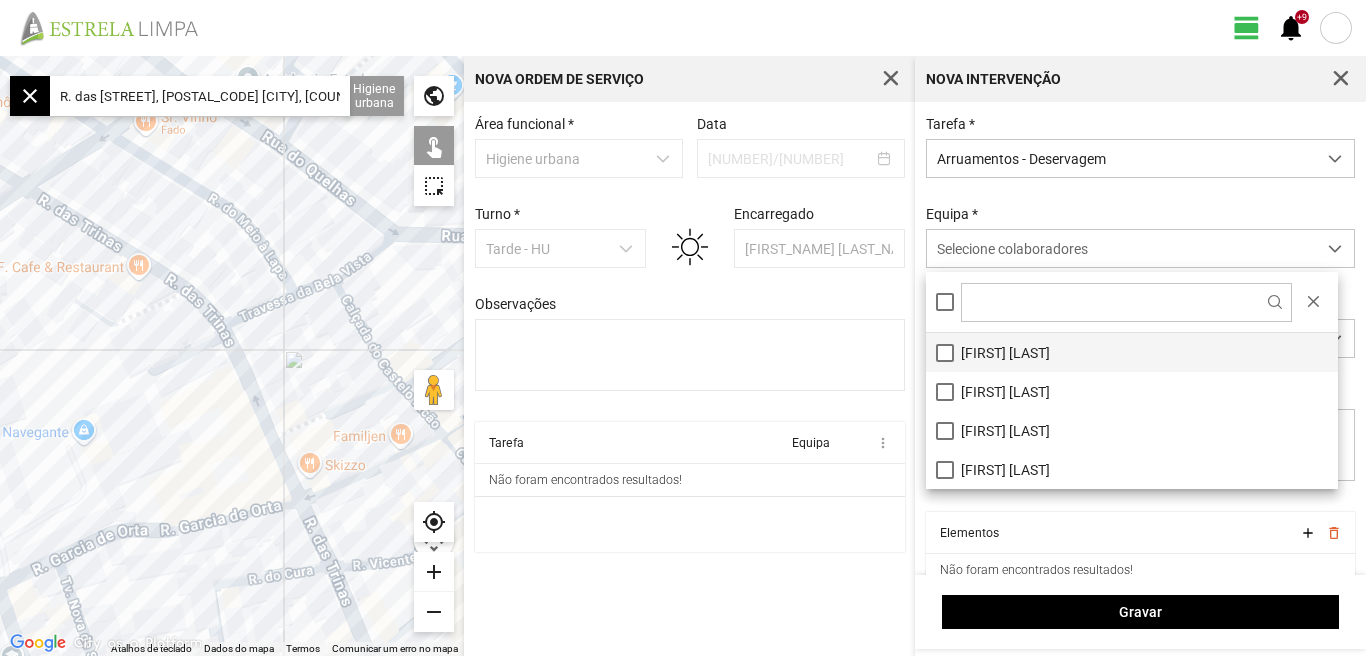 click on "[FIRST] [LAST]" at bounding box center (1132, 352) 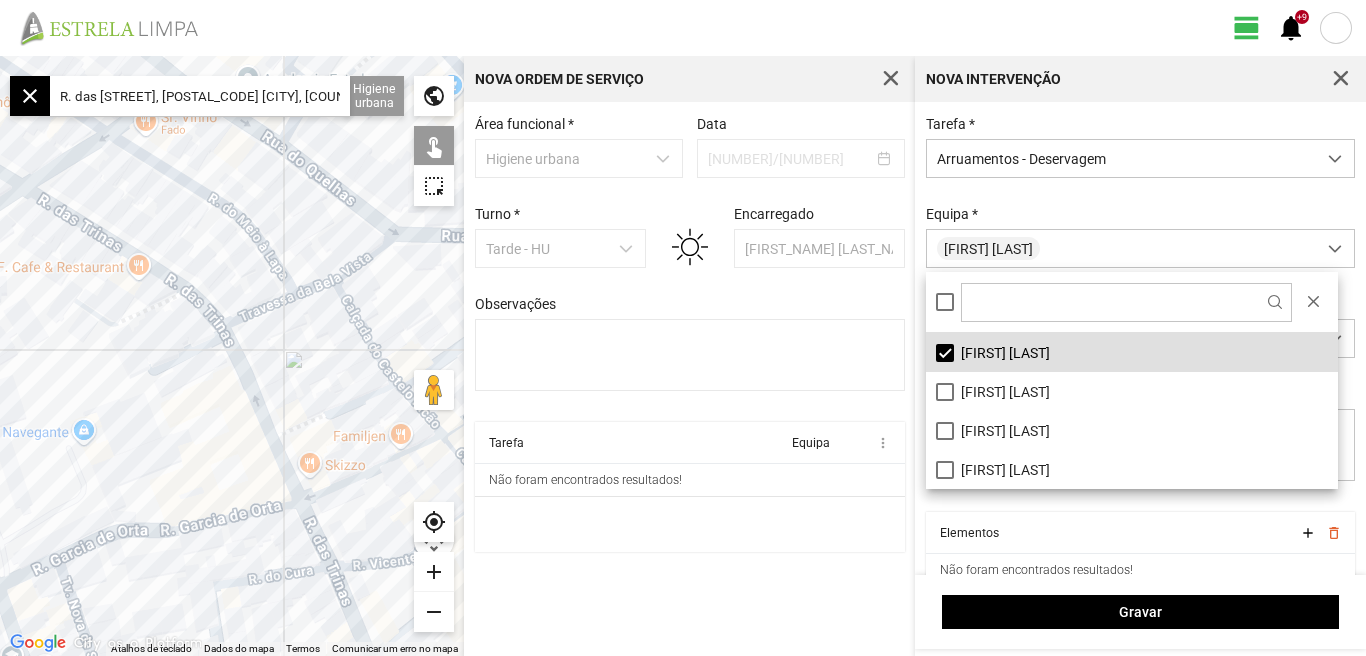 click on "Tarefa Equipa more_vert   Não foram encontrados resultados!" at bounding box center [690, 492] 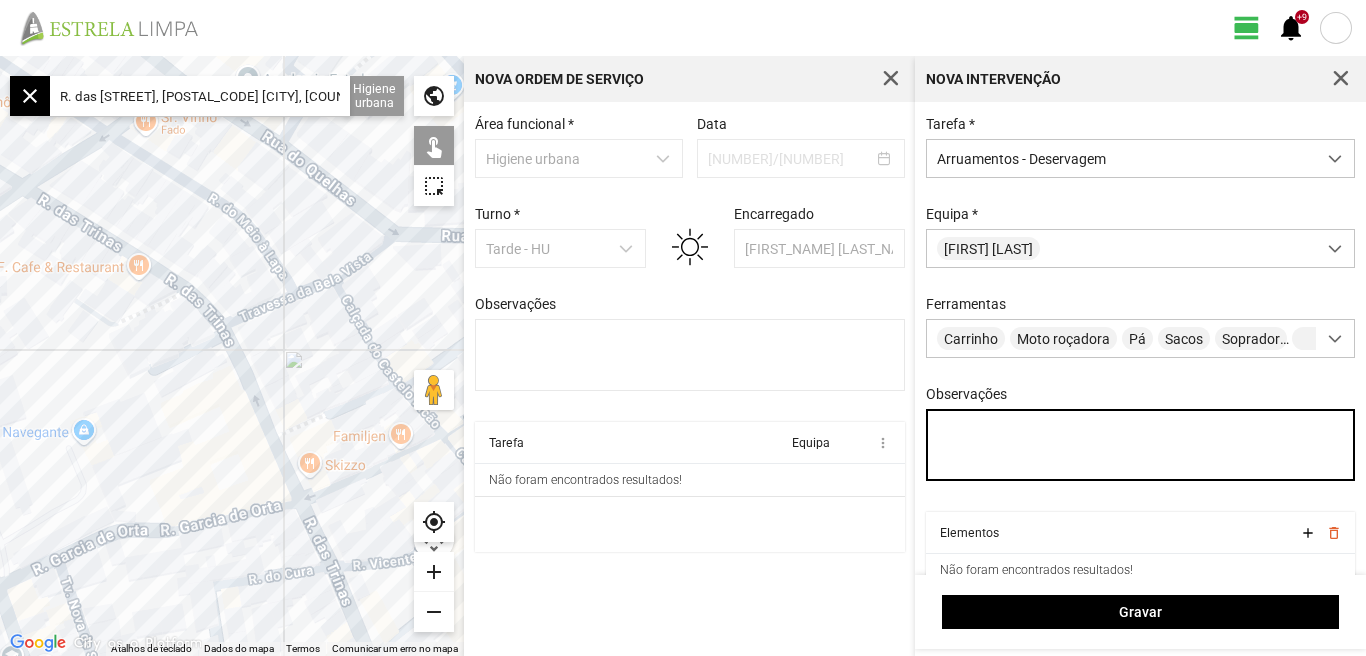 click on "Observações" at bounding box center [1141, 445] 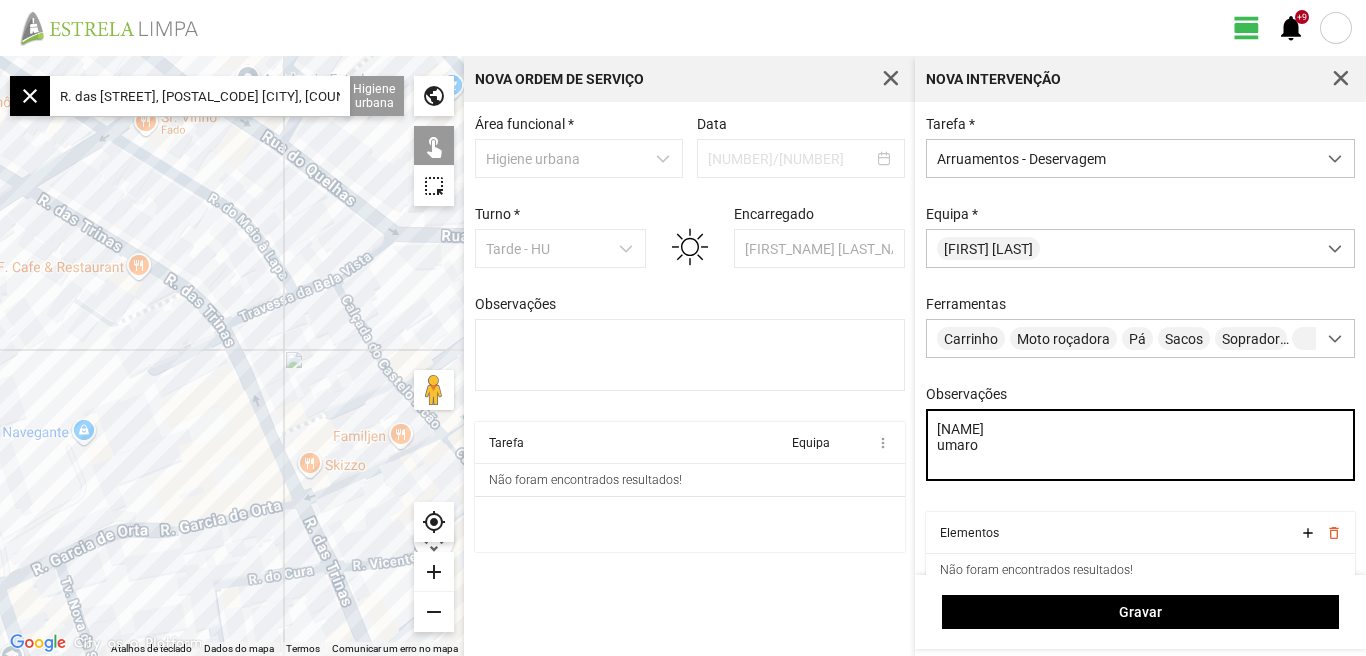 type on "[NAME]
umaro" 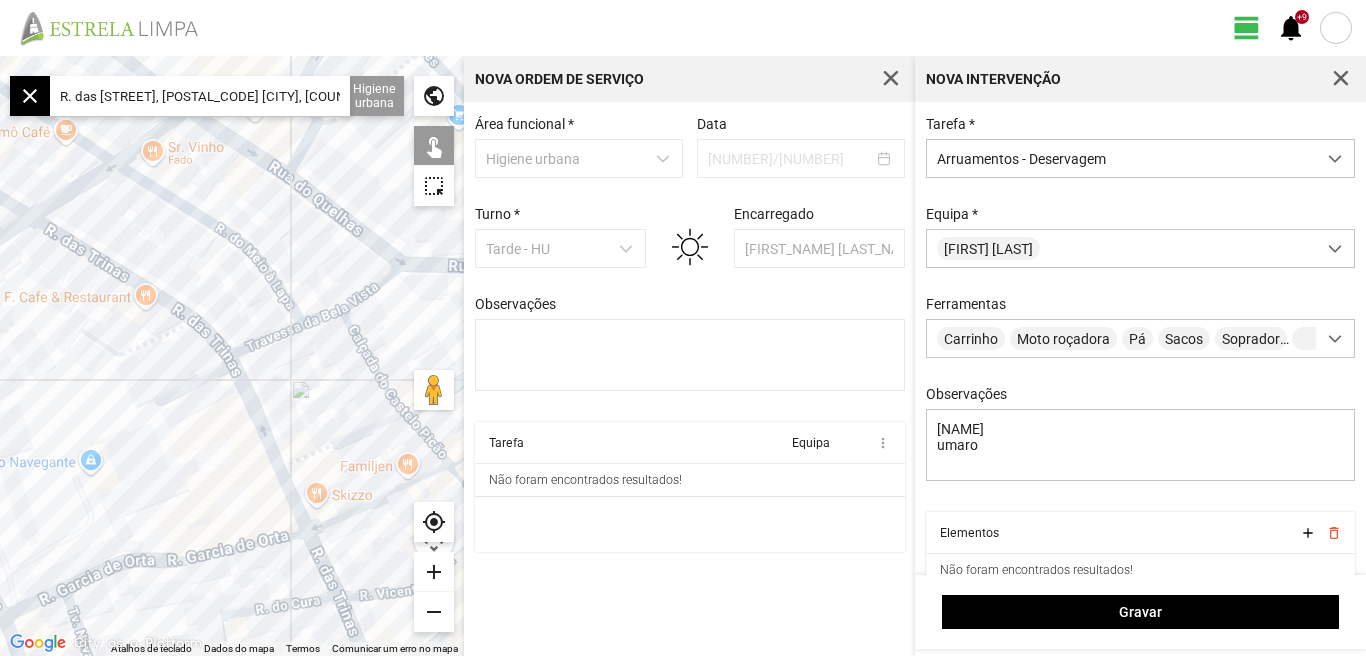 drag, startPoint x: 299, startPoint y: 215, endPoint x: 311, endPoint y: 280, distance: 66.09841 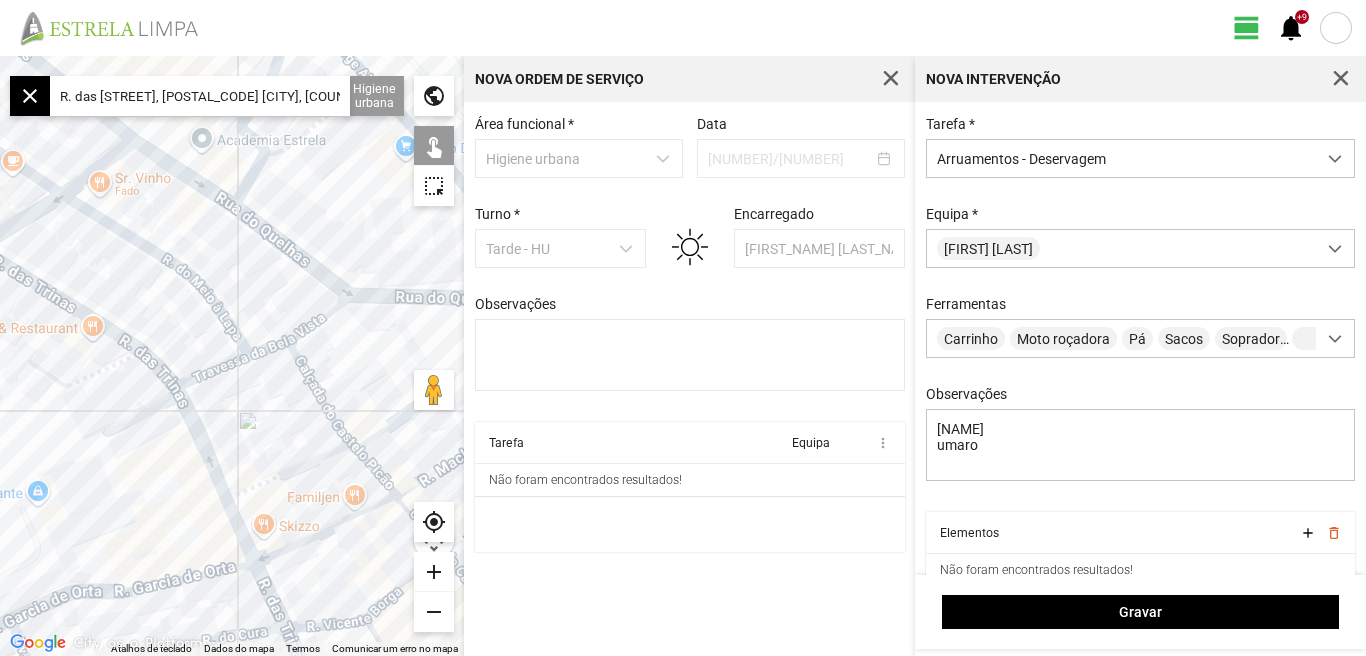 drag, startPoint x: 311, startPoint y: 280, endPoint x: 253, endPoint y: 273, distance: 58.420887 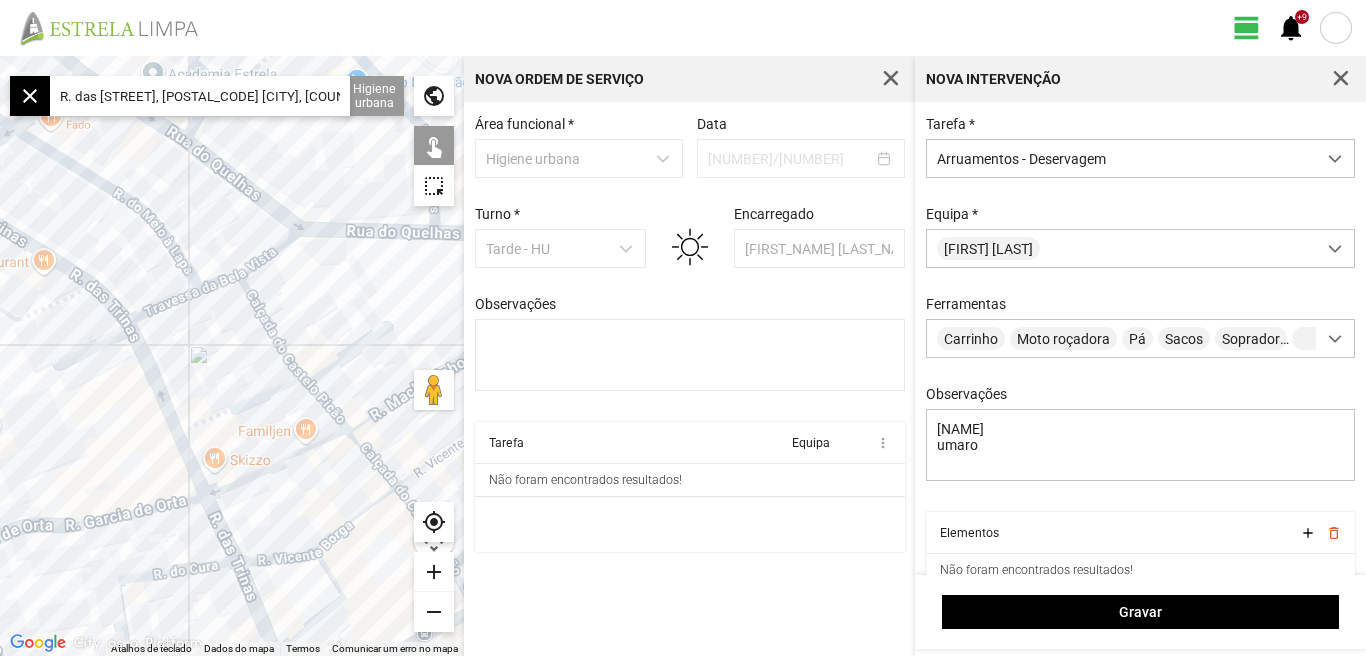 drag, startPoint x: 248, startPoint y: 388, endPoint x: 205, endPoint y: 334, distance: 69.02898 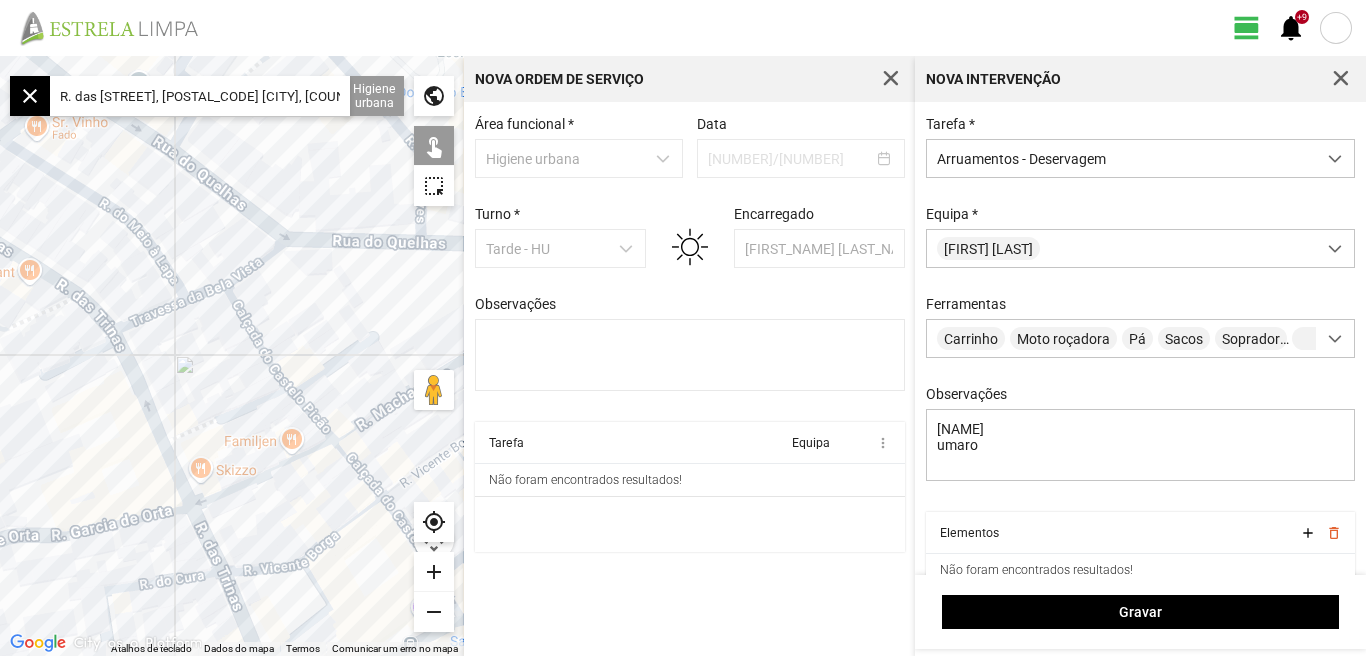 drag, startPoint x: 255, startPoint y: 470, endPoint x: 284, endPoint y: 553, distance: 87.92042 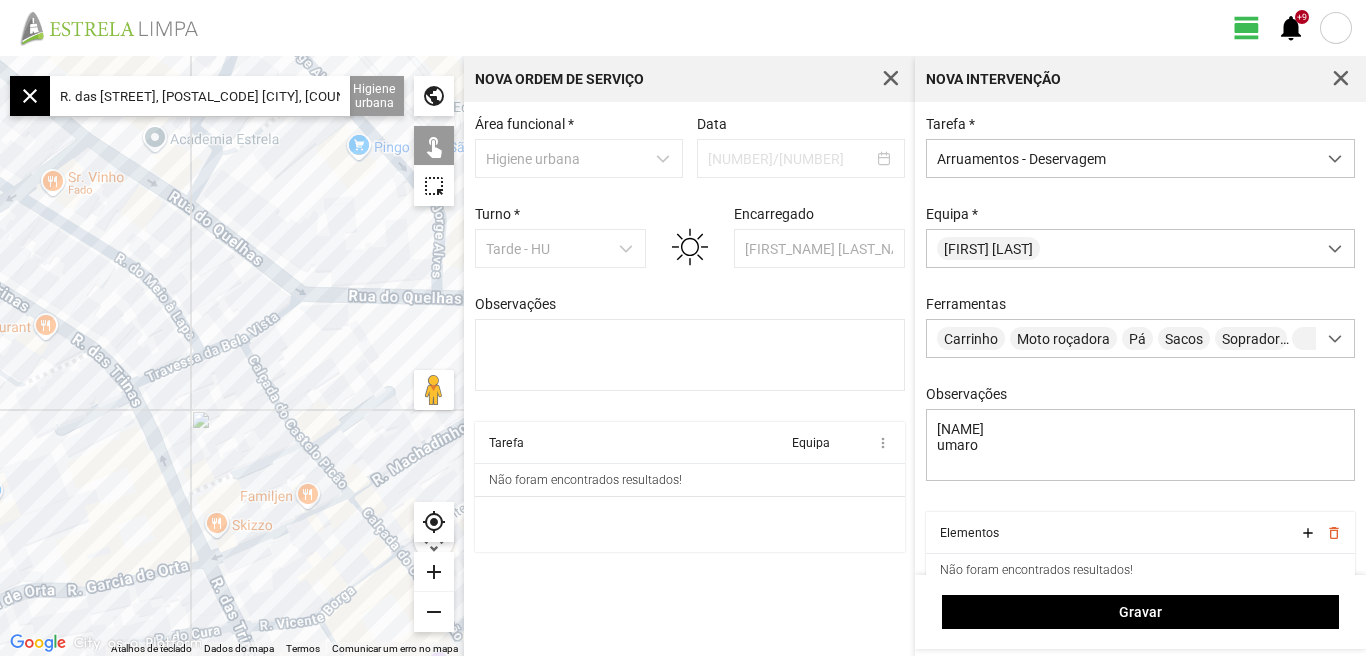 click on "add" 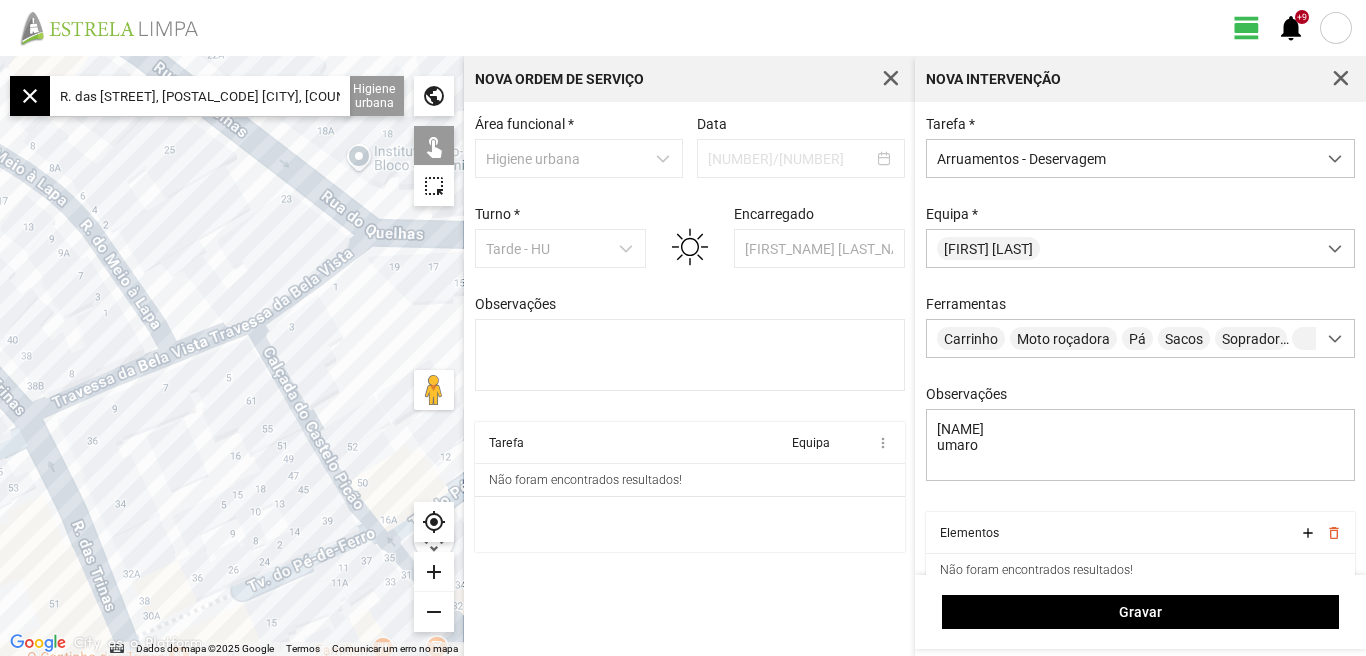 drag, startPoint x: 255, startPoint y: 454, endPoint x: 192, endPoint y: 362, distance: 111.503365 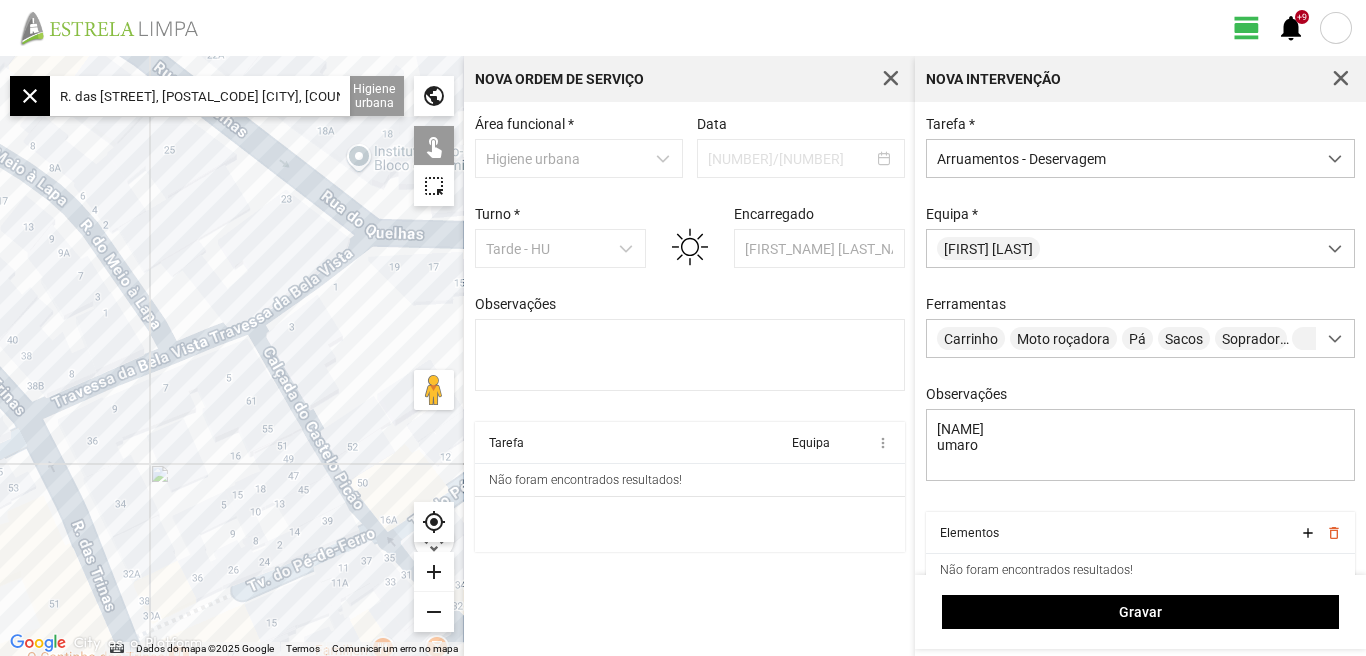 click 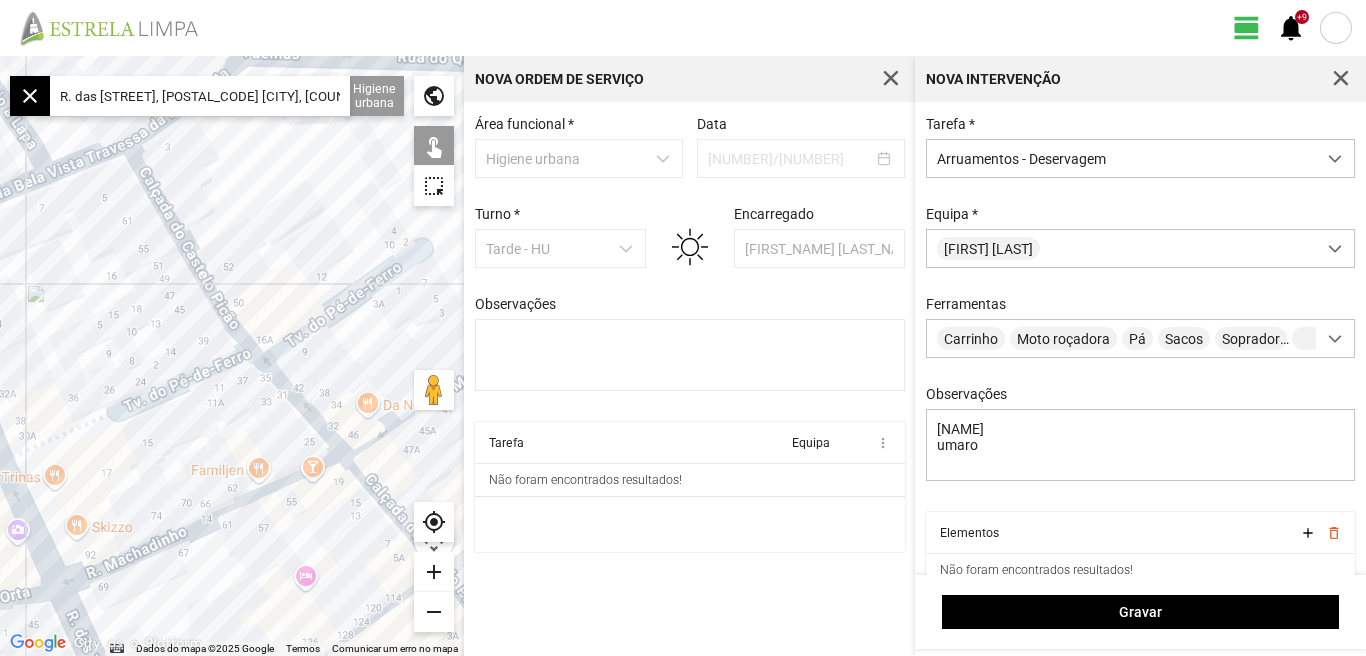 click 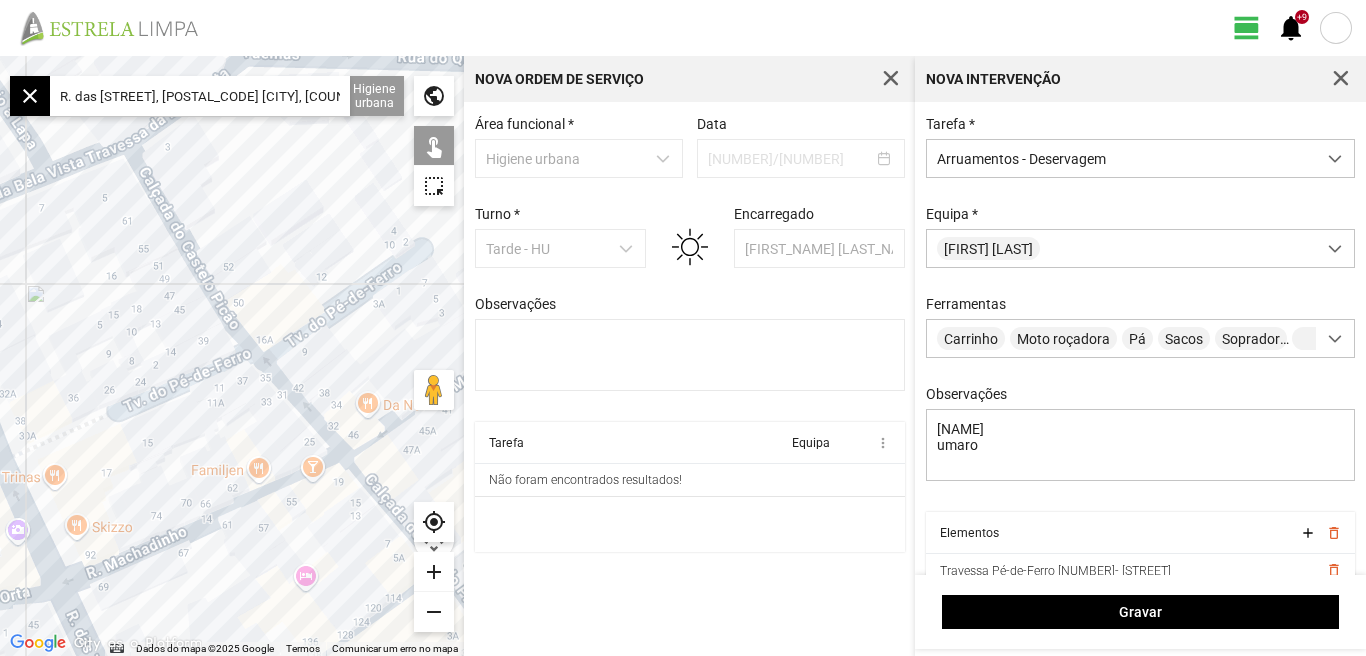 click 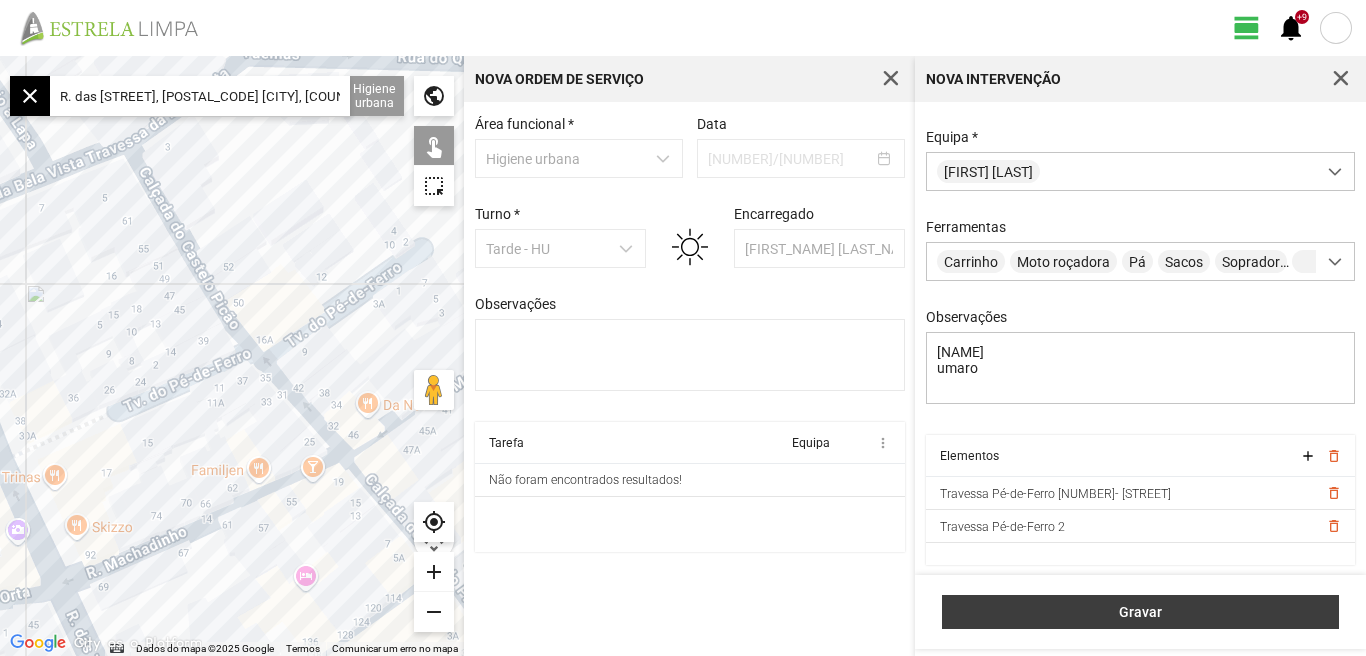 click on "Gravar" at bounding box center [1141, 612] 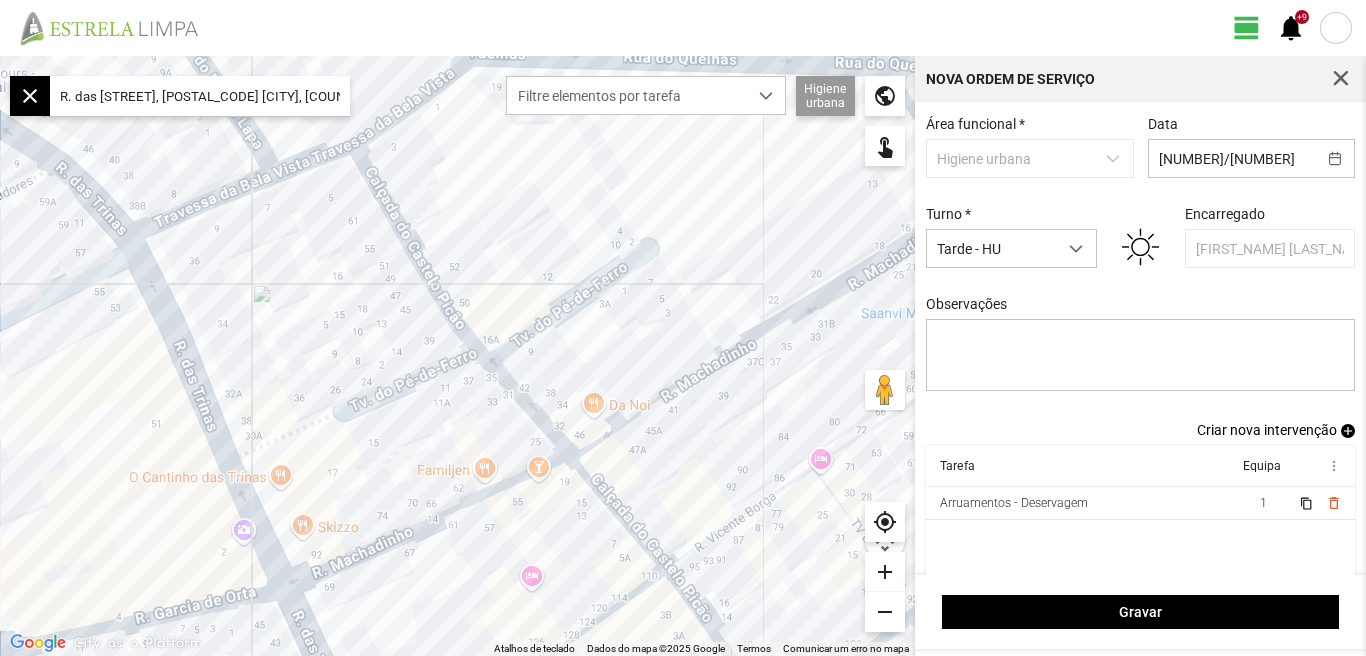 click on "Criar nova intervenção" at bounding box center (1267, 430) 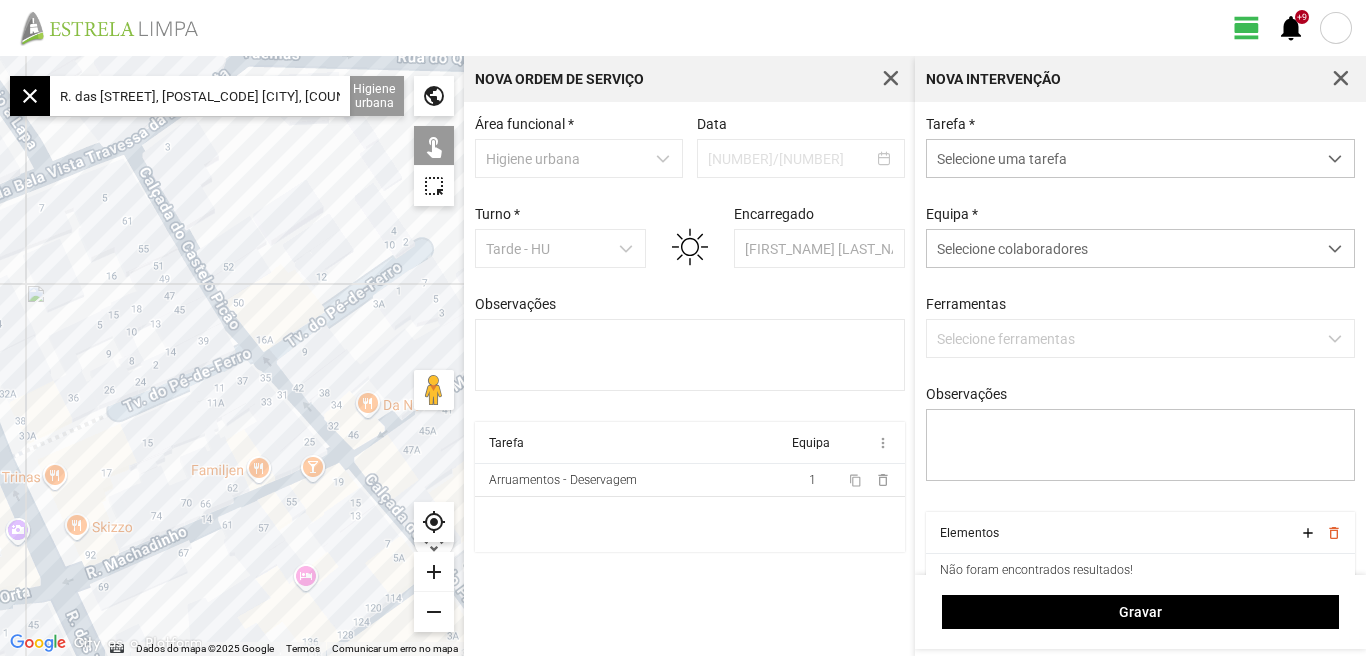 scroll, scrollTop: 85, scrollLeft: 0, axis: vertical 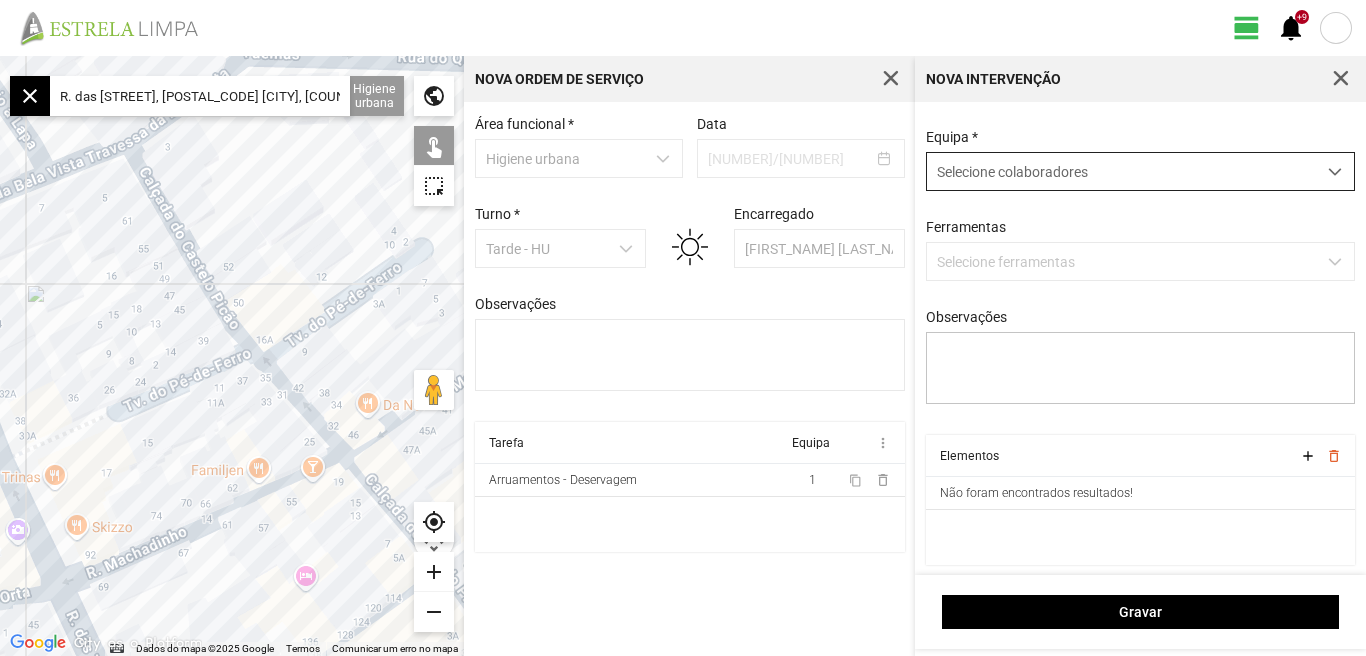 click at bounding box center (1335, 172) 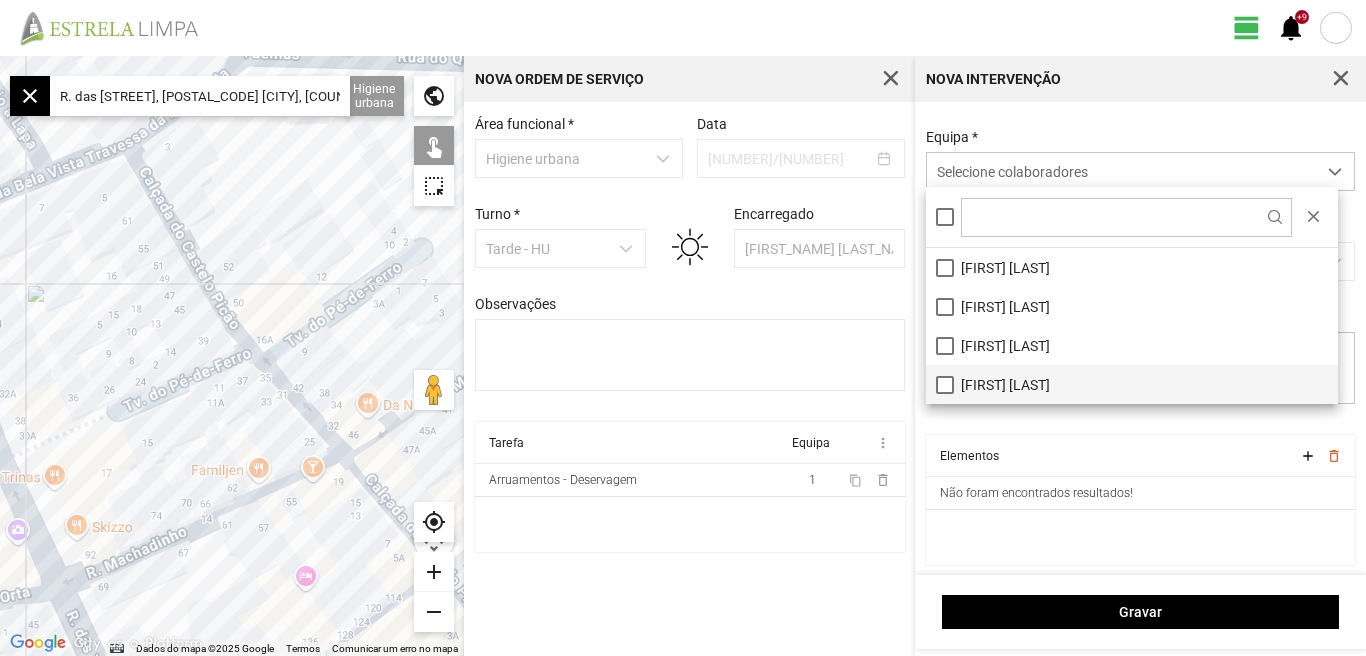 click on "[FIRST] [LAST]" at bounding box center (1132, 384) 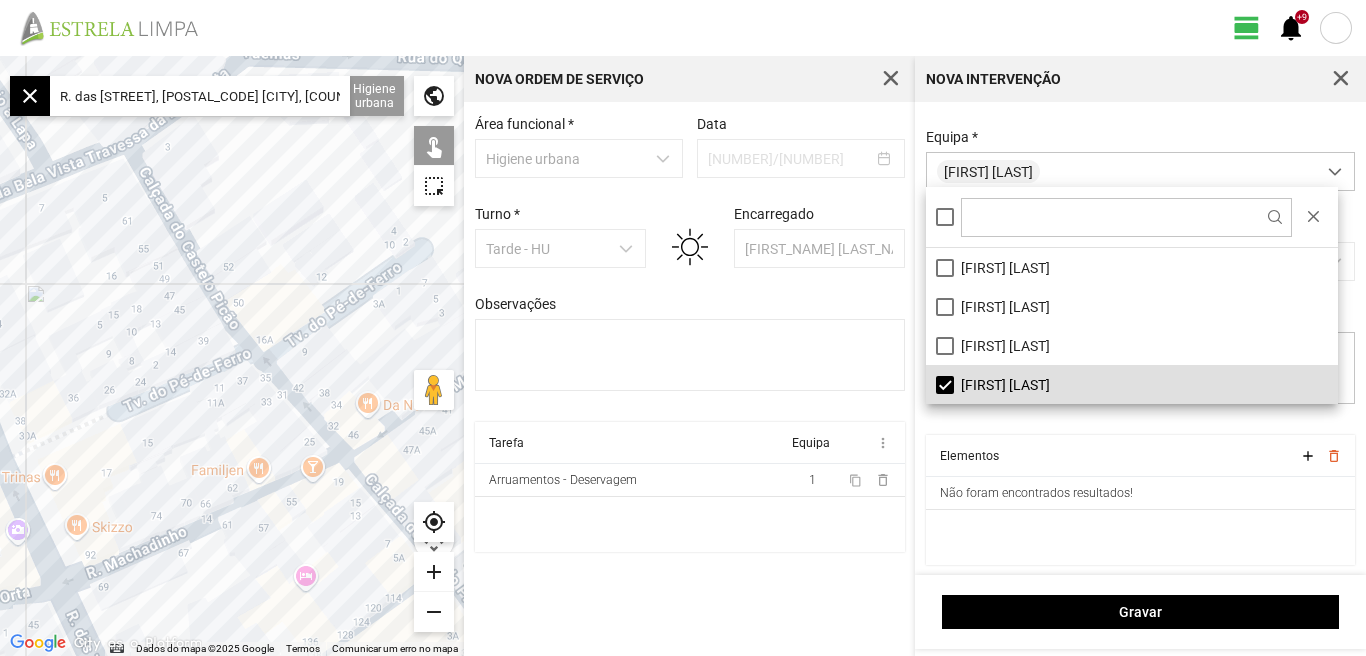 click on "[STREET] [DATE] [TIME] [NAME] [TASK] [TEAM]" at bounding box center [689, 379] 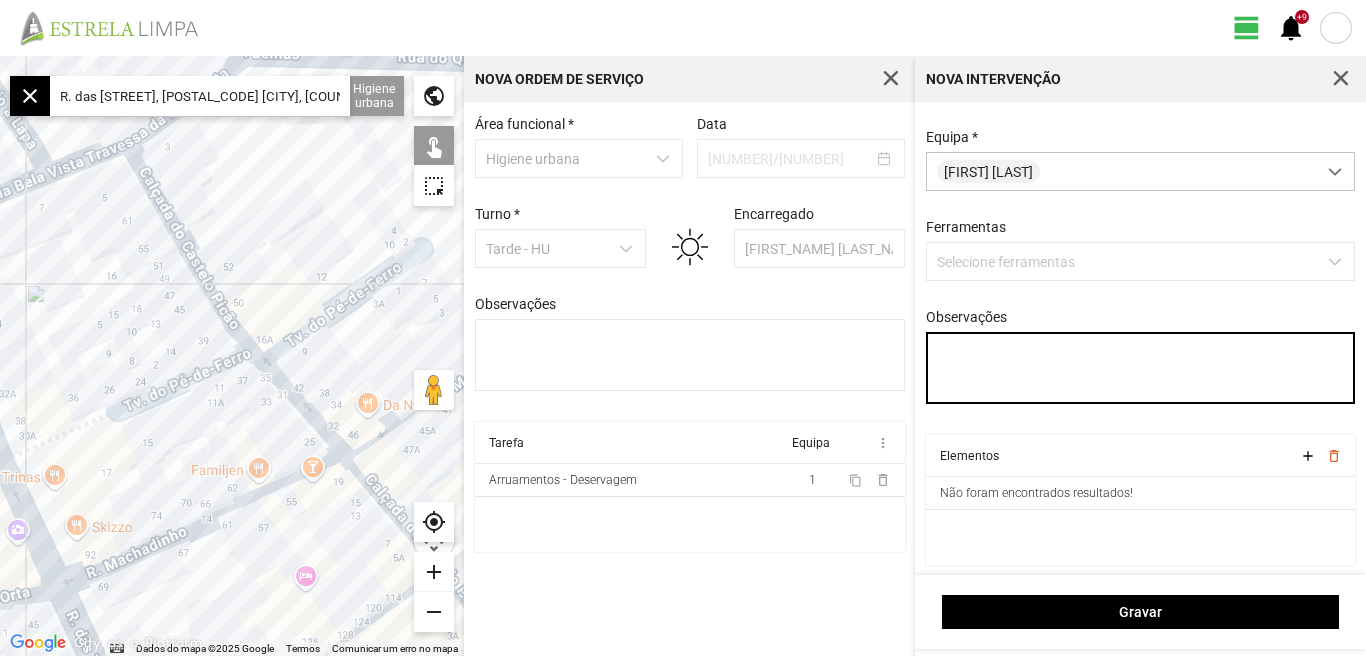 click on "Observações" at bounding box center [1141, 368] 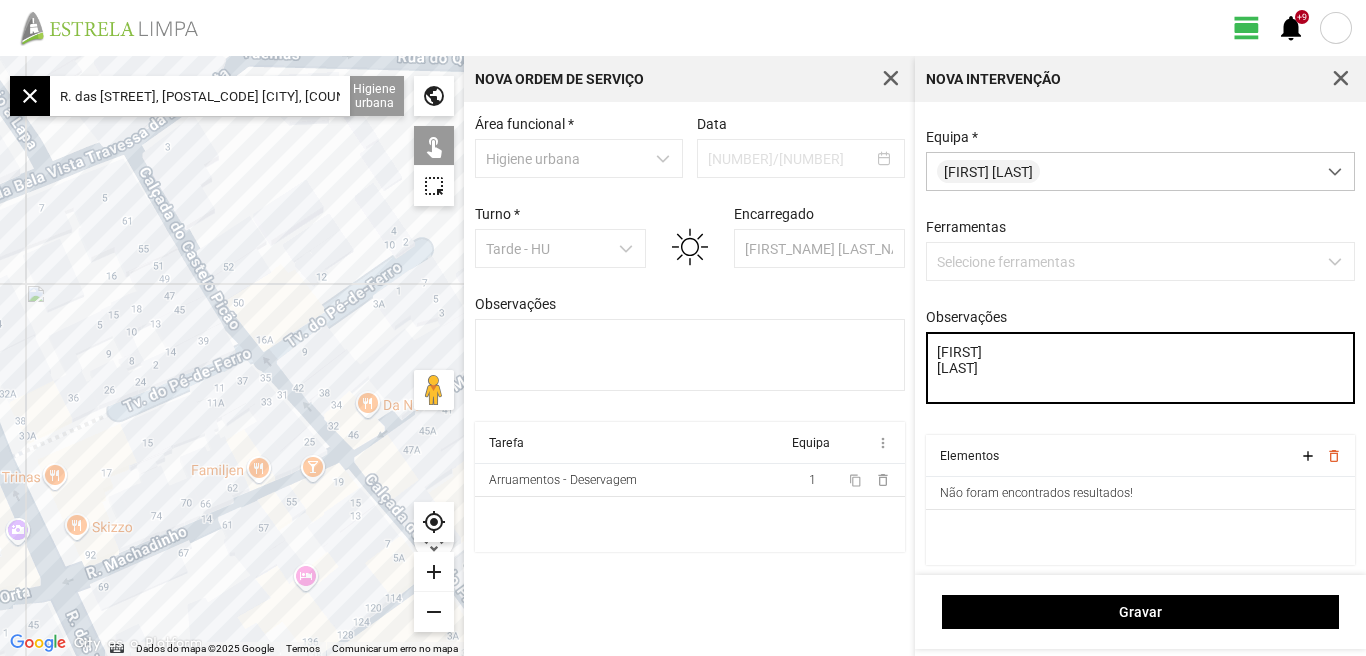 type on "[FIRST]
[LAST]" 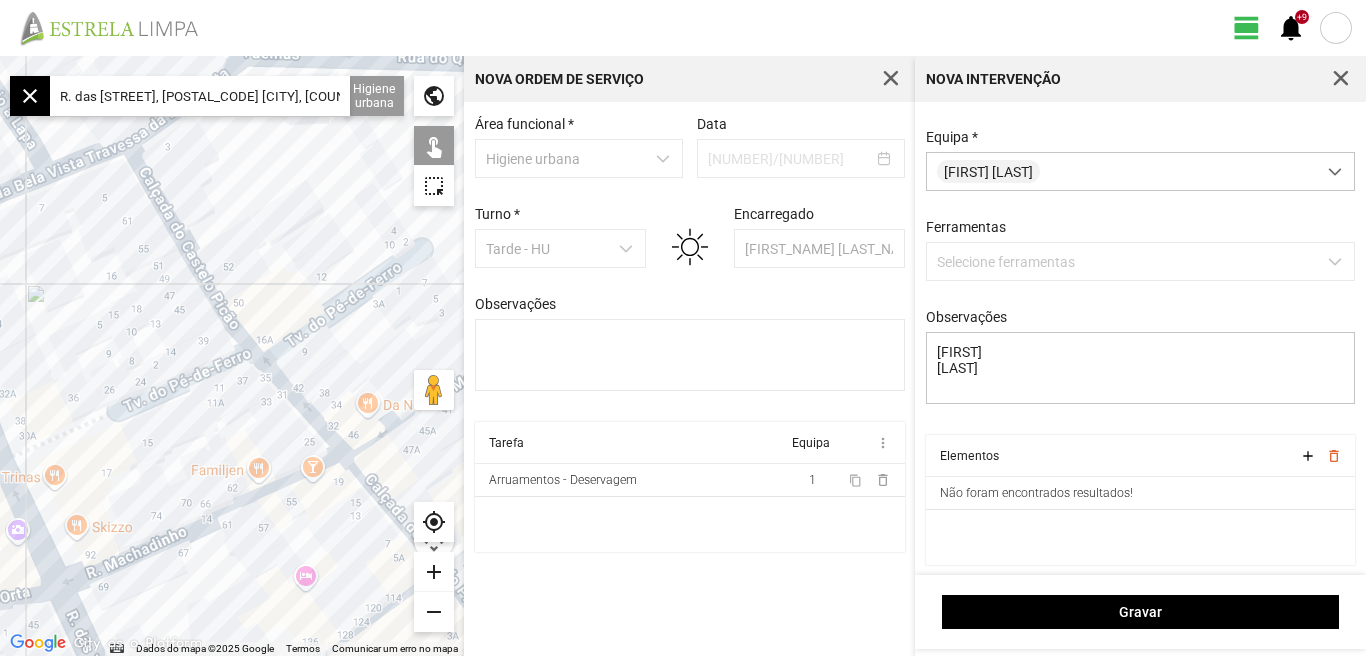 click on "R. das [STREET], [POSTAL_CODE] [CITY], [COUNTRY]" 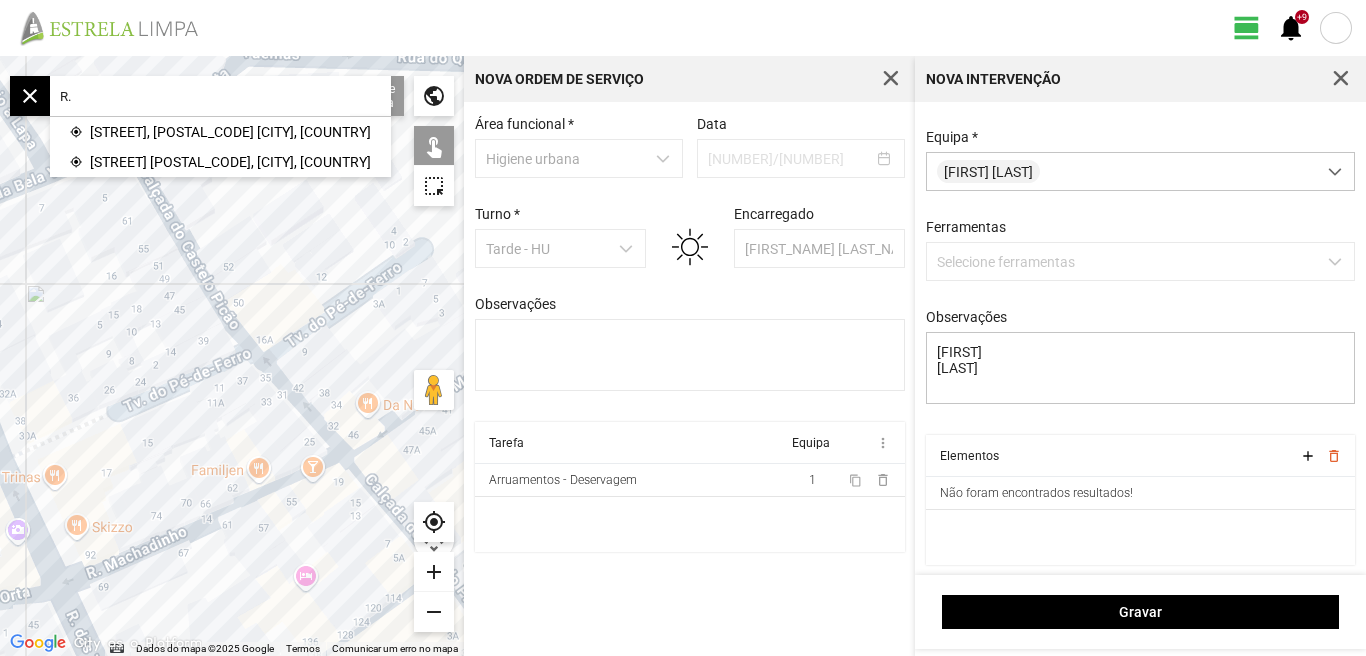 type on "R" 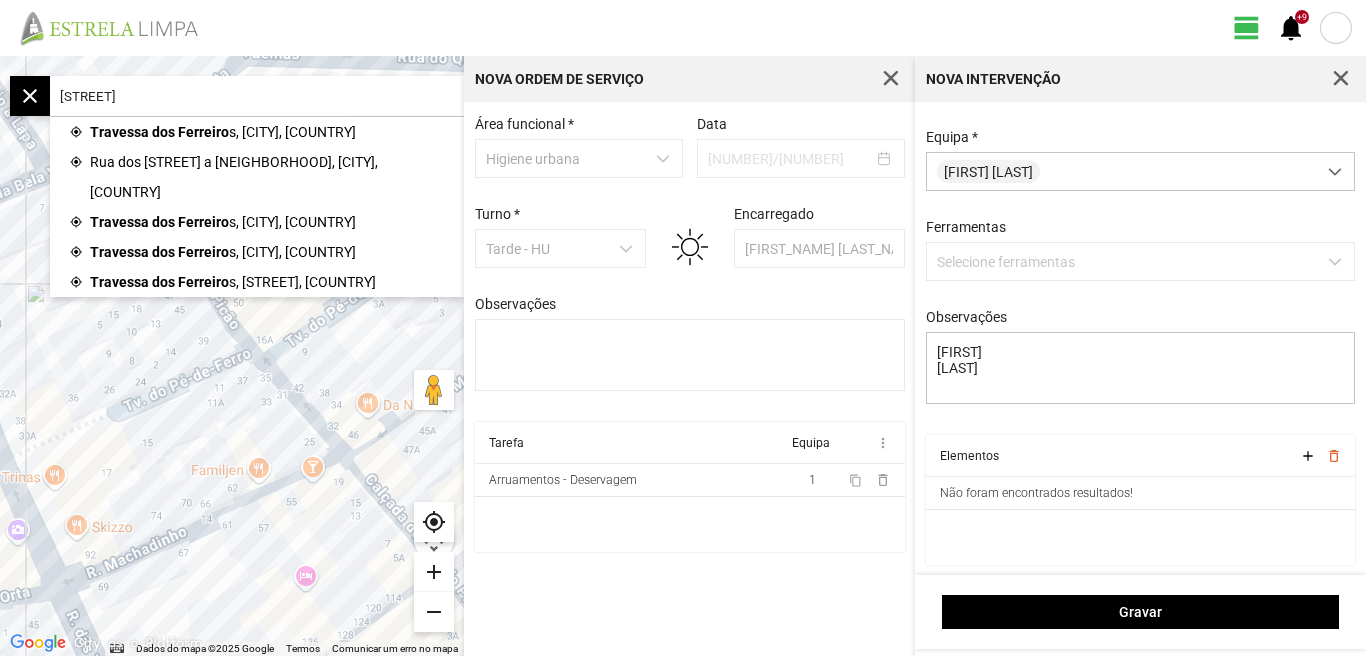click on "[STREET]" 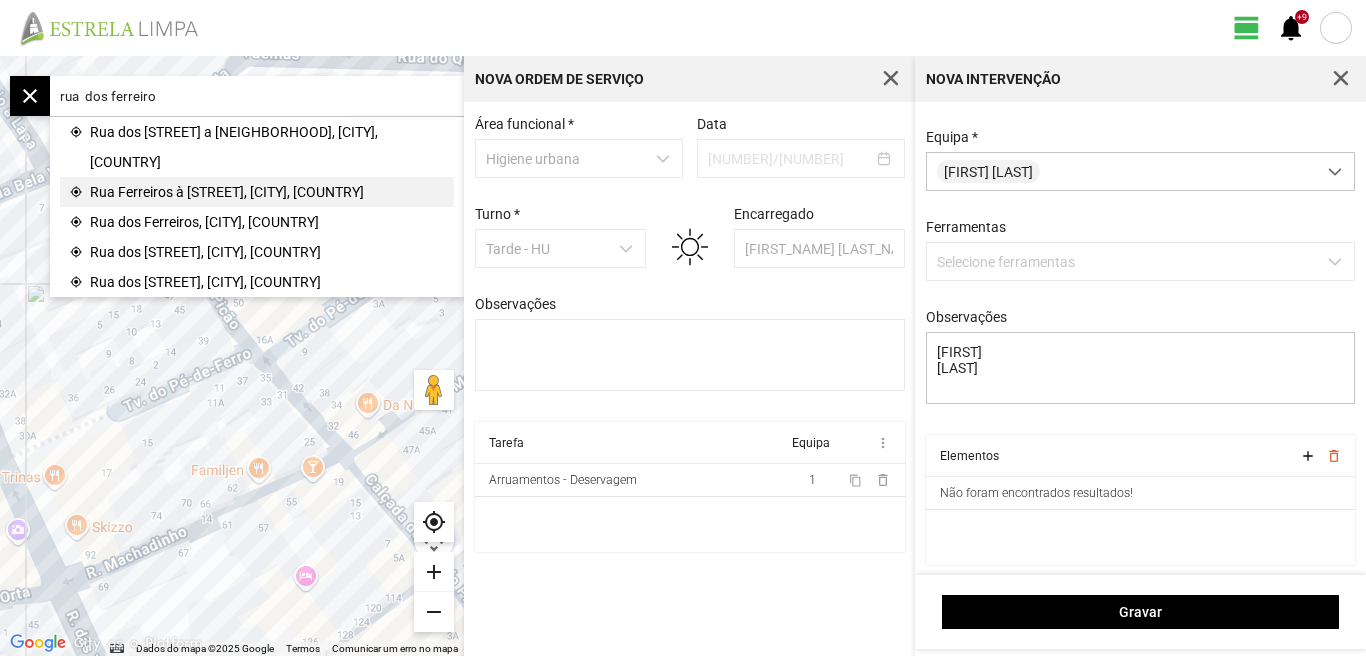 click on "Rua Ferreiros à [STREET], [CITY], [COUNTRY]" 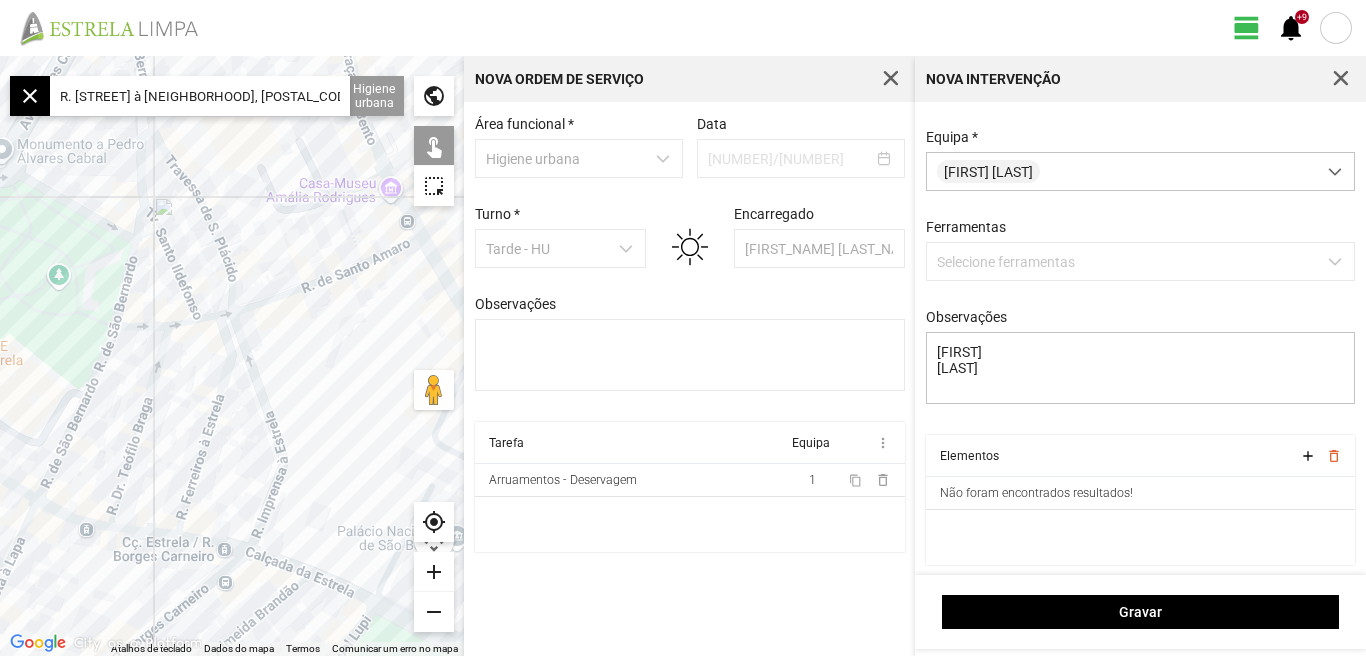 click on "add" 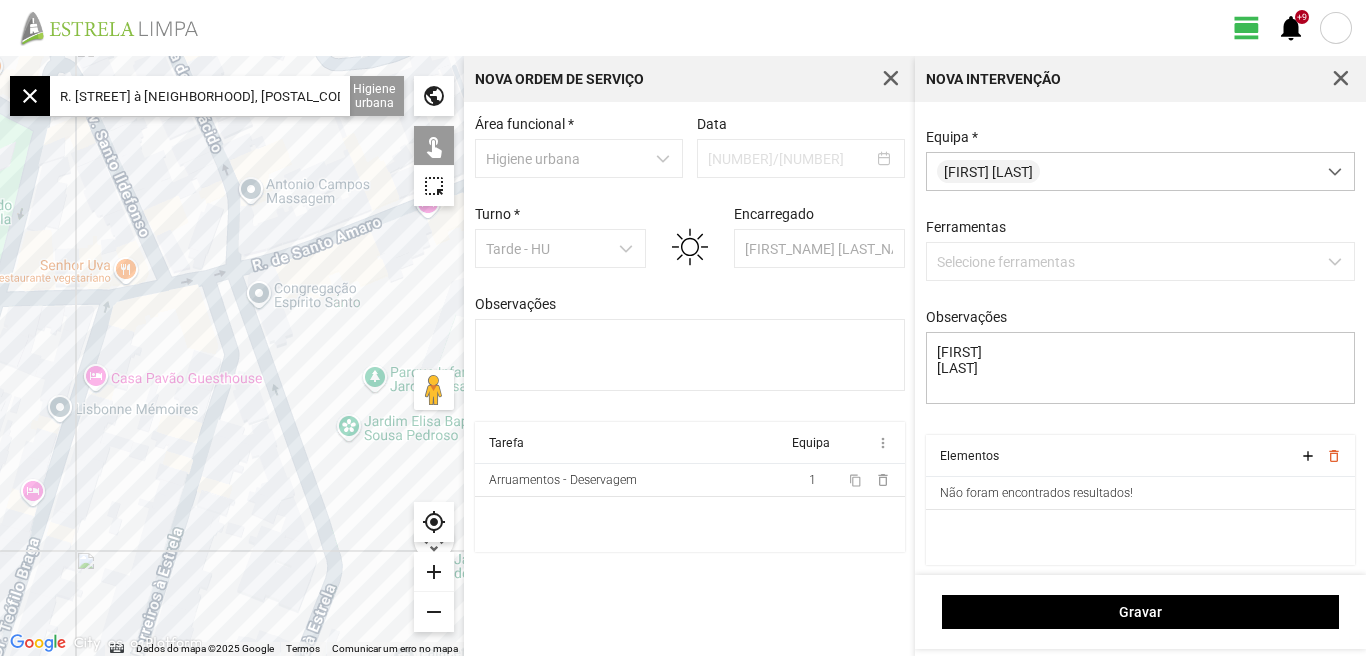click on "add" 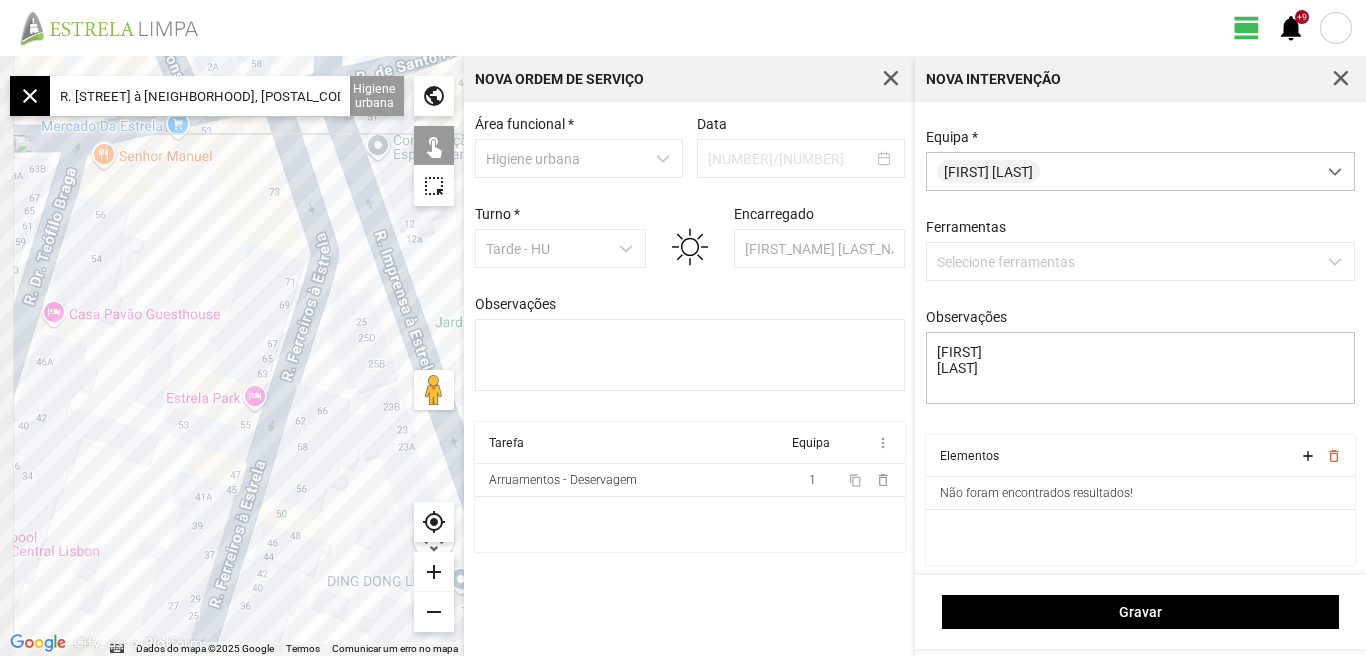 drag, startPoint x: 270, startPoint y: 498, endPoint x: 374, endPoint y: 397, distance: 144.97241 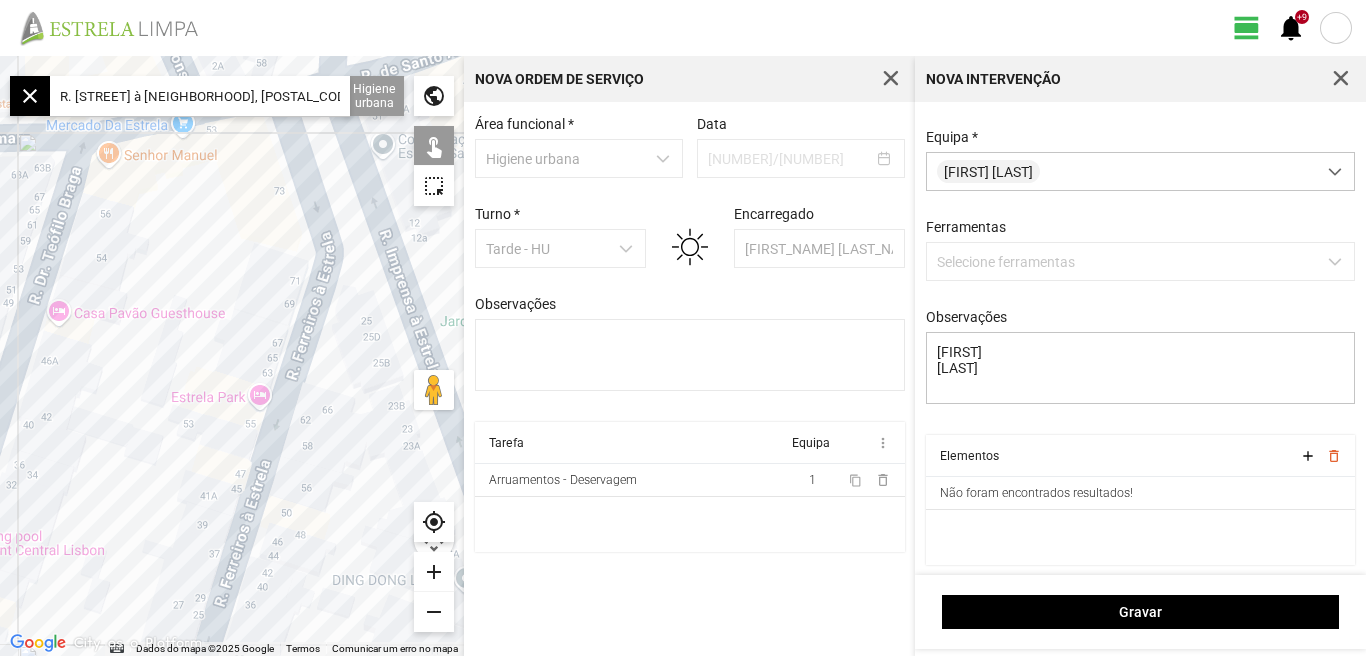 click 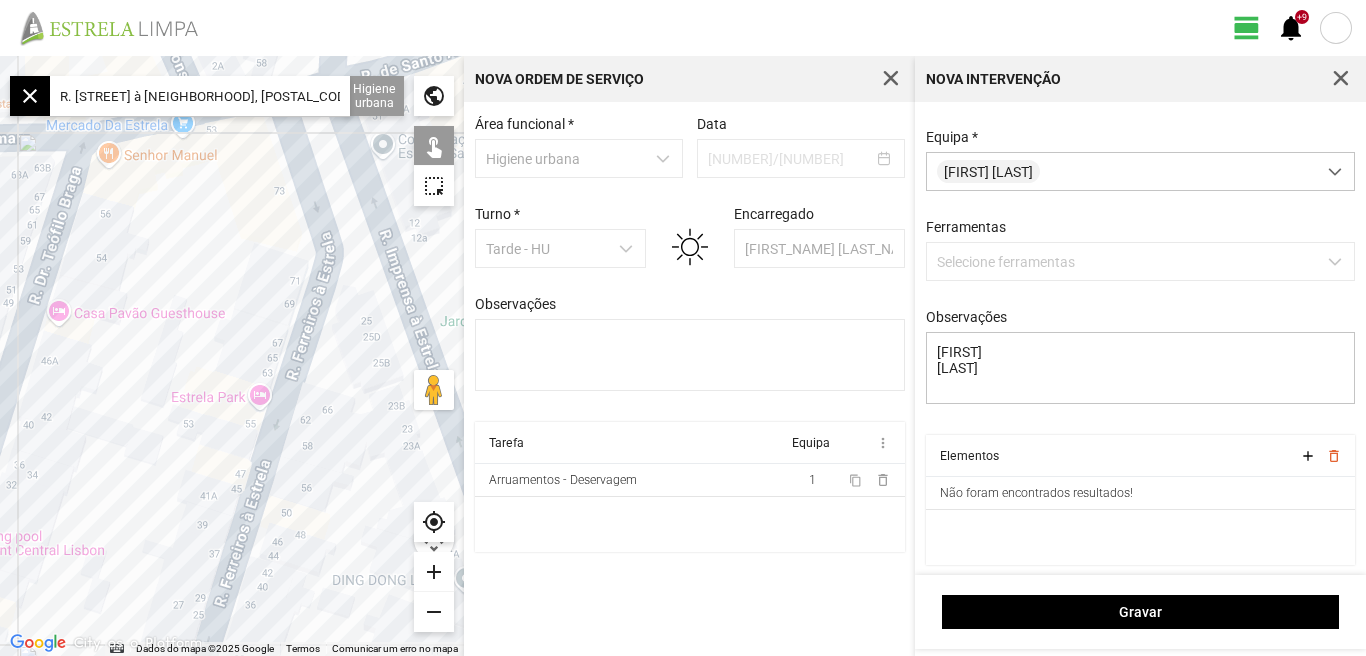 click on "R. [STREET] à [NEIGHBORHOOD], [POSTAL_CODE] [CITY], [COUNTRY]" 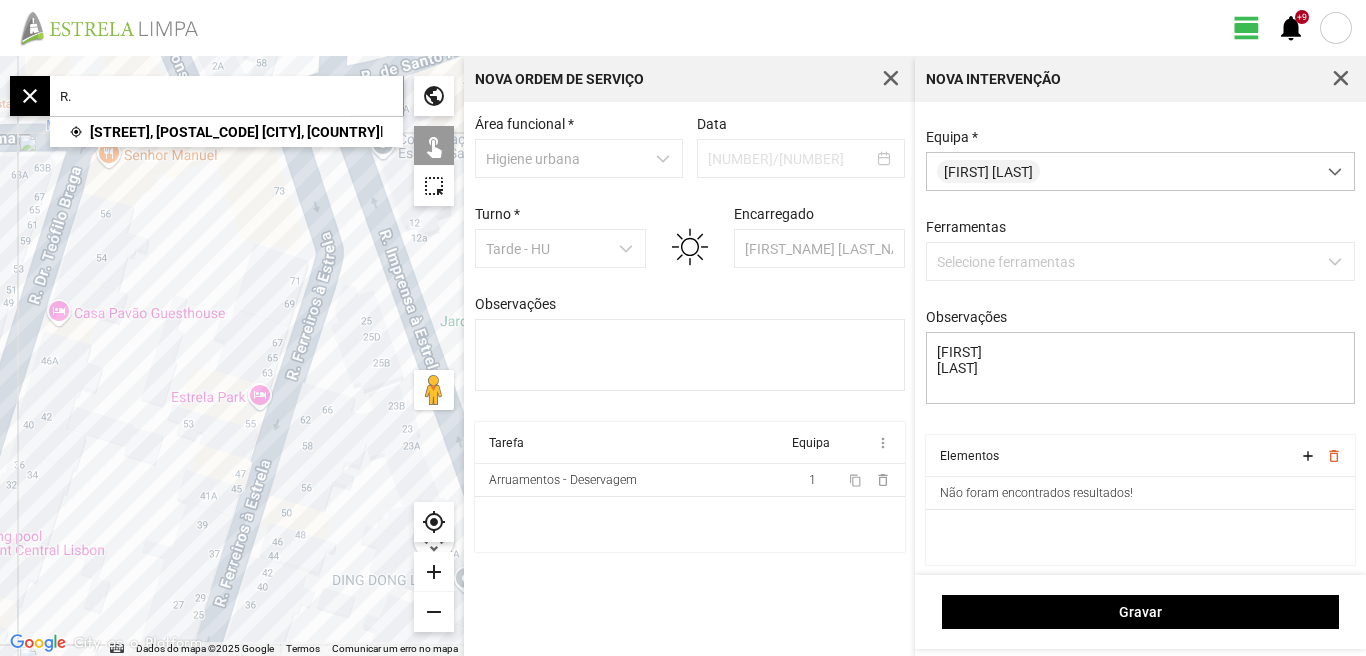 type on "R" 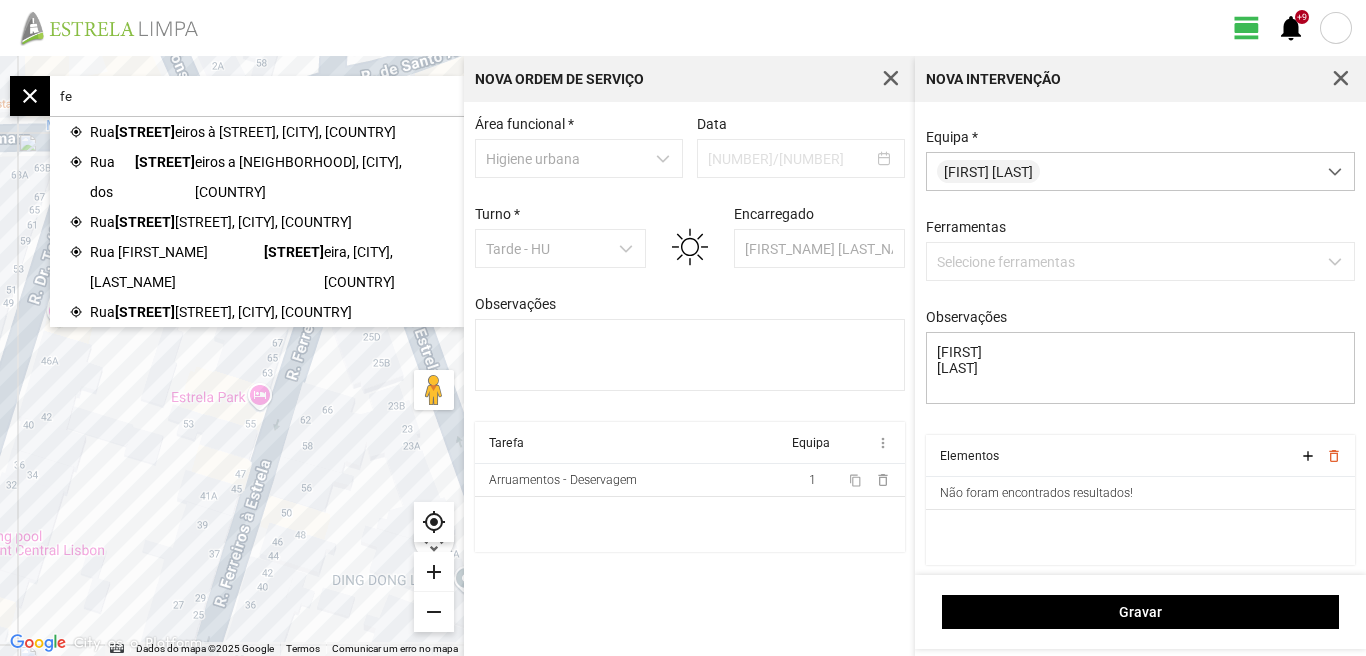 type on "f" 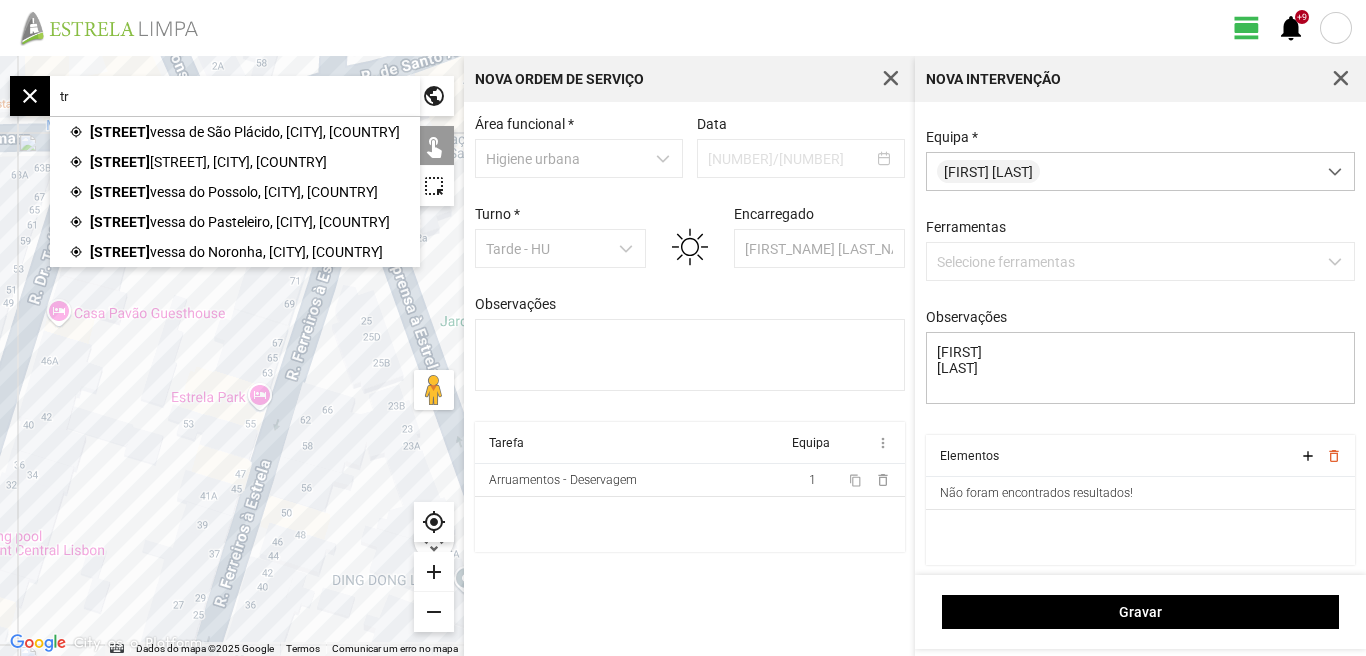 type on "t" 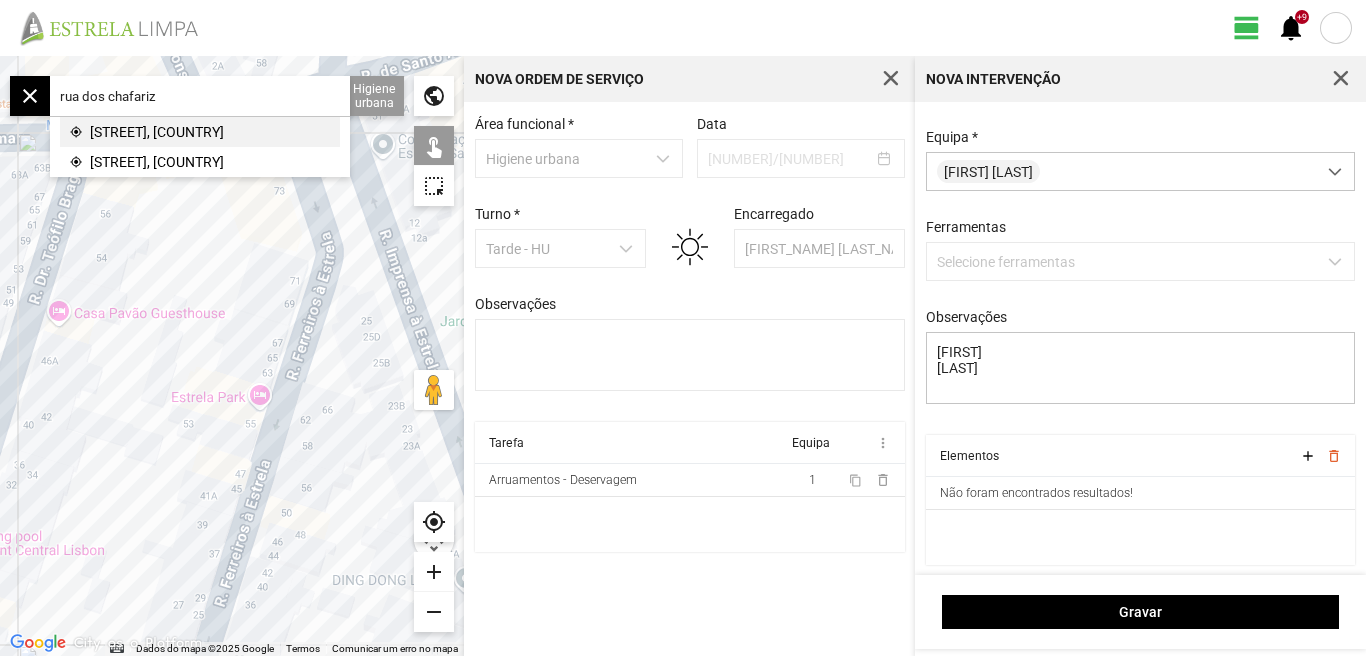 click on "[STREET], [COUNTRY]" 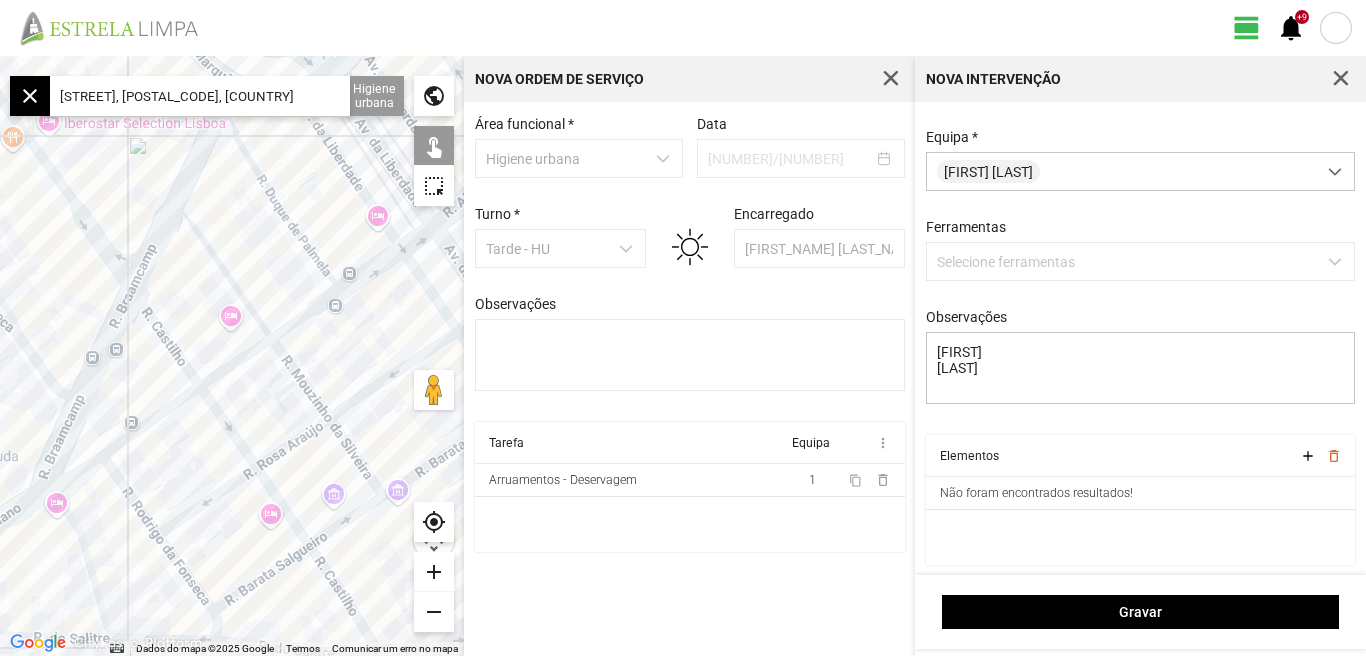 click on "[STREET], [POSTAL_CODE], [COUNTRY]" 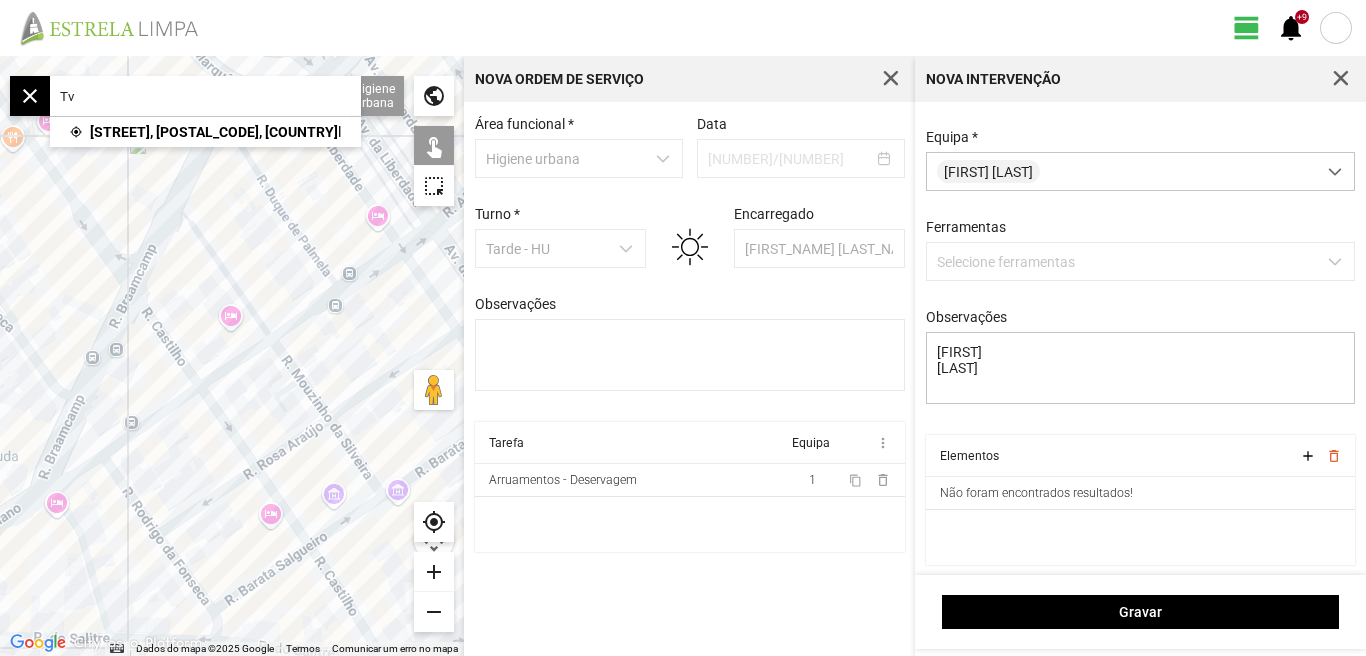 type on "[STREET]" 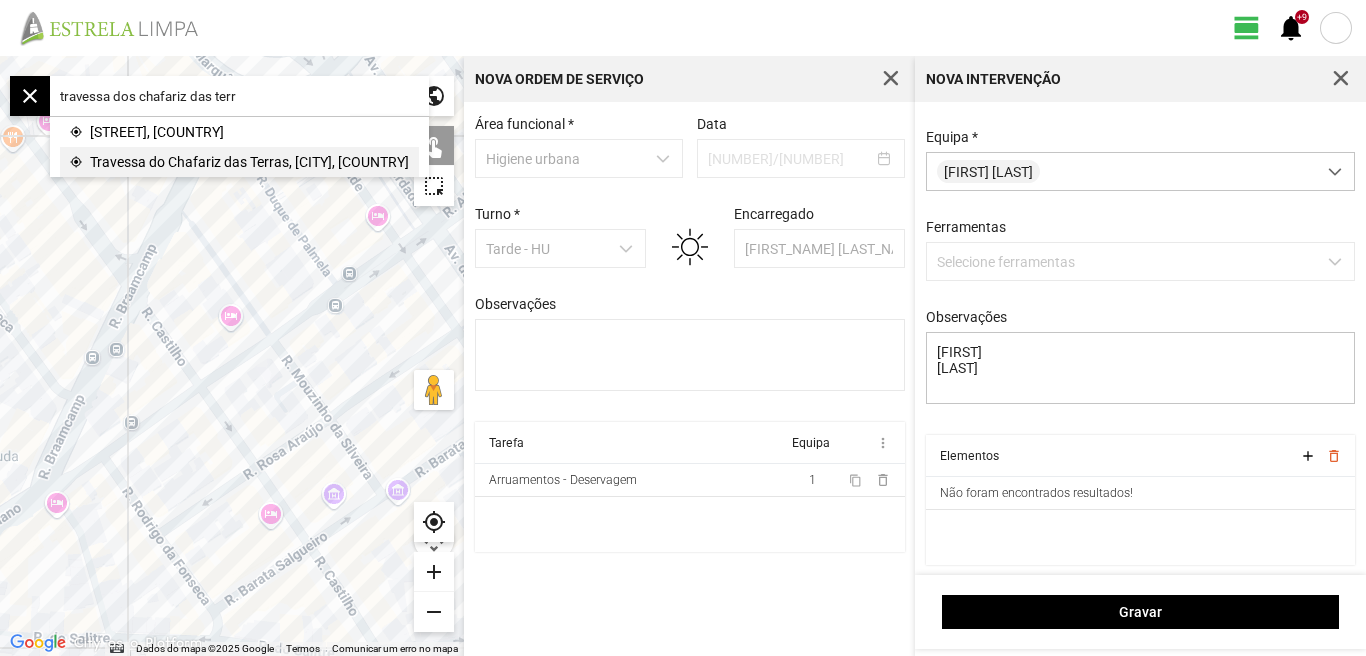 click on "Travessa do Chafariz das Terras, [CITY], [COUNTRY]" 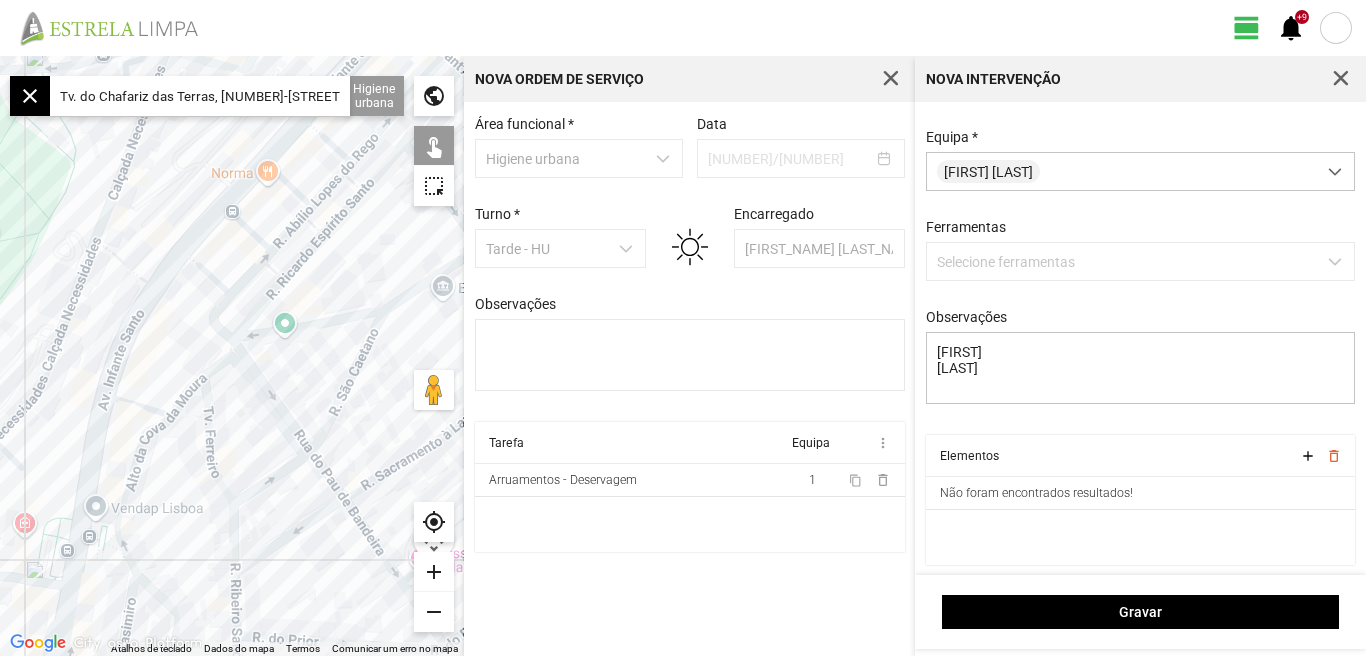 click on "add" 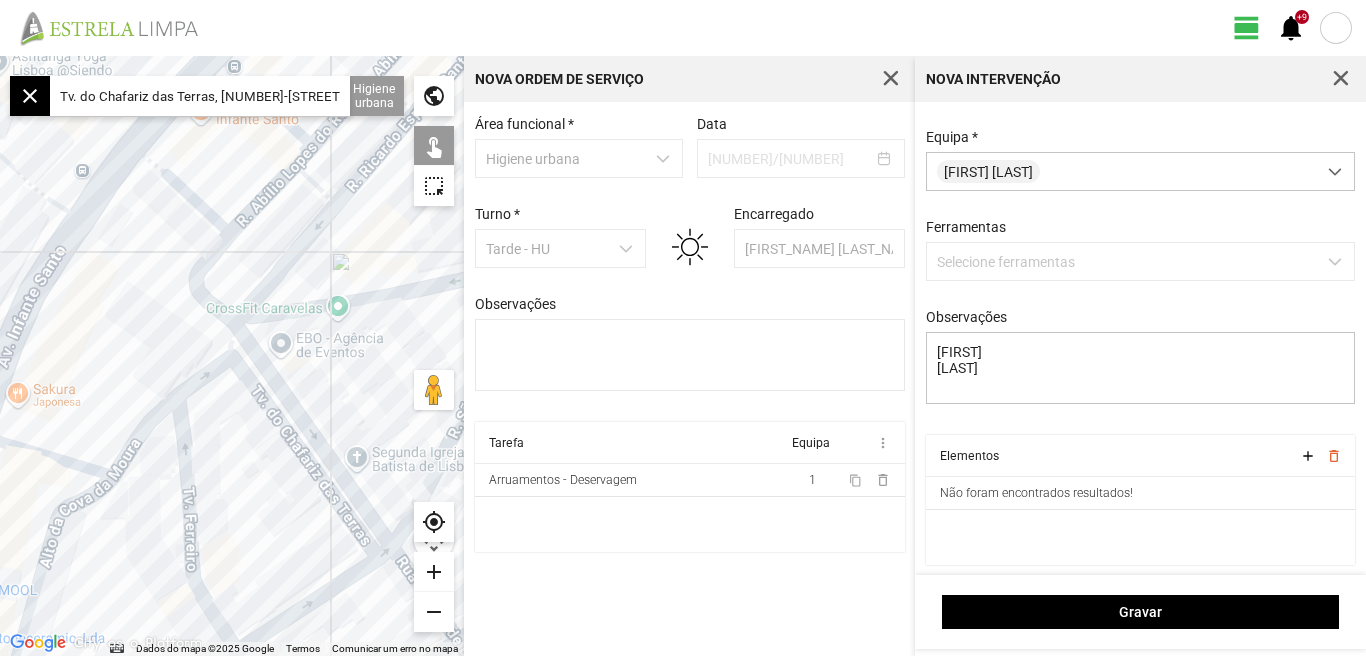 scroll, scrollTop: 0, scrollLeft: 0, axis: both 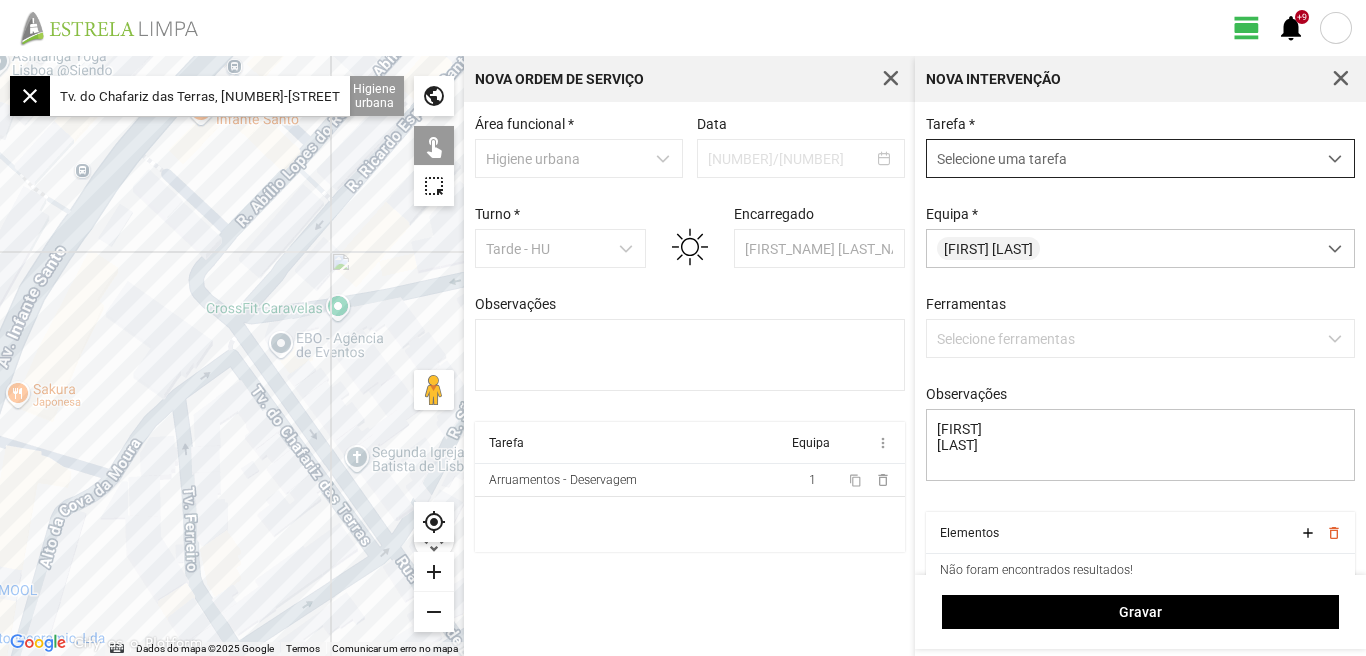click at bounding box center [1335, 159] 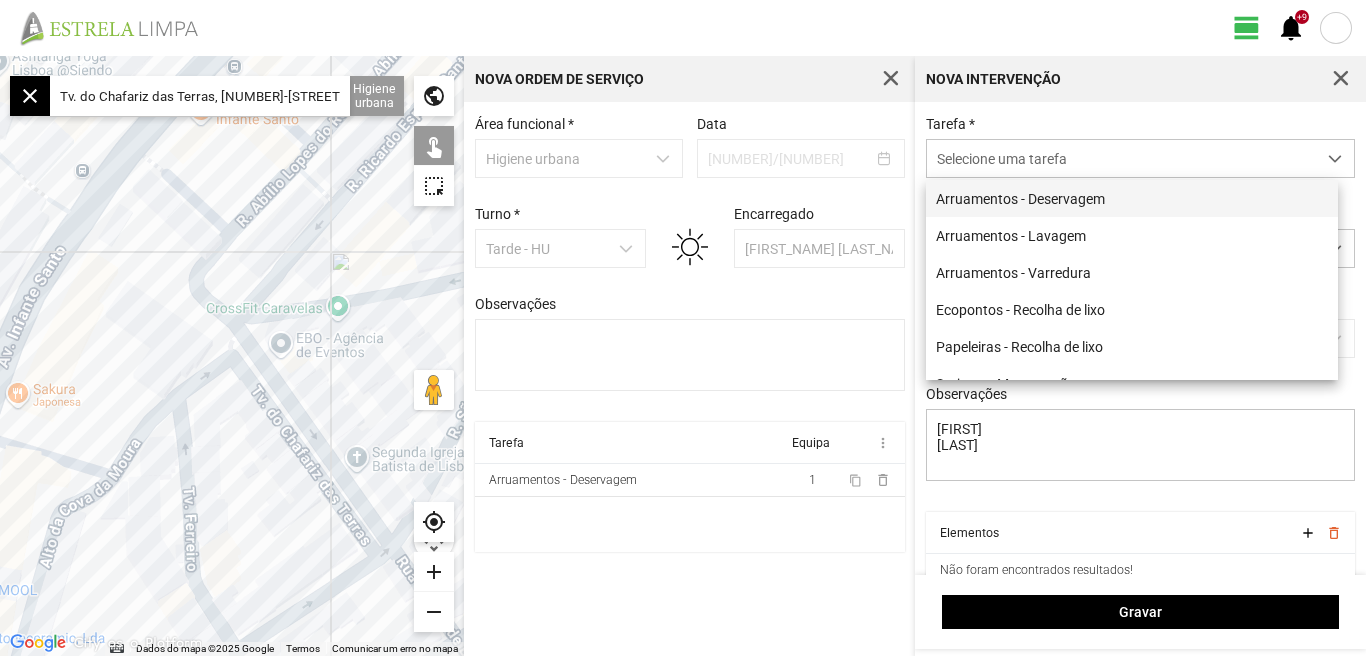 click on "Arruamentos - Deservagem" at bounding box center (1132, 198) 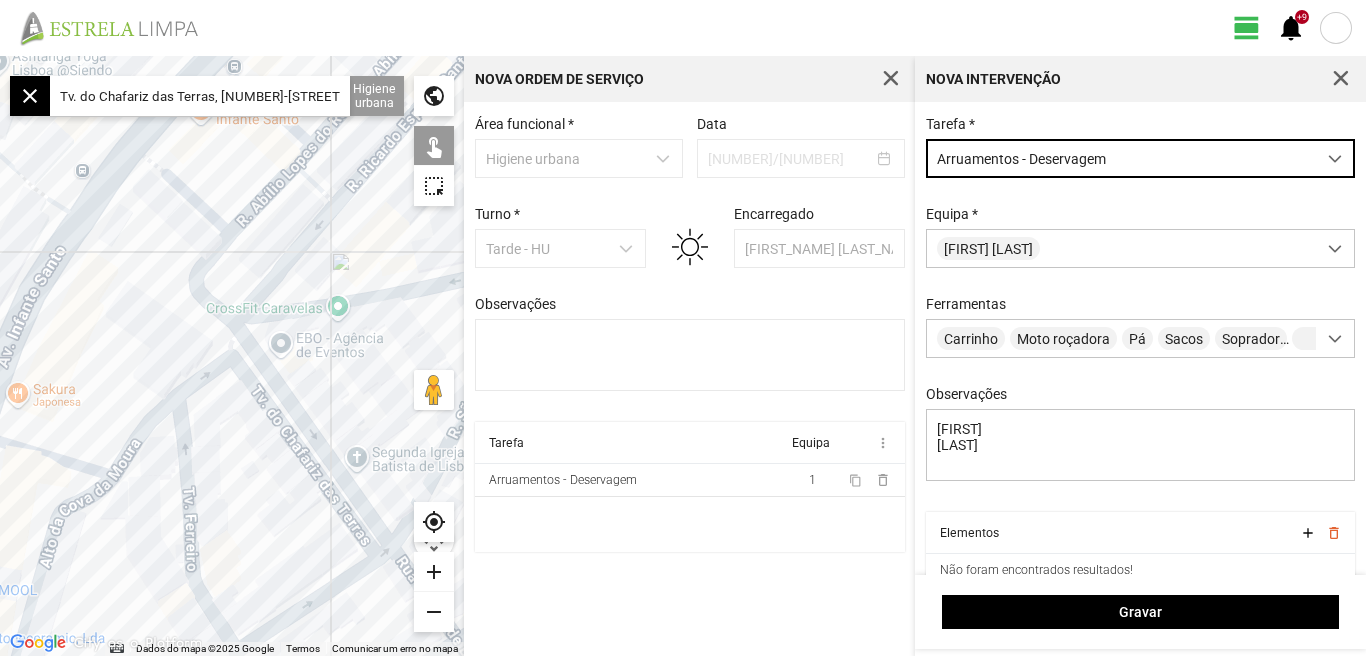 click on "add" 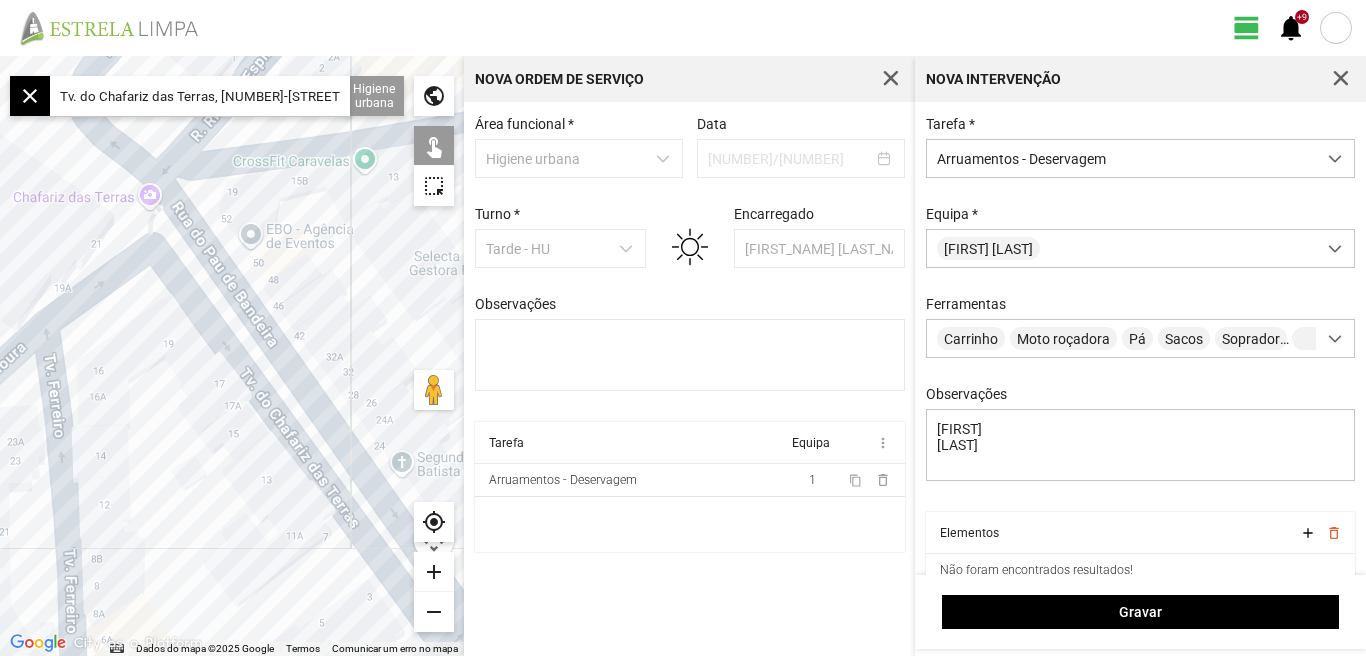 drag, startPoint x: 280, startPoint y: 511, endPoint x: 201, endPoint y: 408, distance: 129.80756 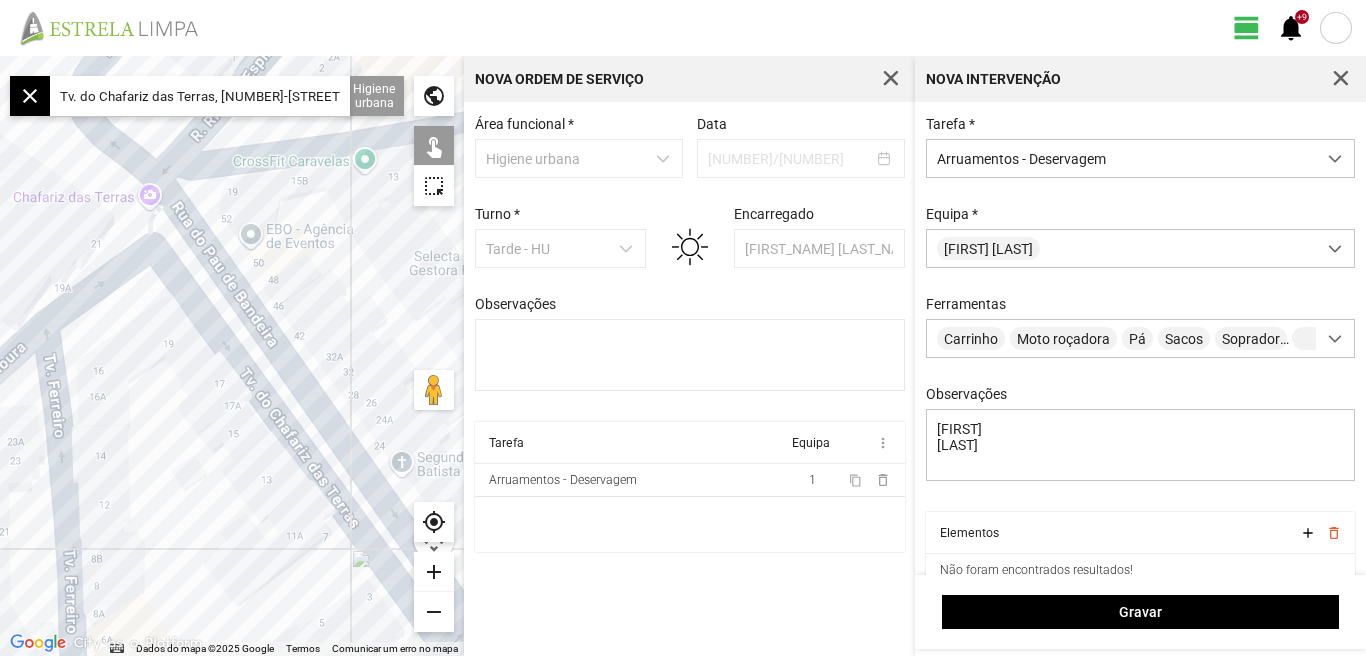 click 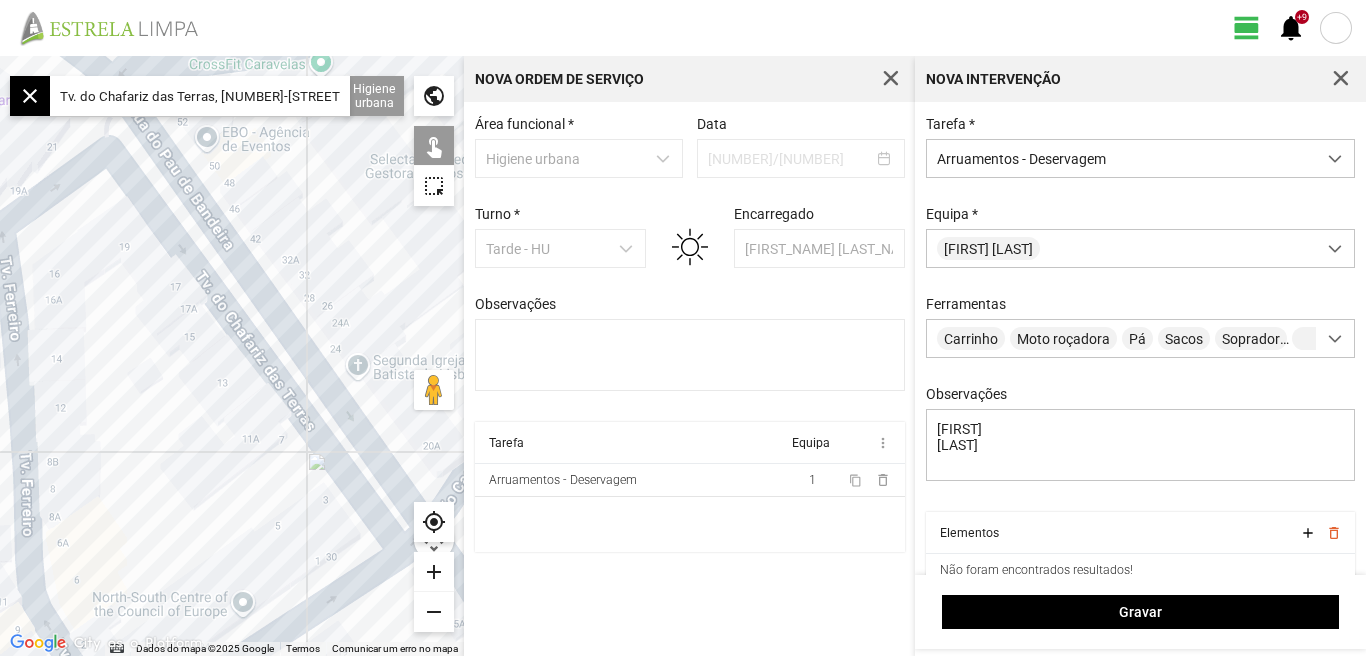 drag, startPoint x: 216, startPoint y: 481, endPoint x: 175, endPoint y: 373, distance: 115.52056 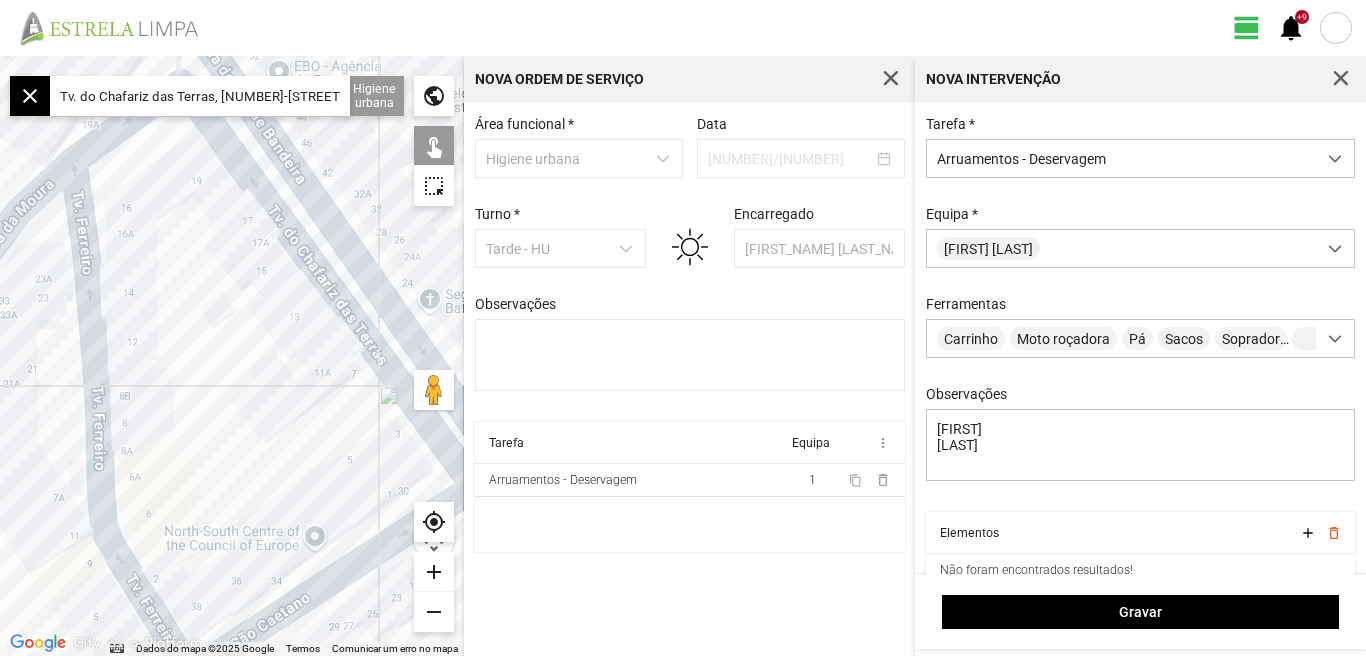 drag, startPoint x: 159, startPoint y: 374, endPoint x: 248, endPoint y: 322, distance: 103.077644 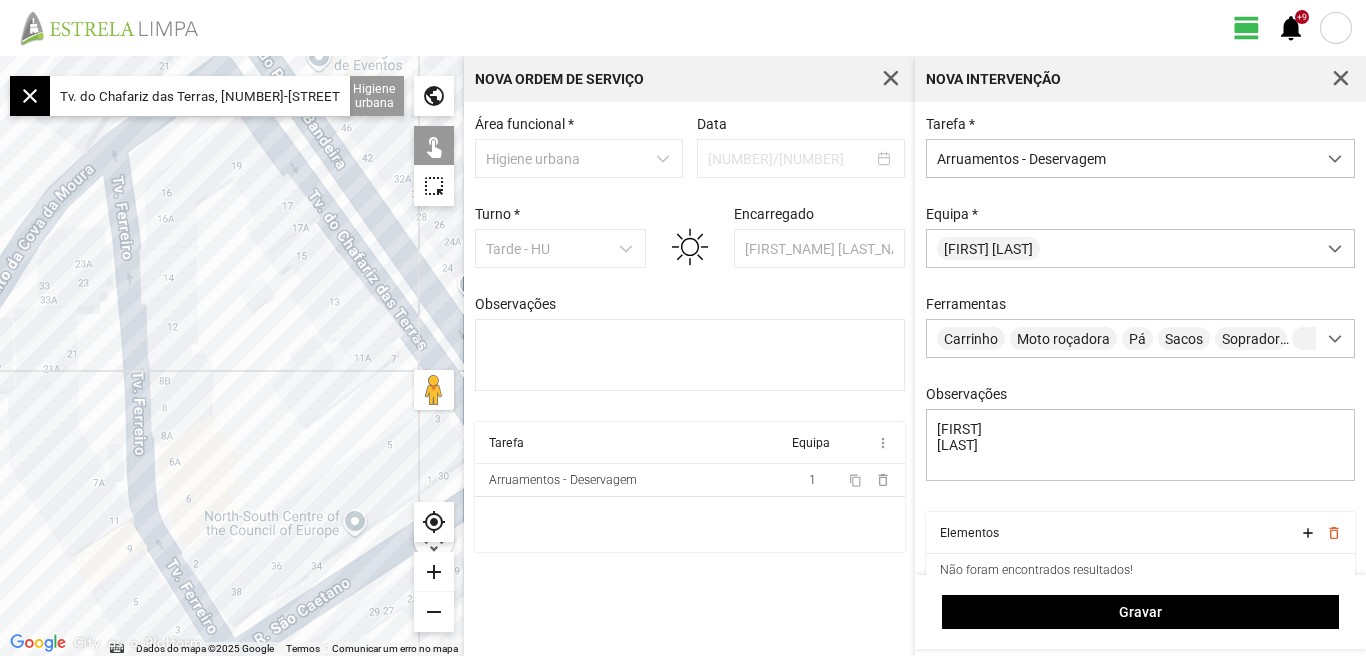 drag, startPoint x: 172, startPoint y: 336, endPoint x: 216, endPoint y: 321, distance: 46.486557 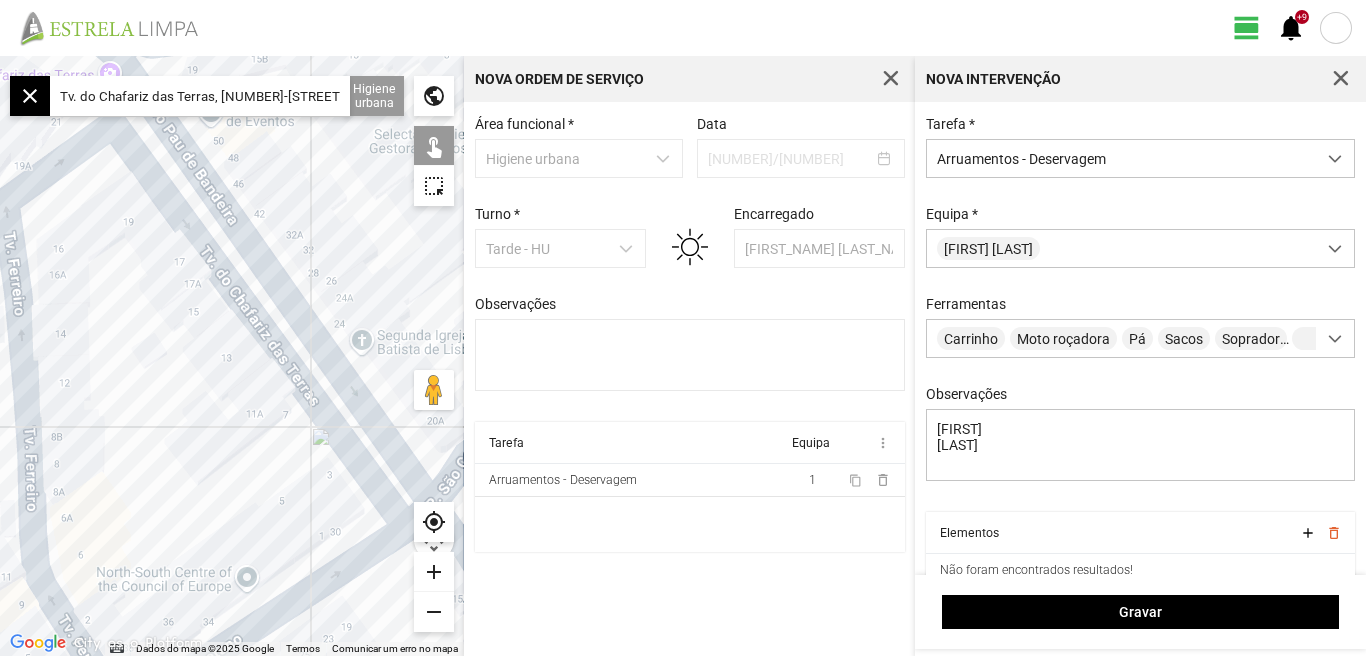 drag, startPoint x: 243, startPoint y: 323, endPoint x: 132, endPoint y: 382, distance: 125.70601 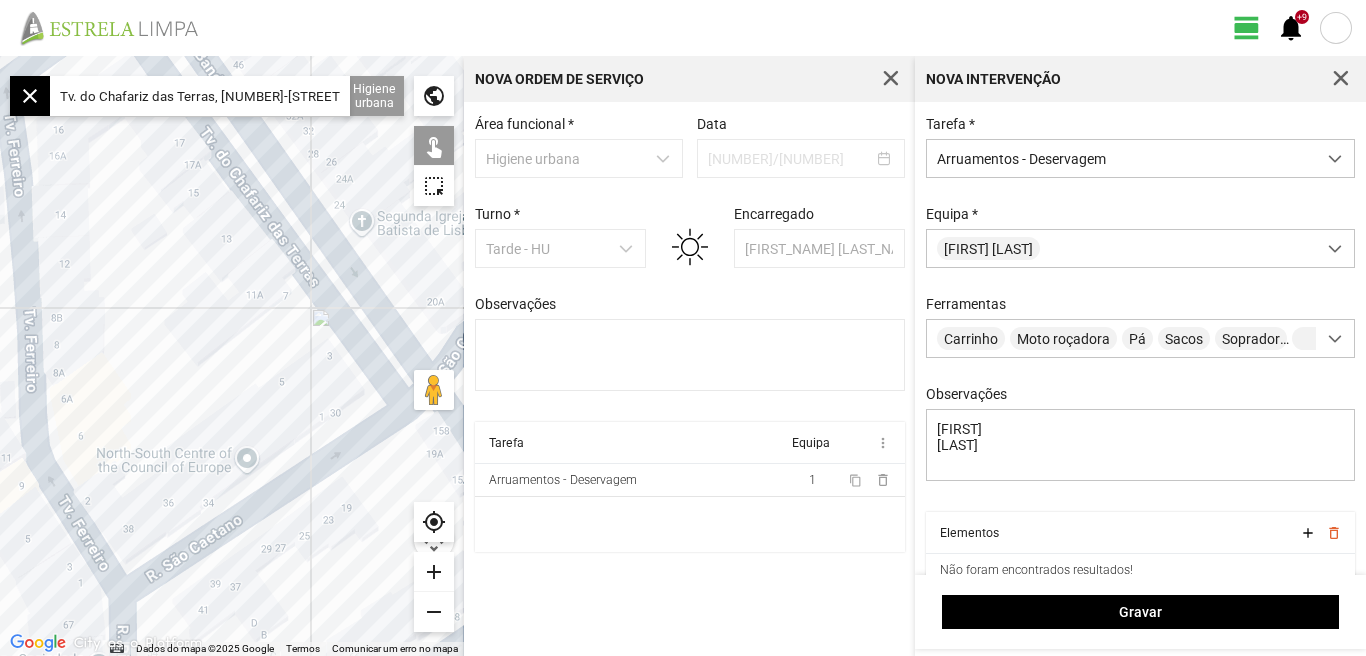drag, startPoint x: 138, startPoint y: 381, endPoint x: 140, endPoint y: 245, distance: 136.01471 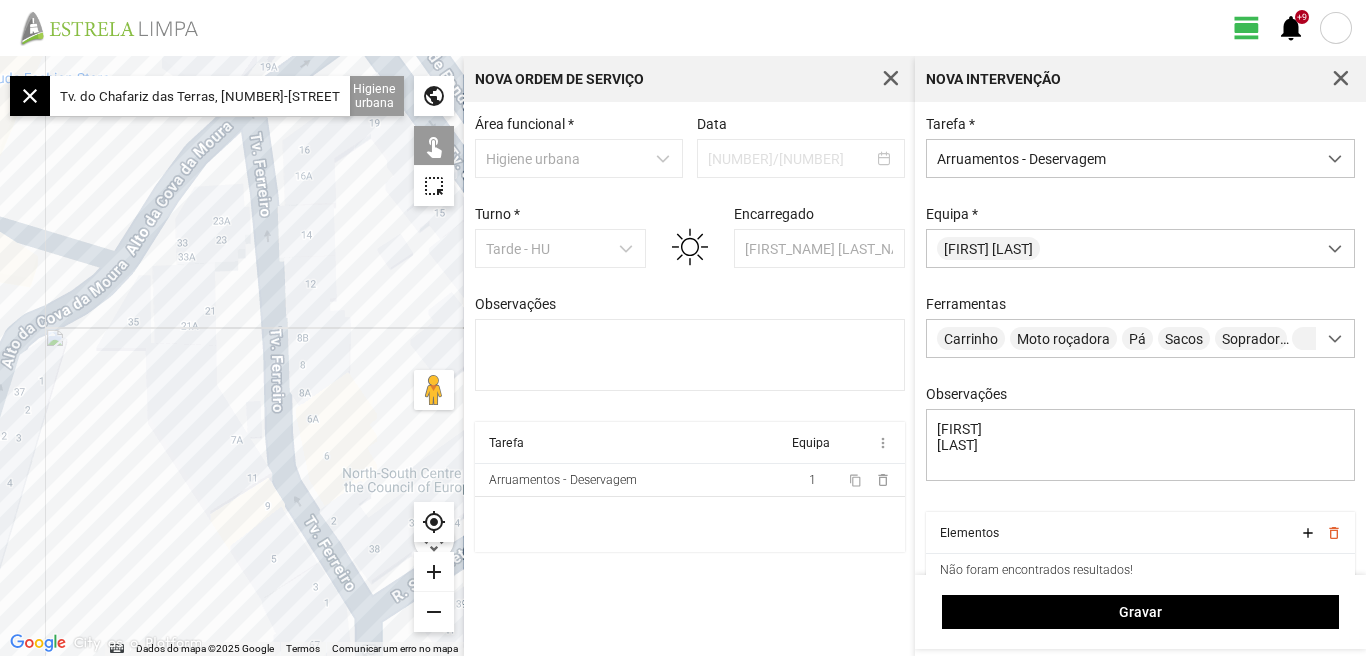 drag, startPoint x: 141, startPoint y: 326, endPoint x: 397, endPoint y: 365, distance: 258.95367 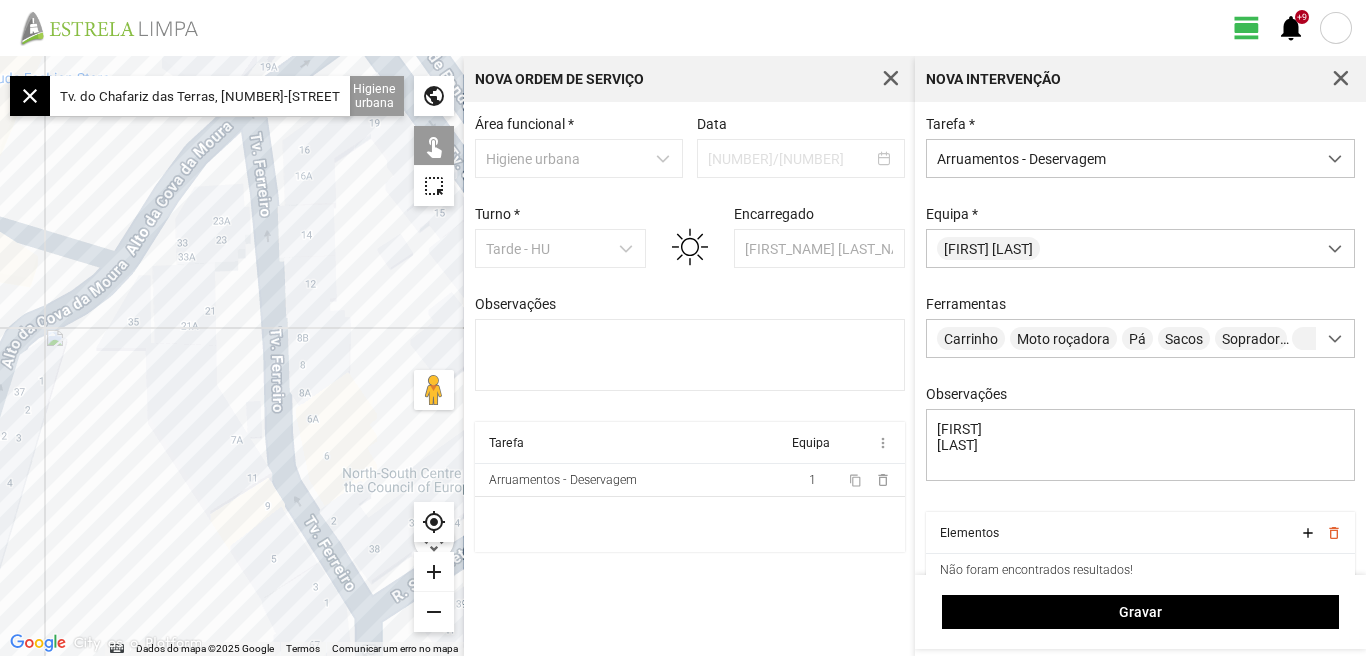 click 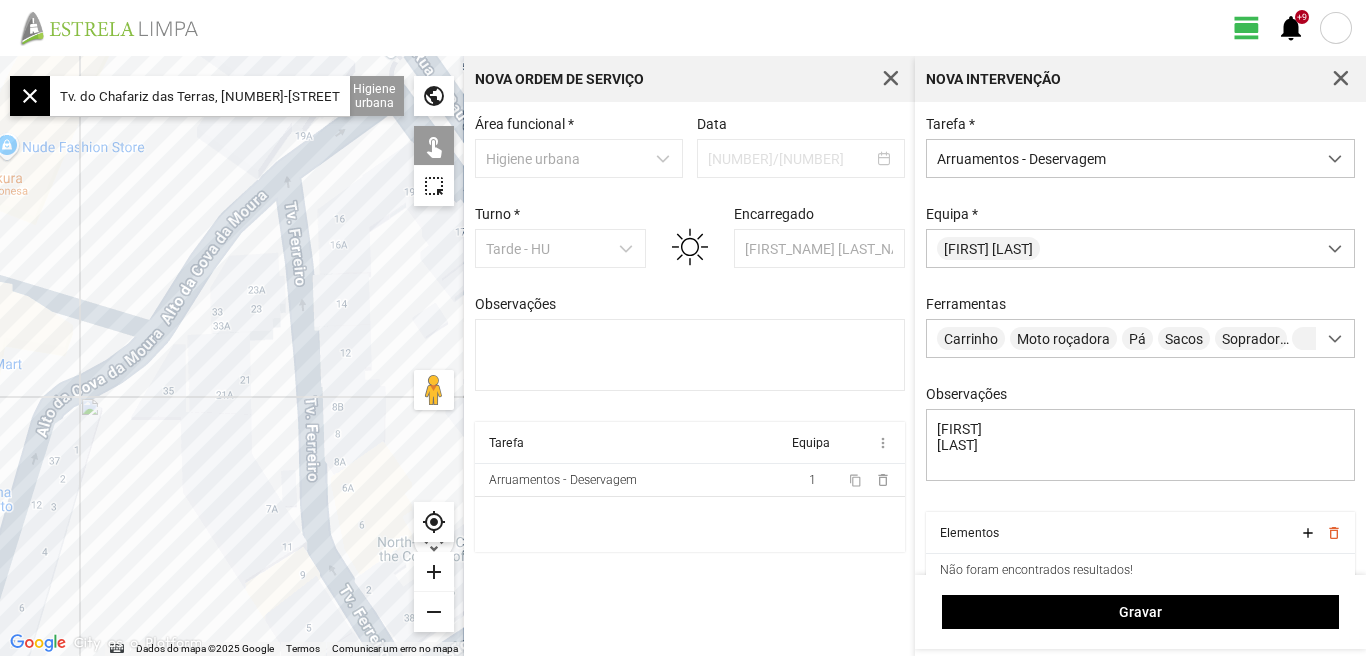 drag, startPoint x: 355, startPoint y: 332, endPoint x: 371, endPoint y: 369, distance: 40.311287 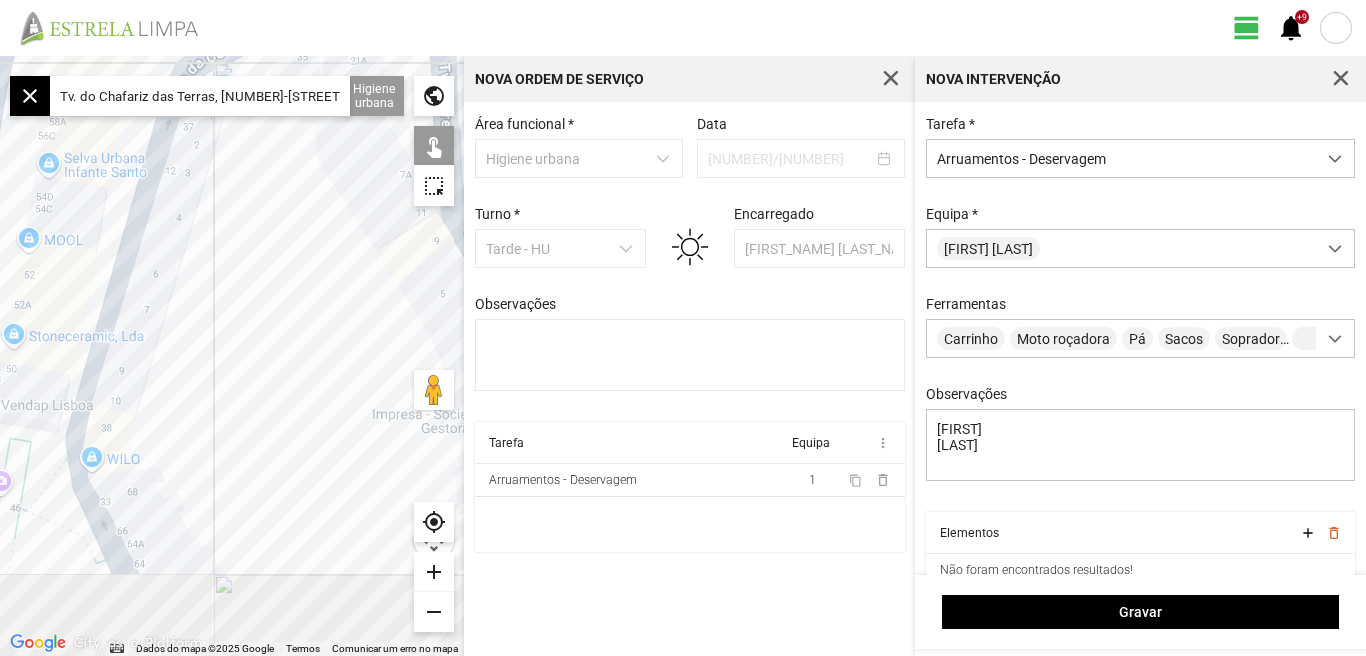drag, startPoint x: 209, startPoint y: 341, endPoint x: 228, endPoint y: 241, distance: 101.788994 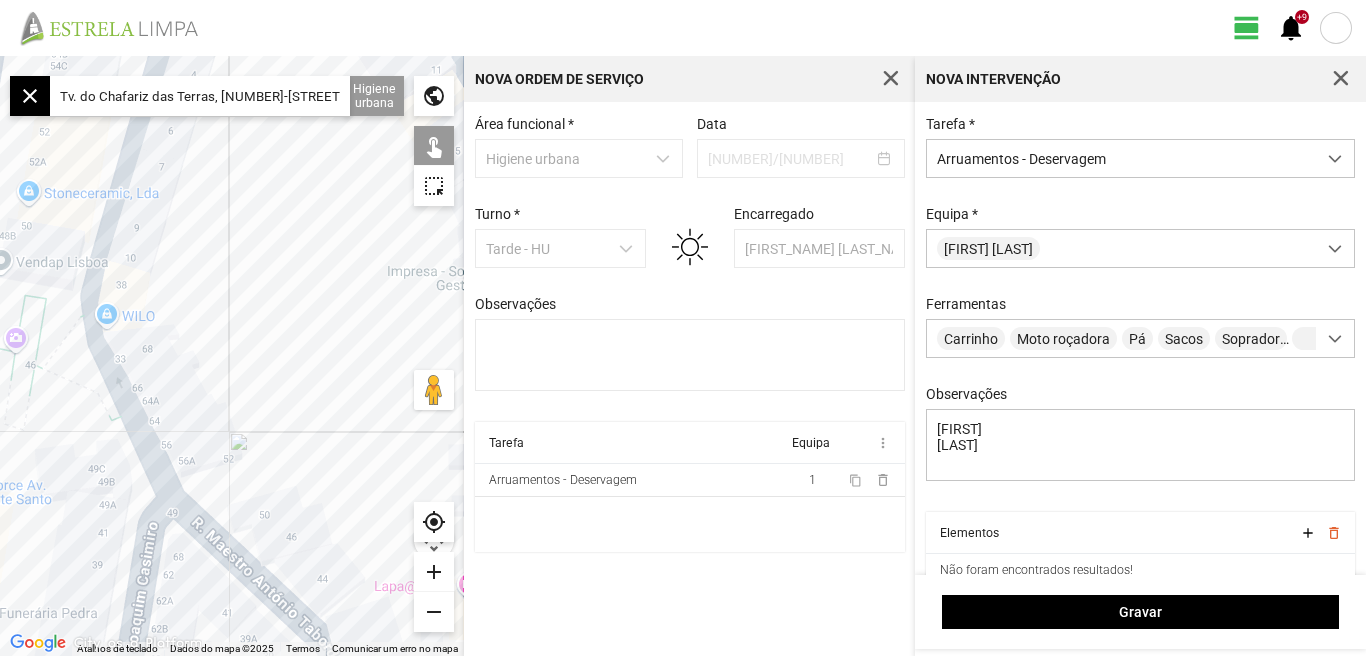 drag, startPoint x: 261, startPoint y: 391, endPoint x: 199, endPoint y: 235, distance: 167.869 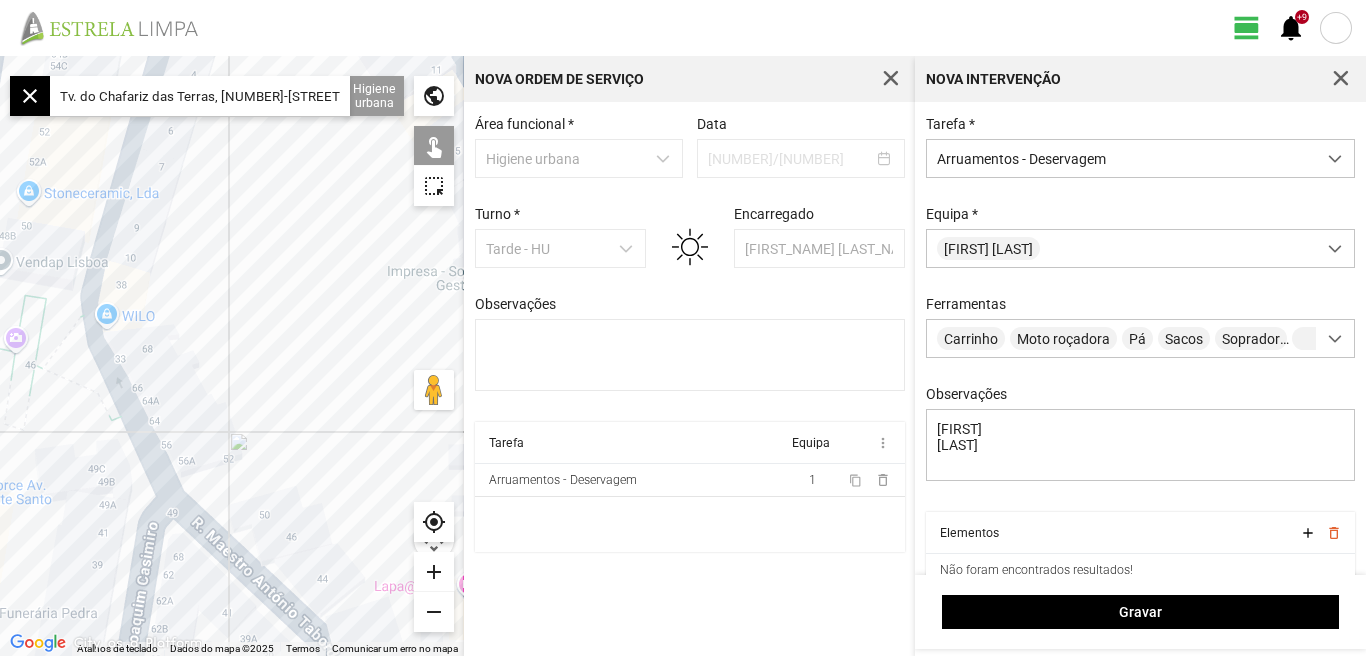 click 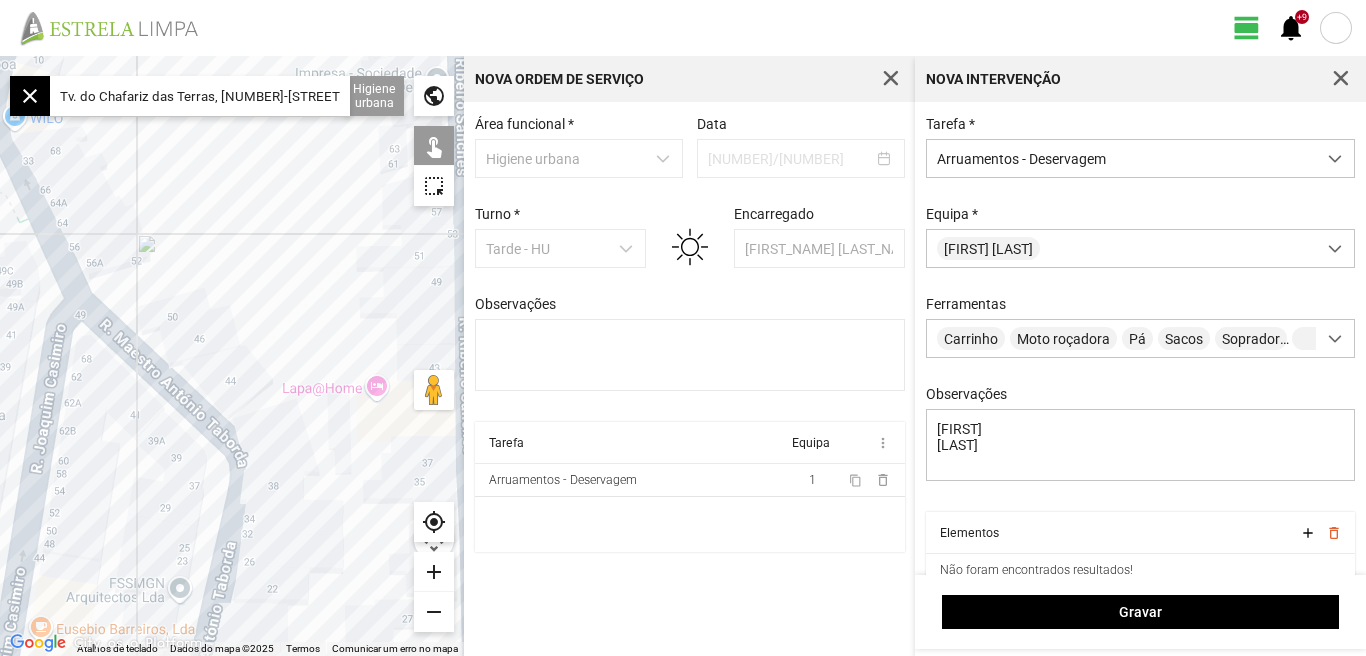 drag, startPoint x: 259, startPoint y: 284, endPoint x: 161, endPoint y: 217, distance: 118.71394 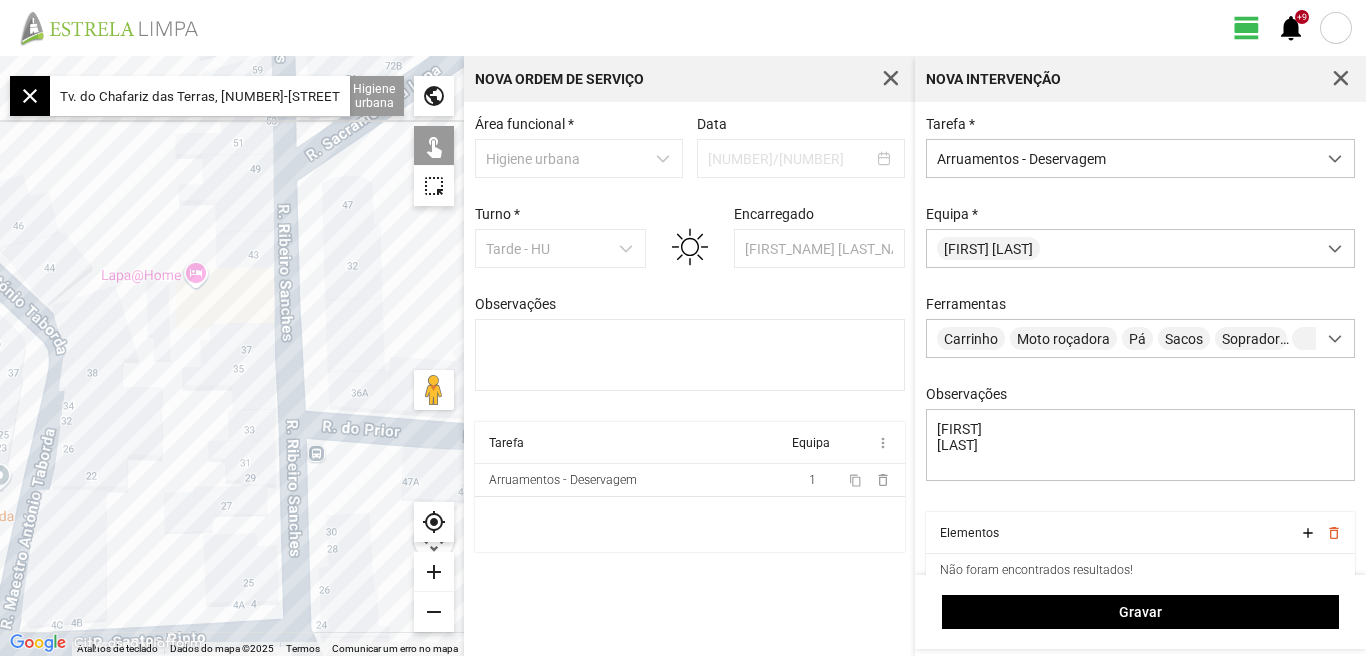 drag, startPoint x: 186, startPoint y: 392, endPoint x: 104, endPoint y: 399, distance: 82.29824 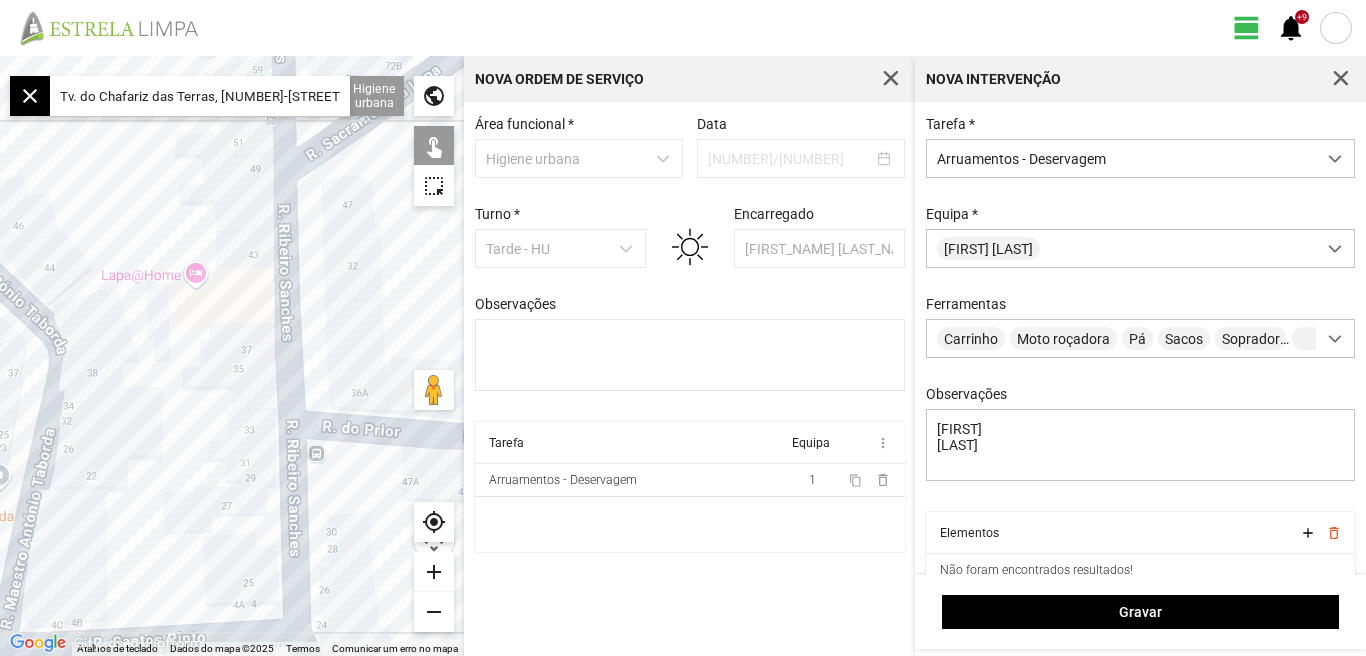 click 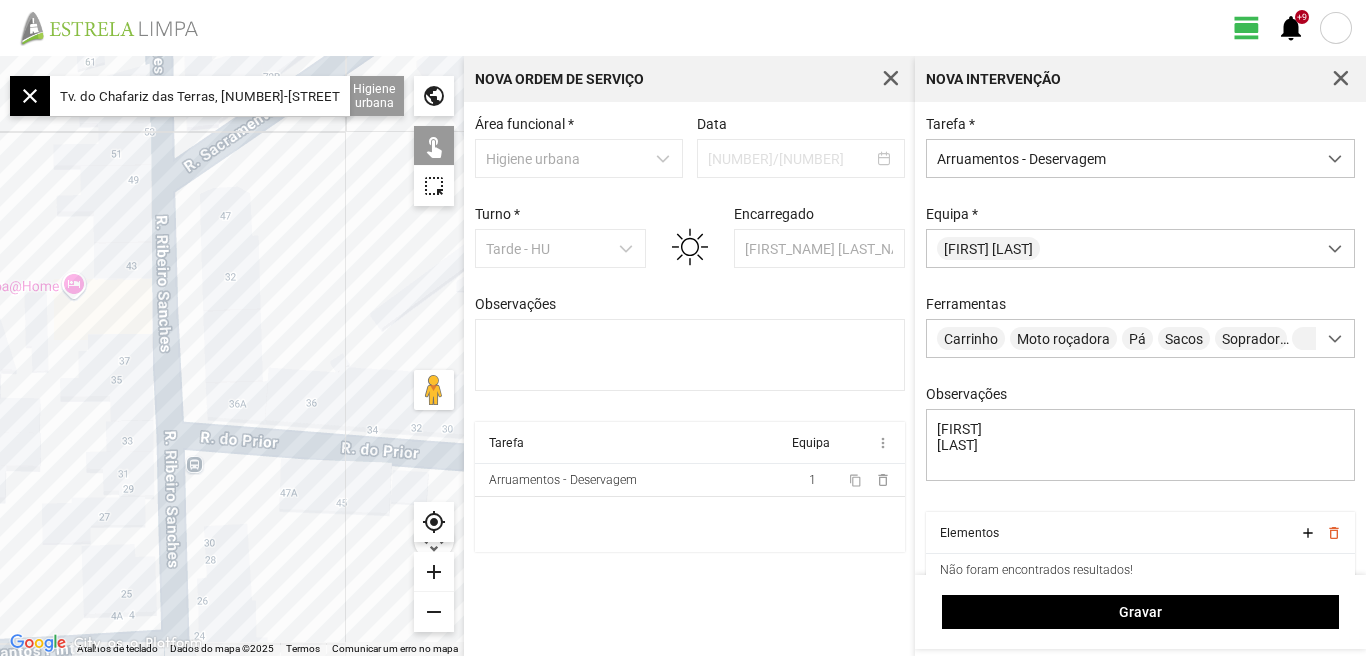 drag, startPoint x: 115, startPoint y: 400, endPoint x: 48, endPoint y: 403, distance: 67.06713 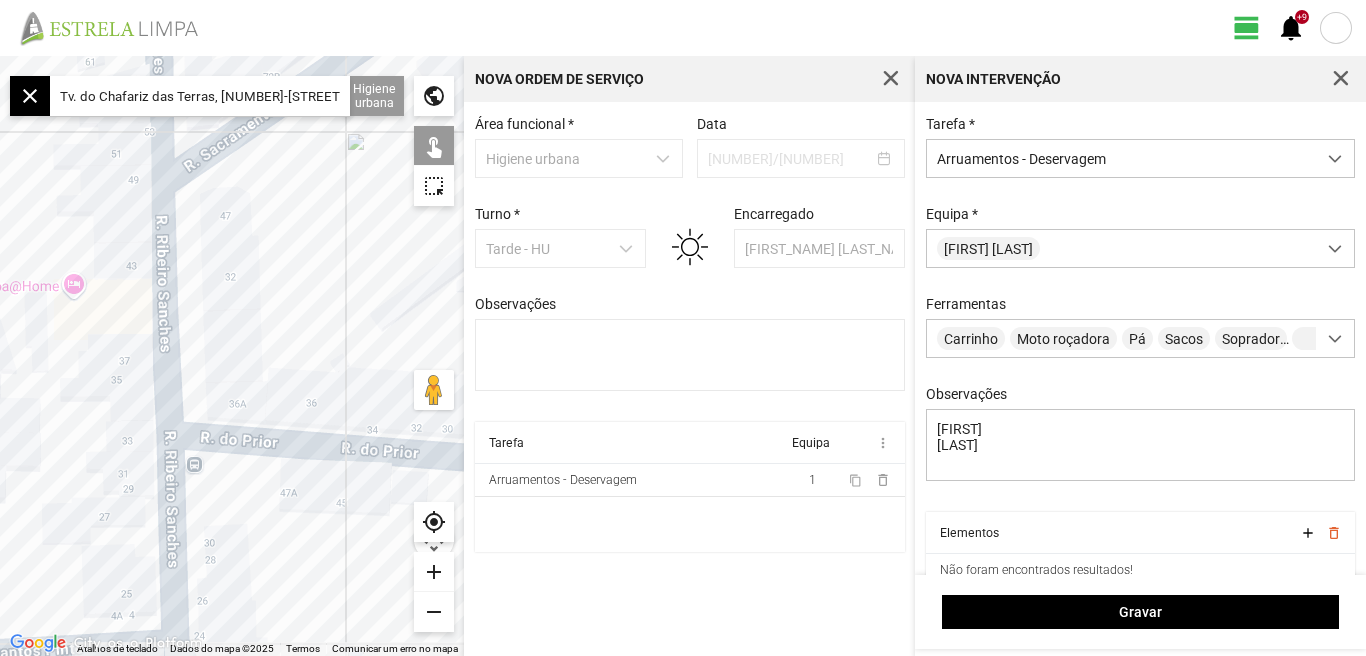 click 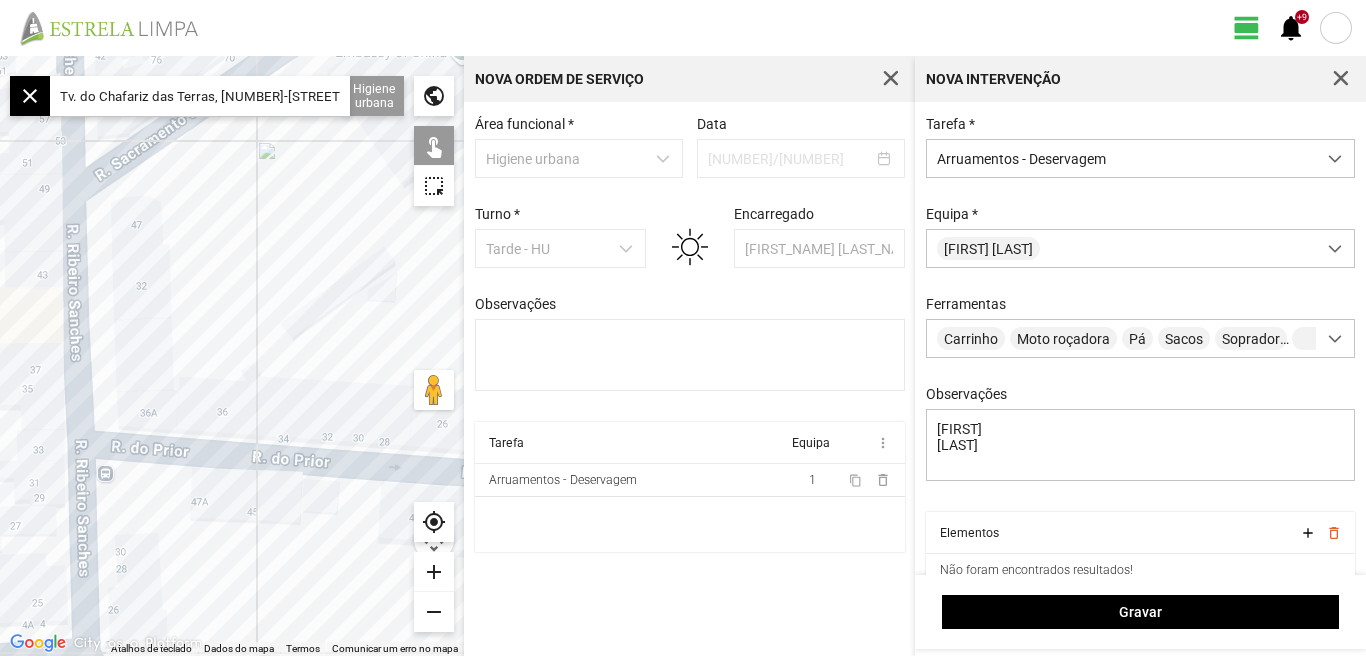 click on "remove" 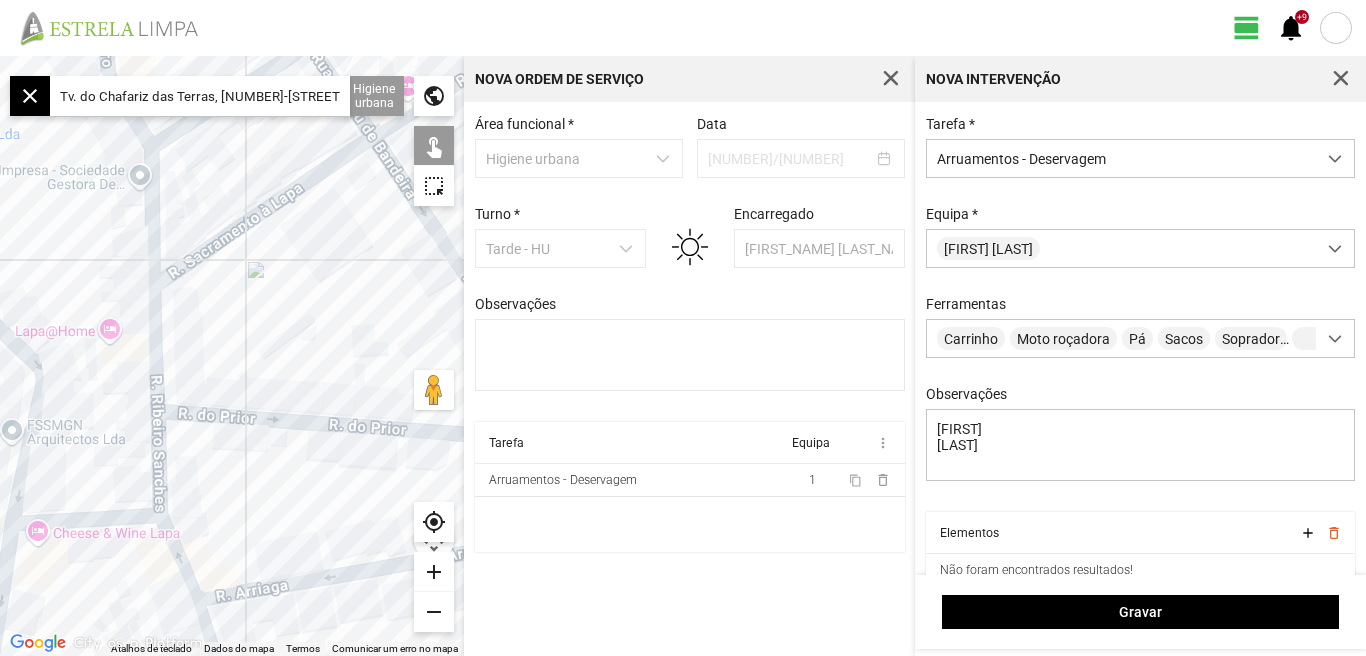 drag, startPoint x: 293, startPoint y: 263, endPoint x: 319, endPoint y: 432, distance: 170.9883 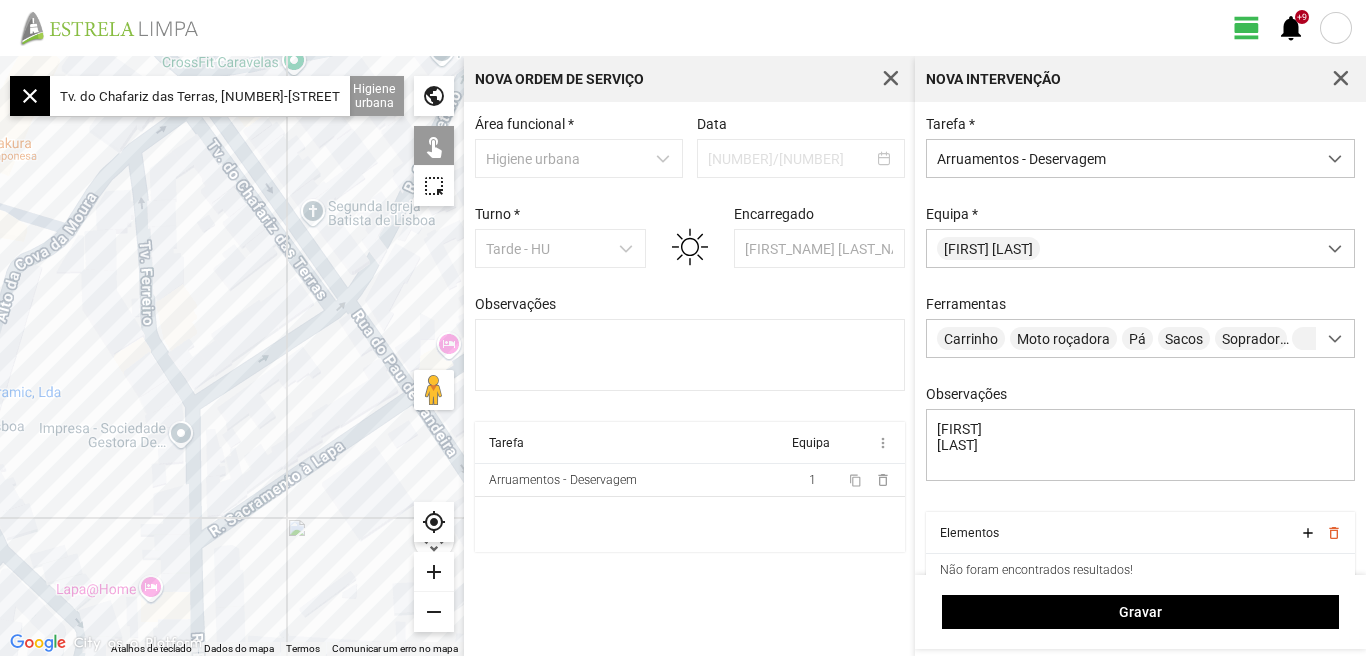 click 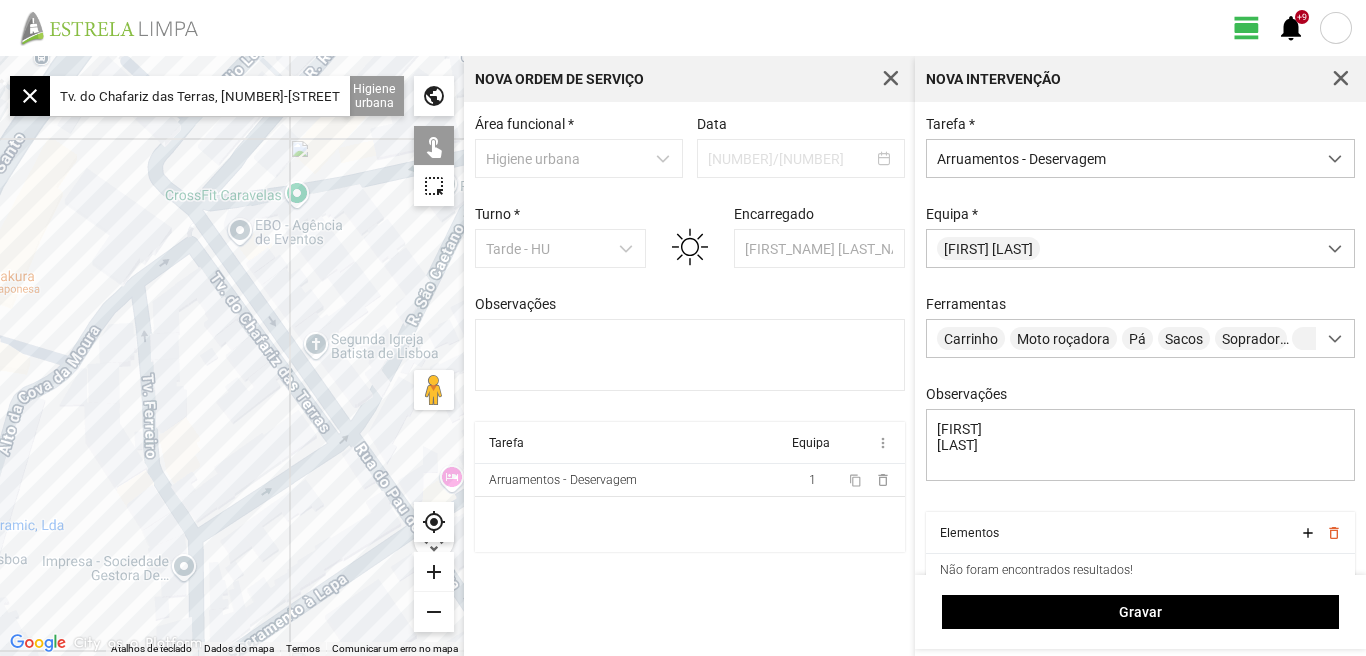 drag, startPoint x: 213, startPoint y: 284, endPoint x: 214, endPoint y: 399, distance: 115.00435 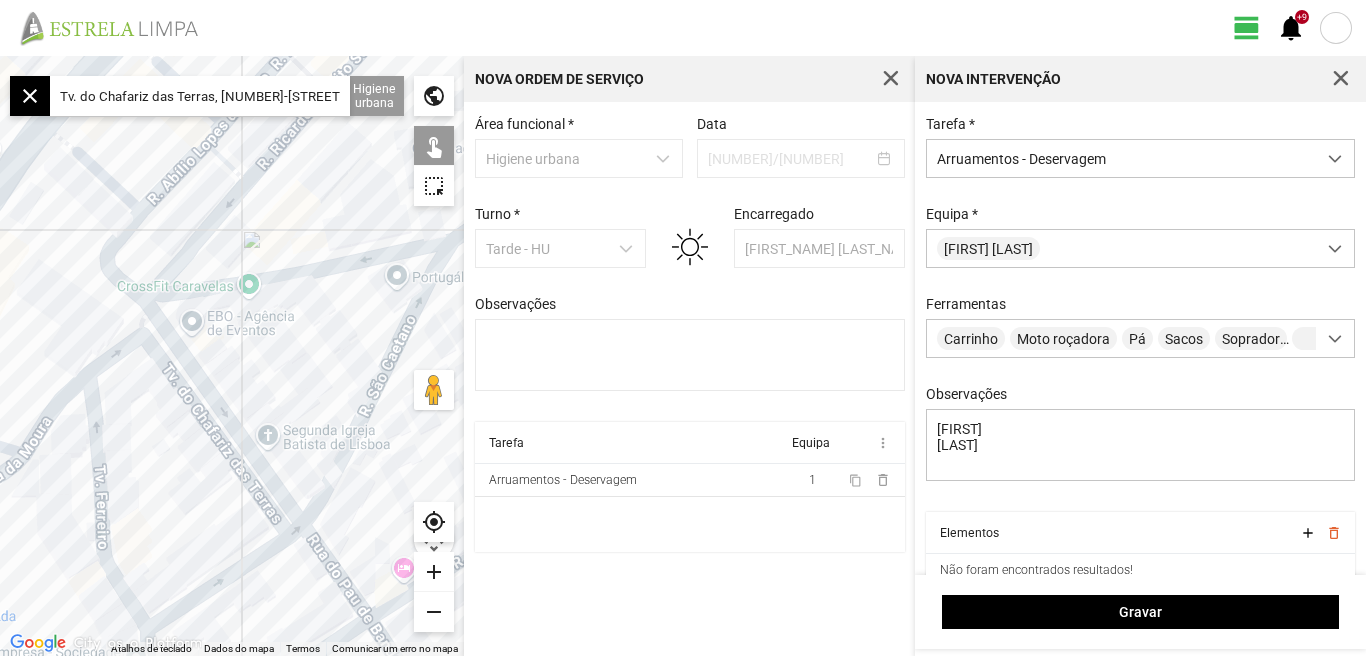 drag, startPoint x: 208, startPoint y: 367, endPoint x: 160, endPoint y: 452, distance: 97.6166 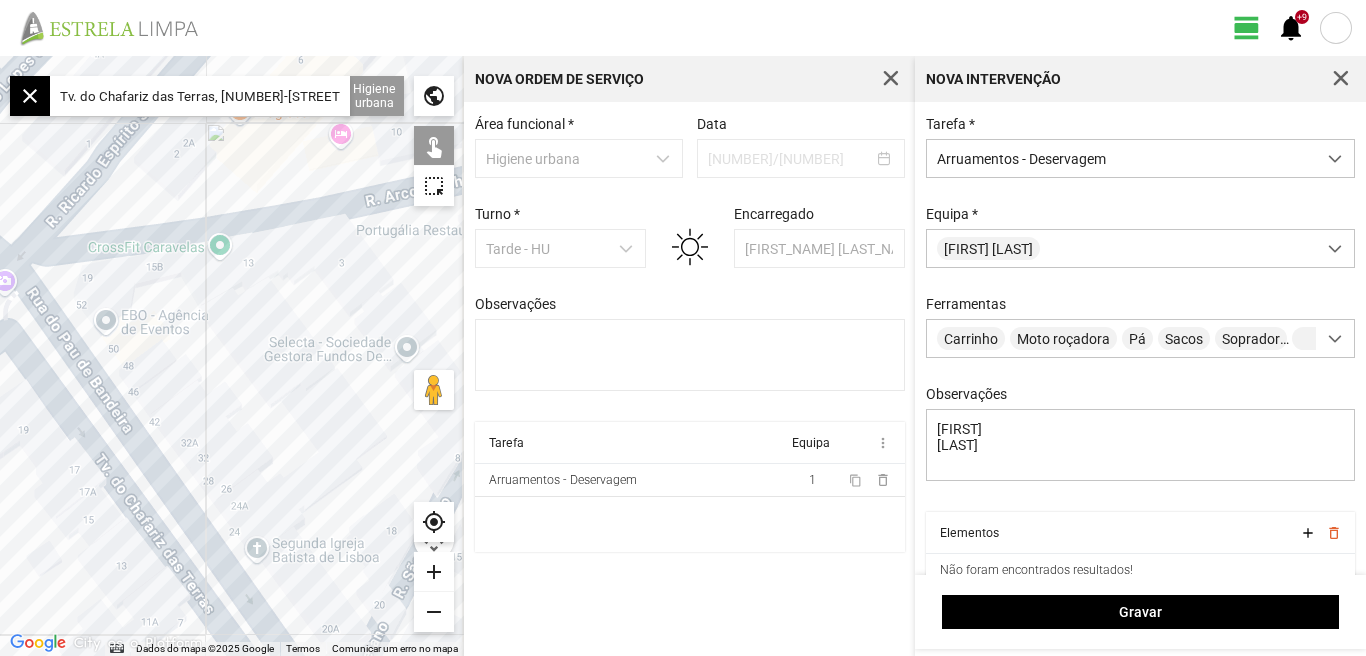 drag, startPoint x: 228, startPoint y: 350, endPoint x: 122, endPoint y: 366, distance: 107.200745 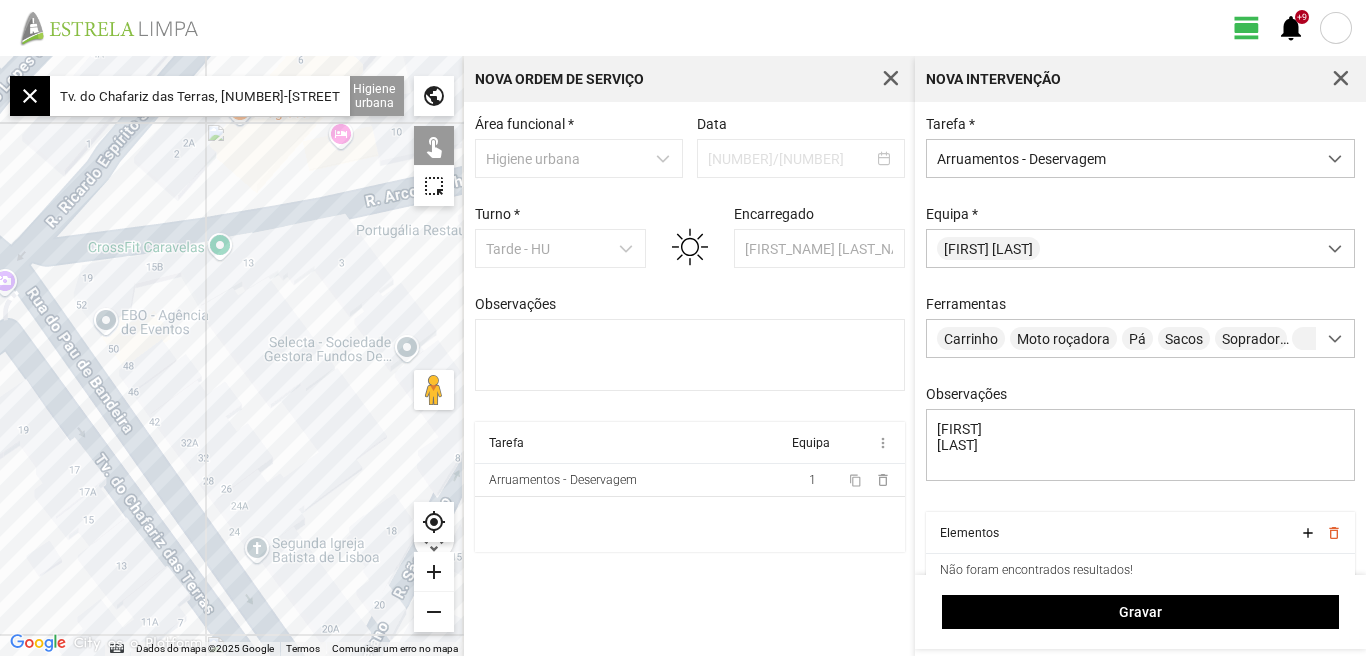 click 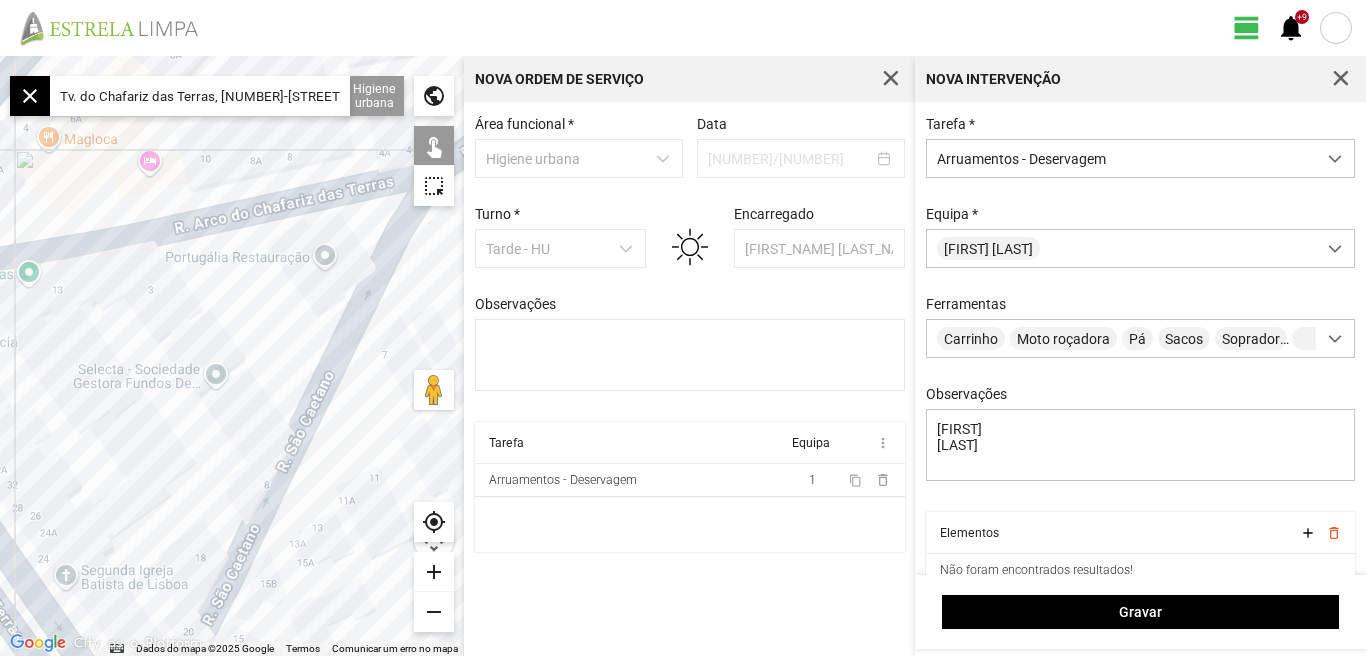 scroll, scrollTop: 85, scrollLeft: 0, axis: vertical 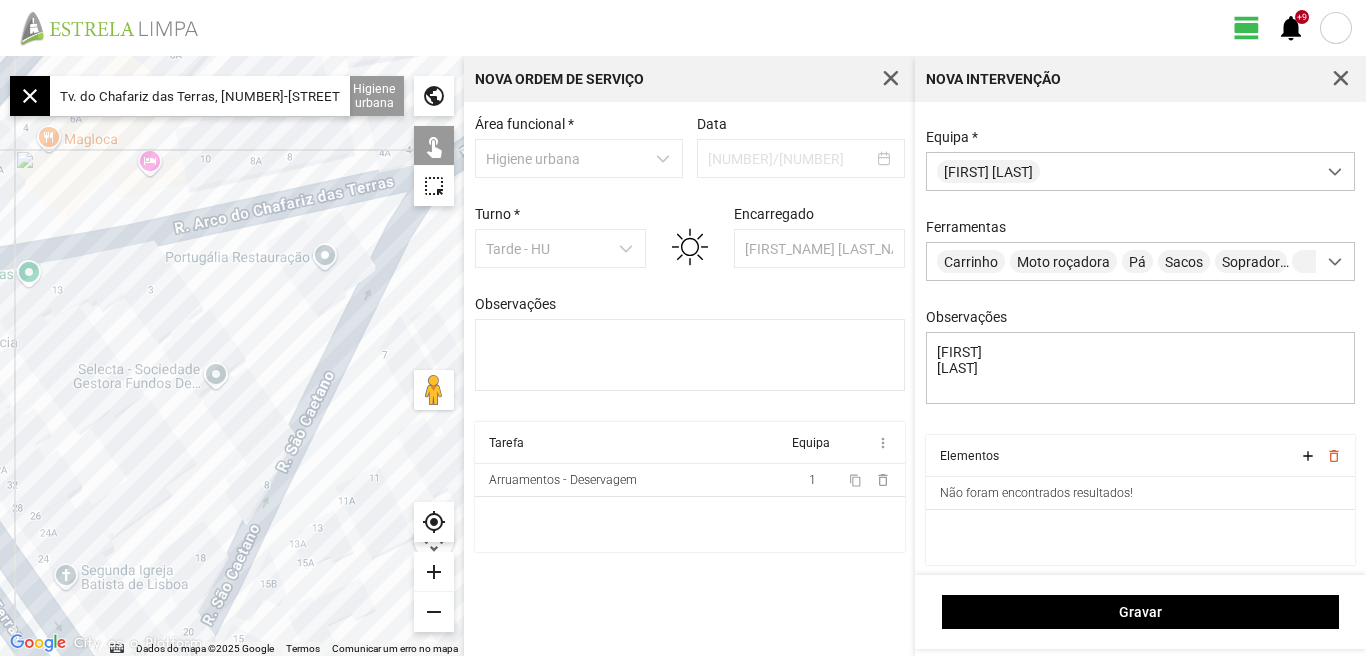 click on "Tv. do Chafariz das Terras, [NUMBER]-[STREET] [CITY], [COUNTRY]" 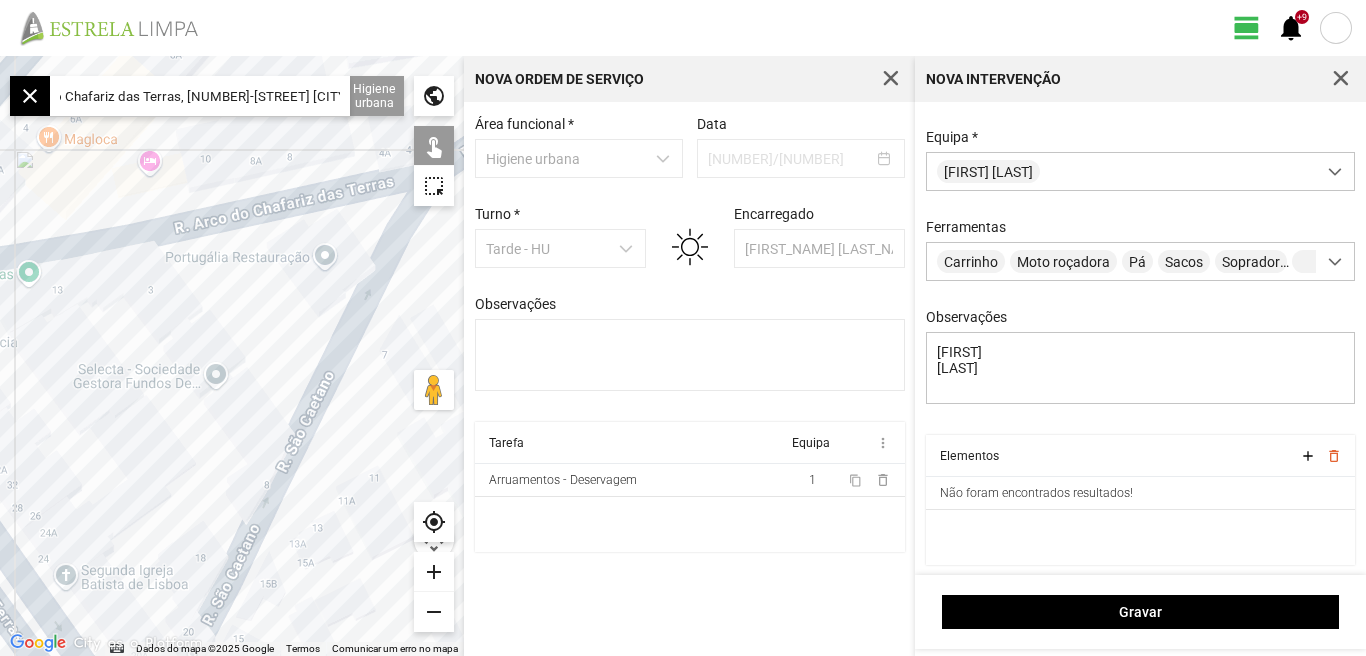 scroll, scrollTop: 0, scrollLeft: 0, axis: both 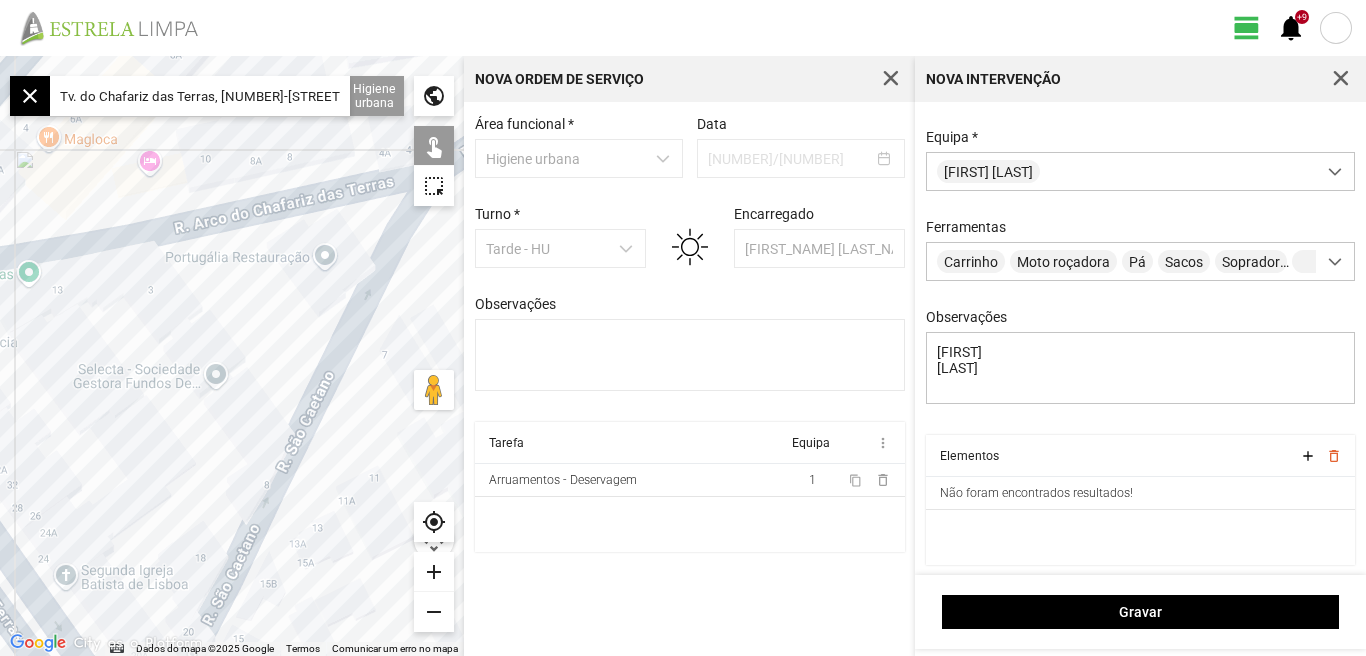 drag, startPoint x: 337, startPoint y: 95, endPoint x: 10, endPoint y: 107, distance: 327.22012 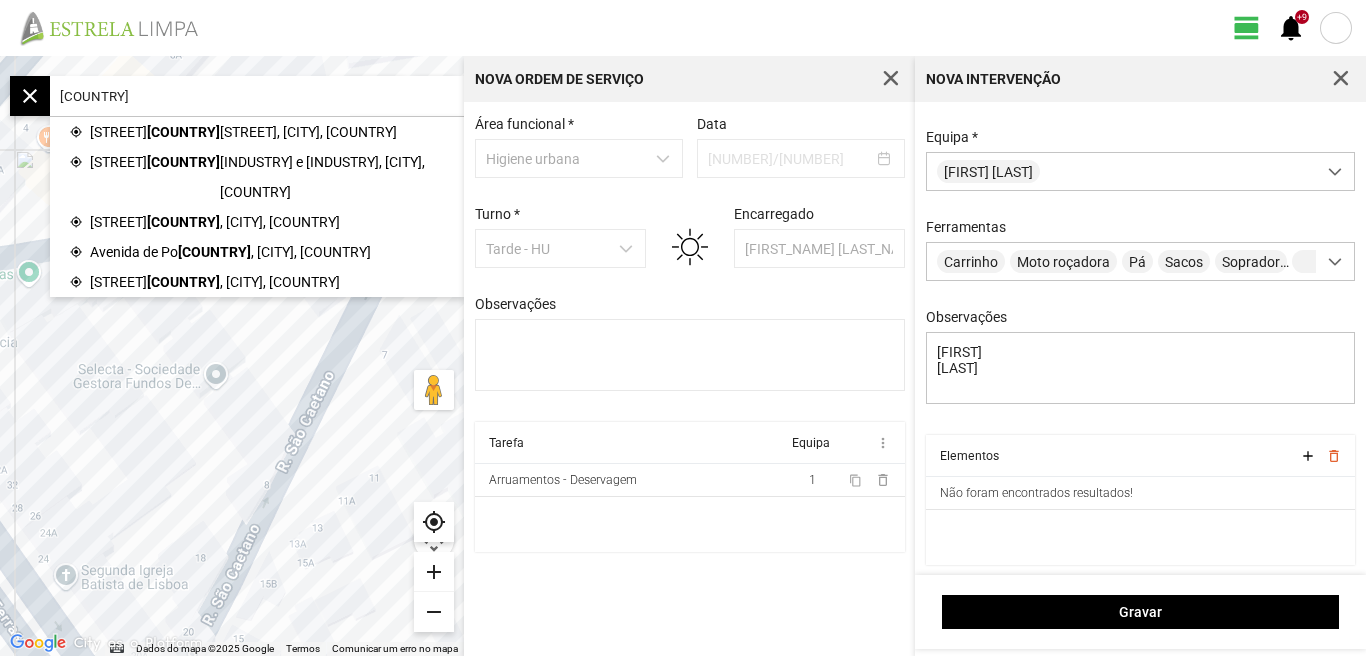 click on "[COUNTRY]" 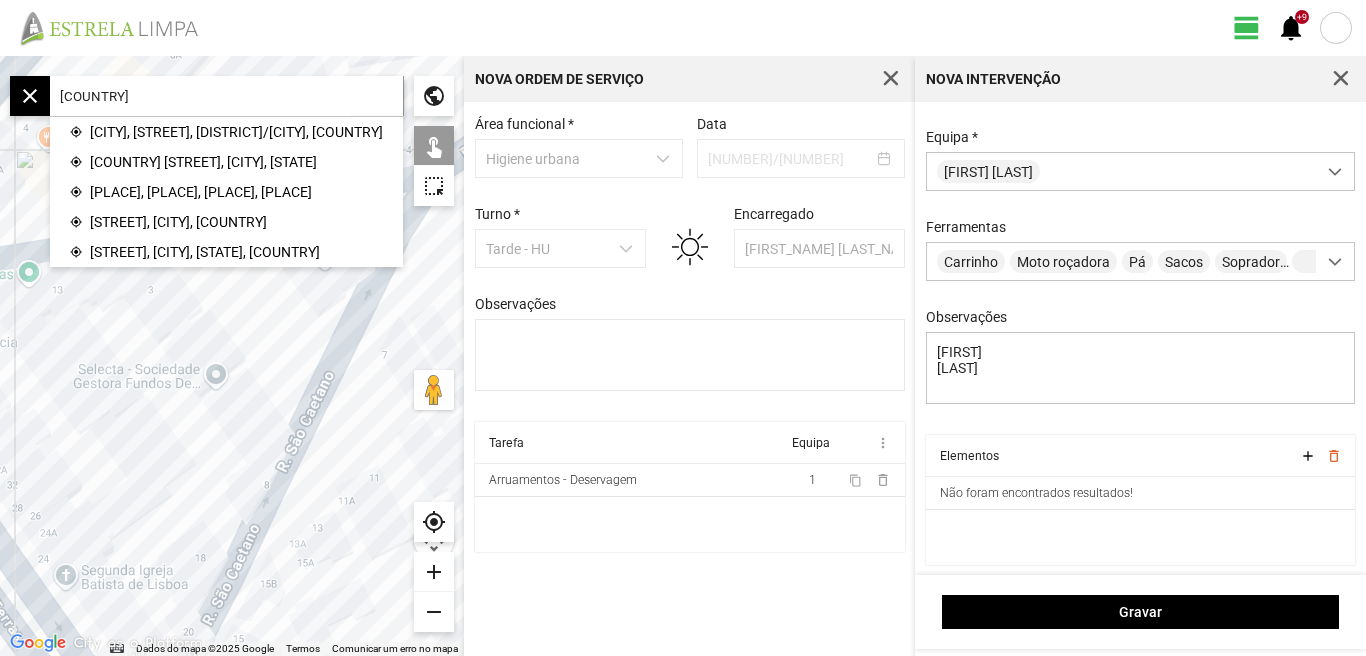type on "r" 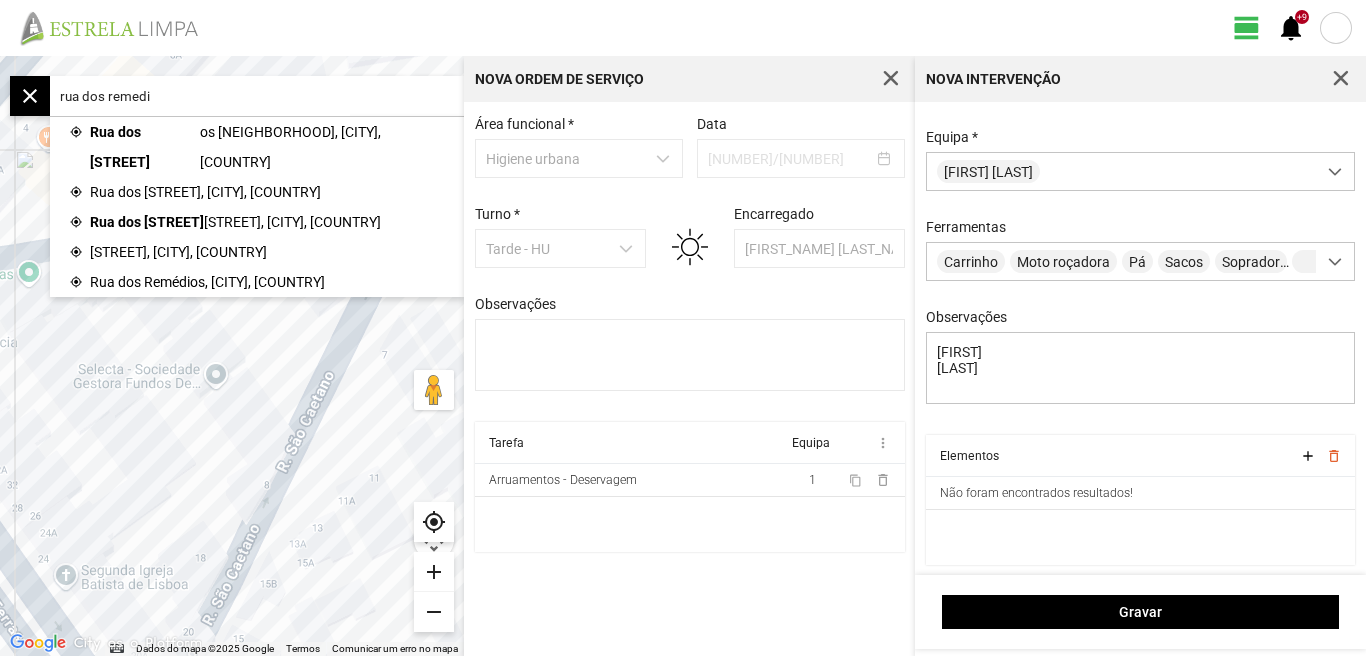 click on "Rua dos [STREET]" 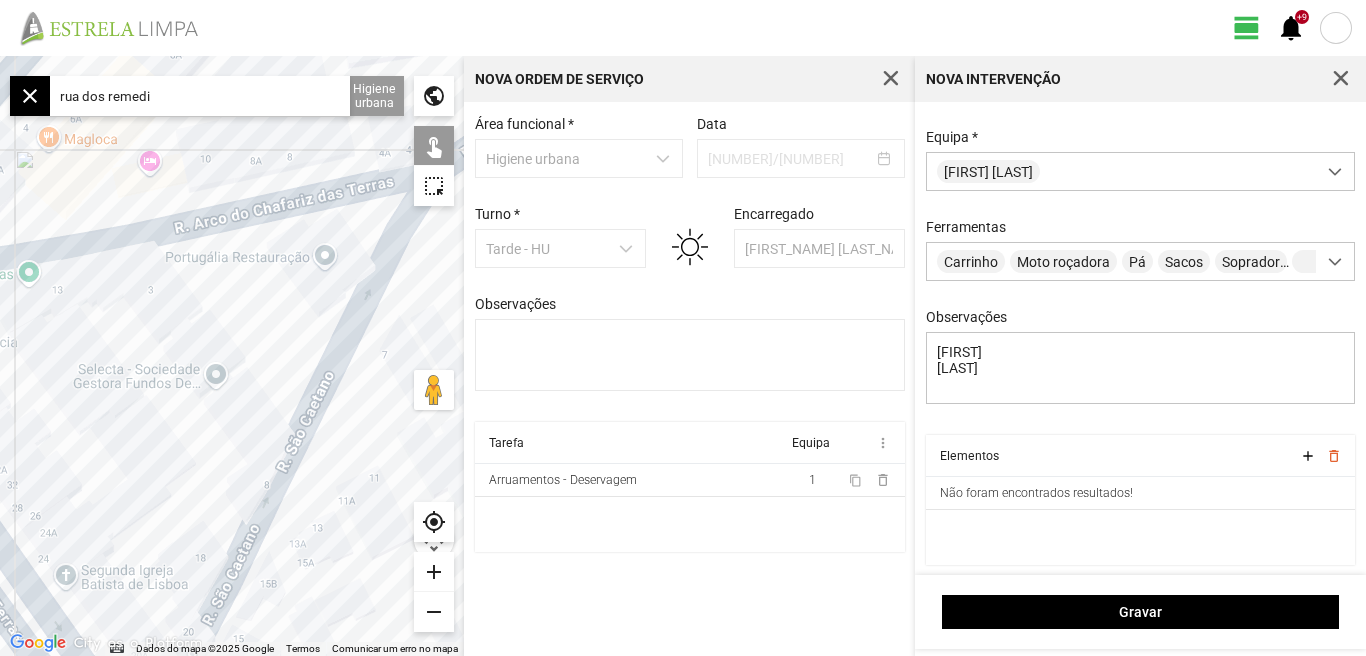 type on "R. dos [STREET] à [NEIGHBORHOOD], [POSTAL_CODE] [CITY], [COUNTRY]" 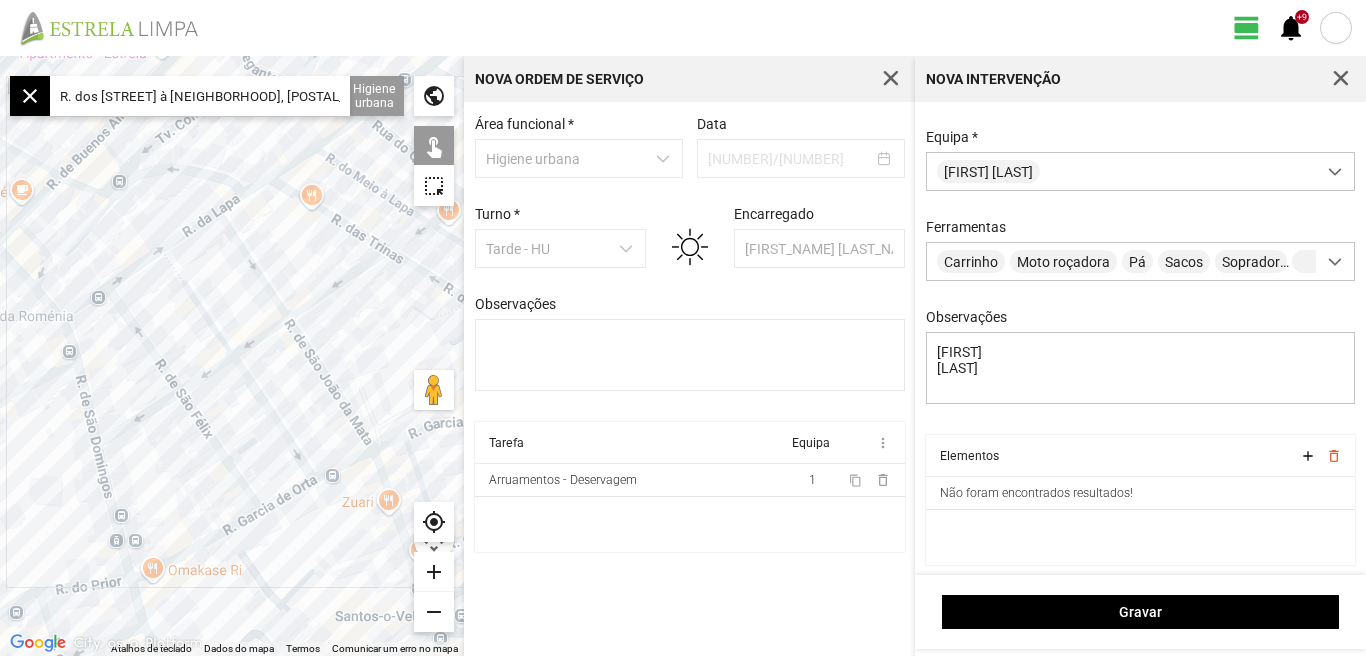 click on "add" 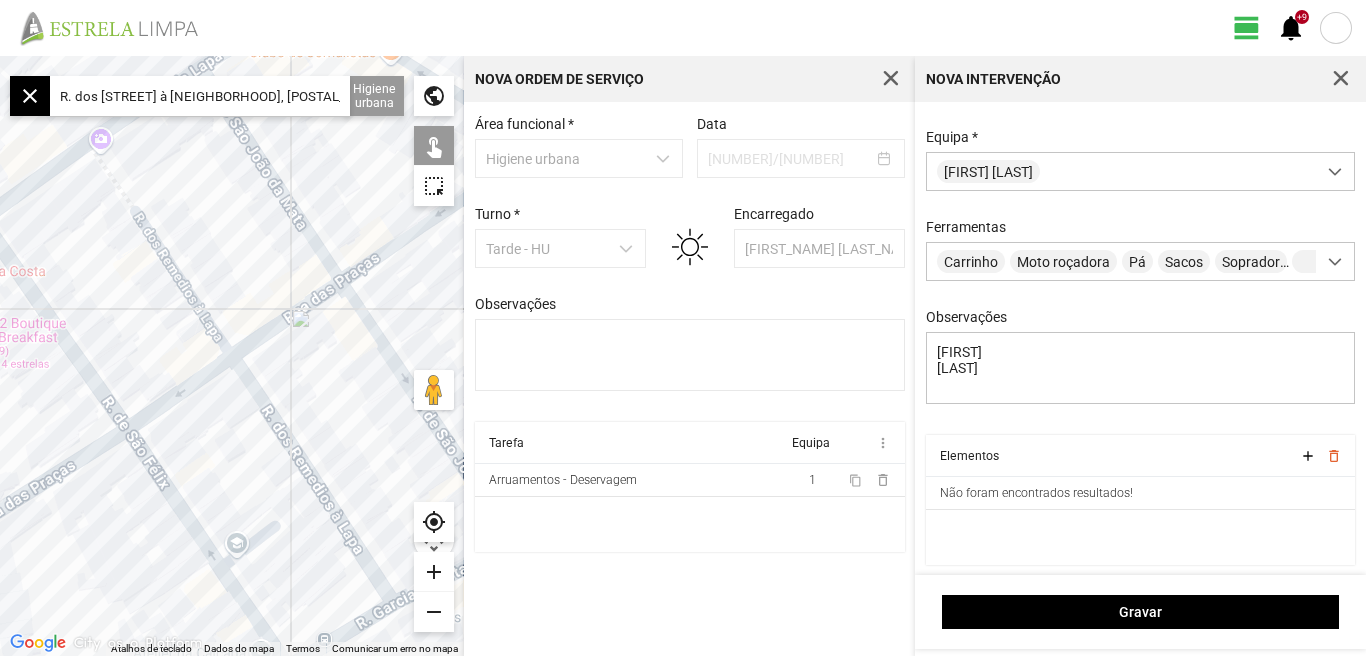 click 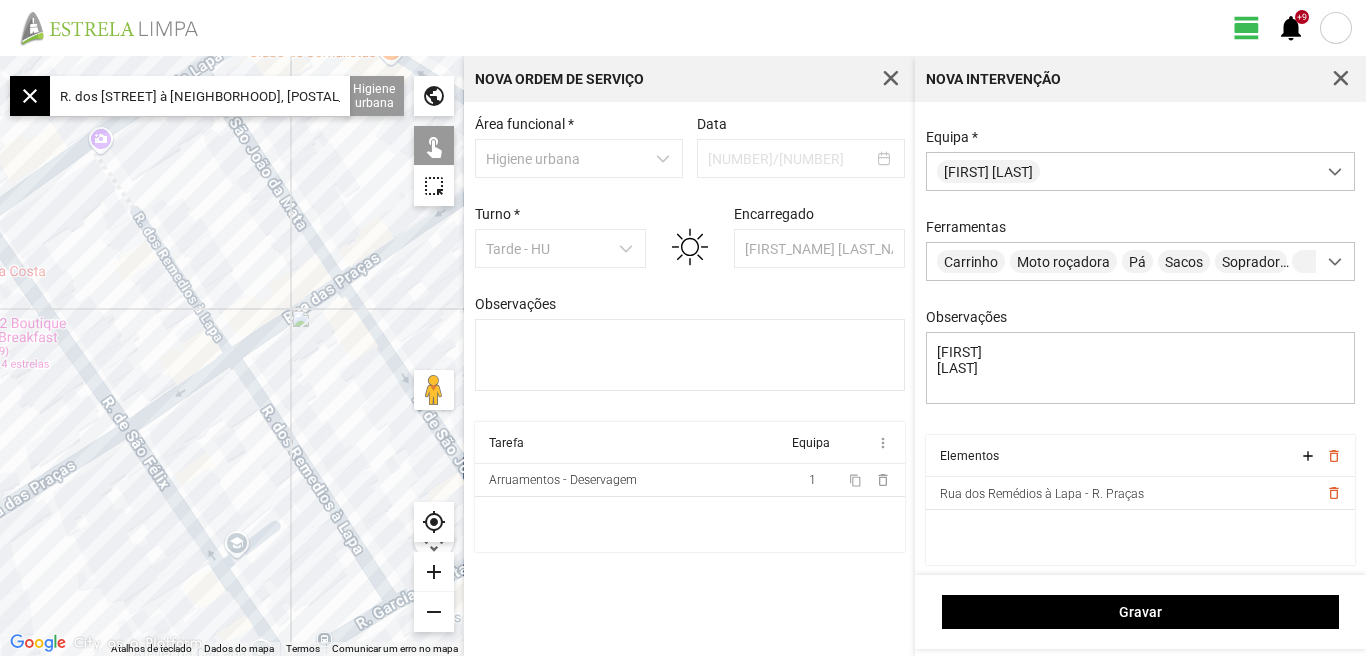 click 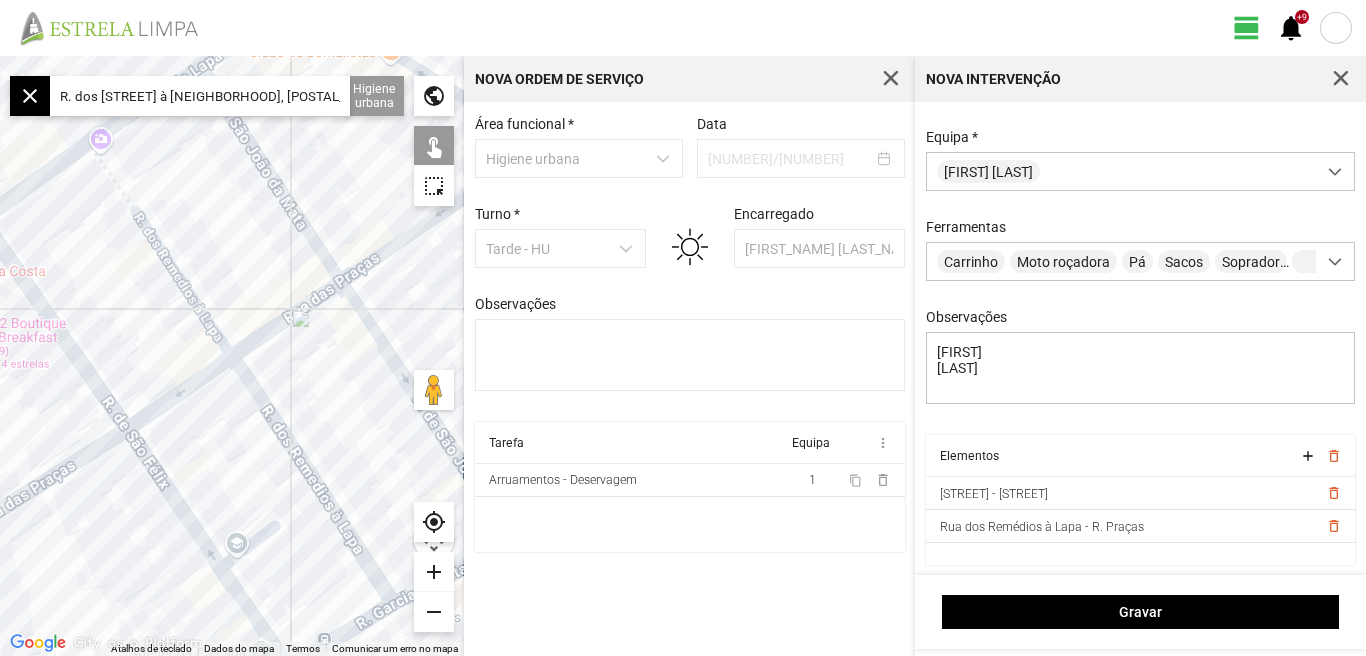 click 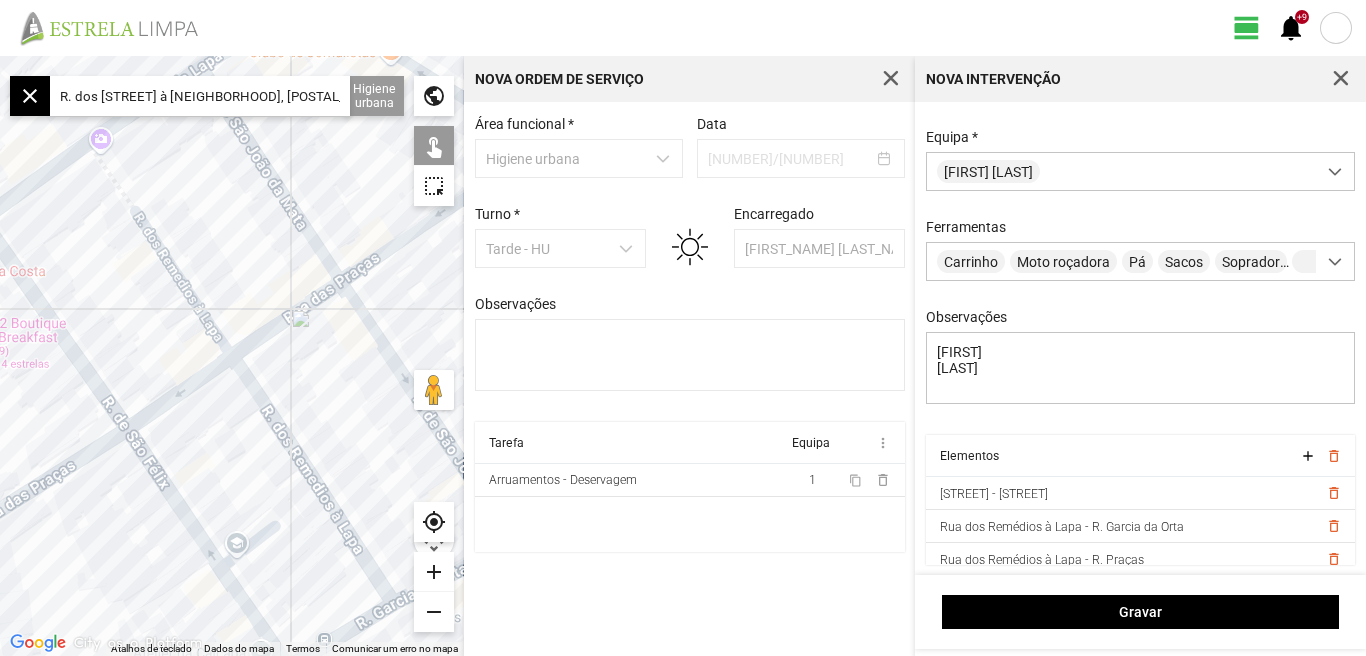 drag, startPoint x: 363, startPoint y: 457, endPoint x: 254, endPoint y: 360, distance: 145.91093 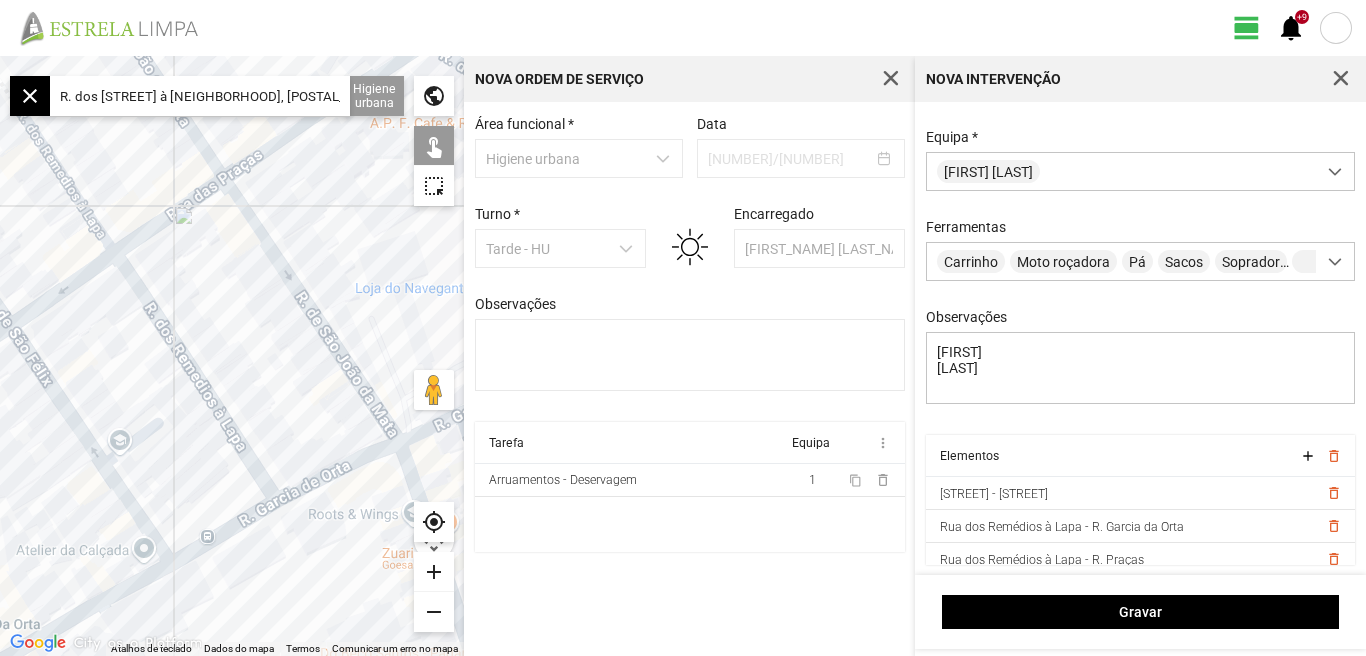 scroll, scrollTop: 11, scrollLeft: 0, axis: vertical 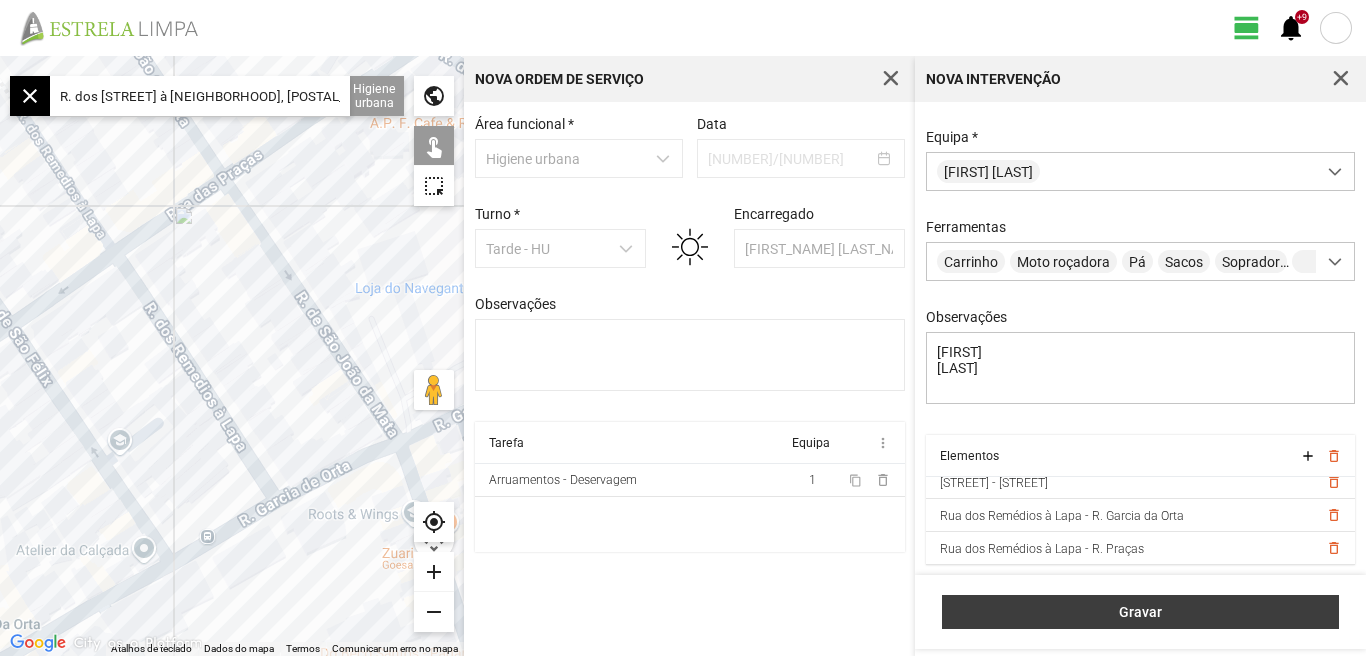 click on "Gravar" at bounding box center (1141, 612) 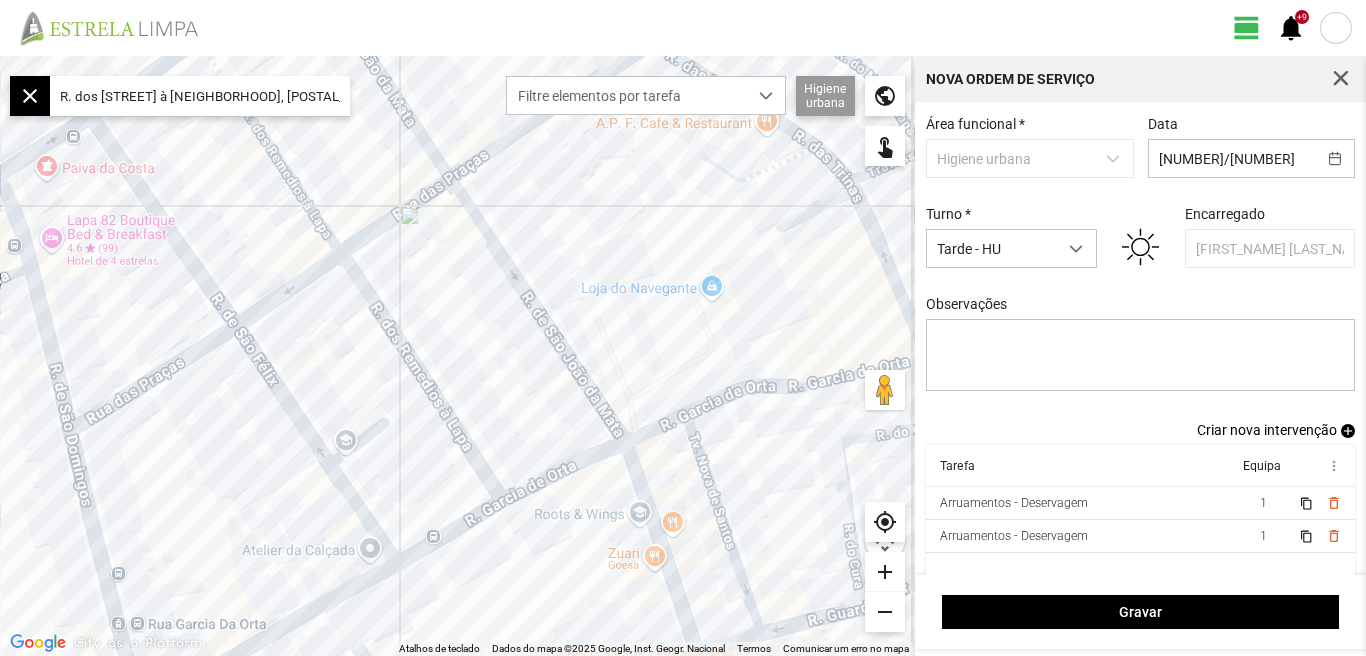 scroll, scrollTop: 17, scrollLeft: 0, axis: vertical 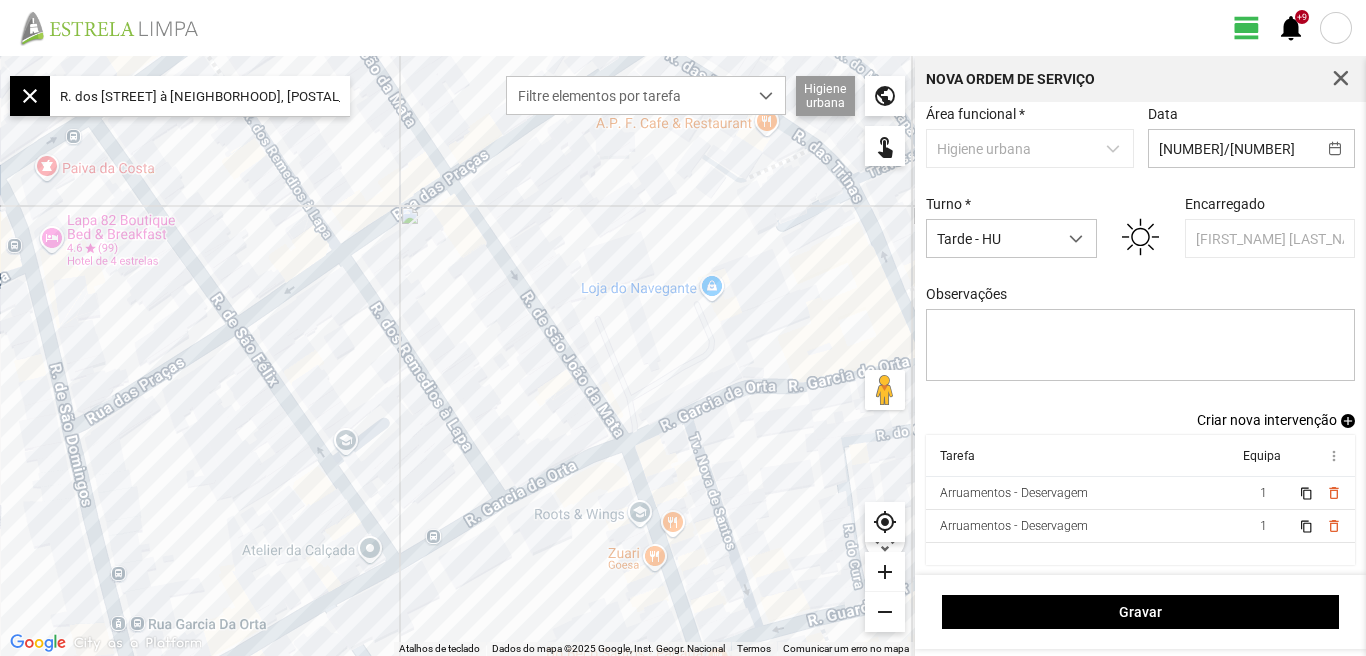 click on "Criar nova intervenção" at bounding box center [1267, 420] 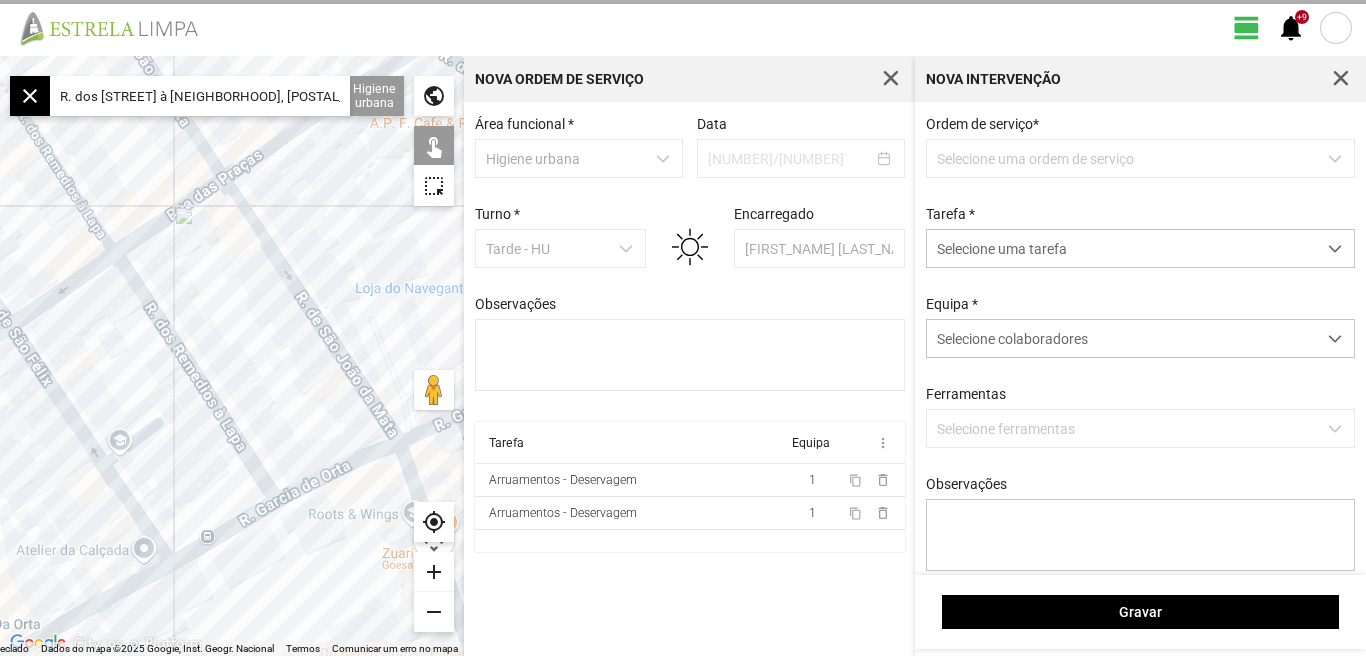 scroll, scrollTop: 0, scrollLeft: 0, axis: both 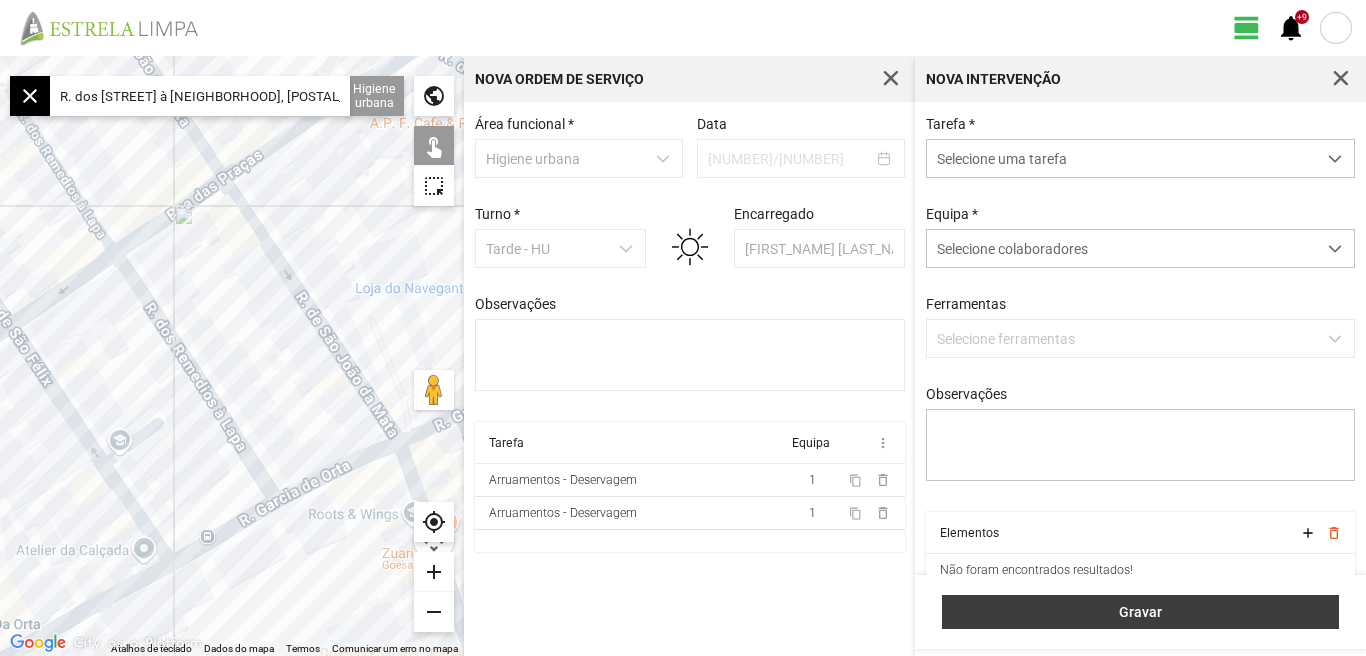 click on "Gravar" at bounding box center [1141, 612] 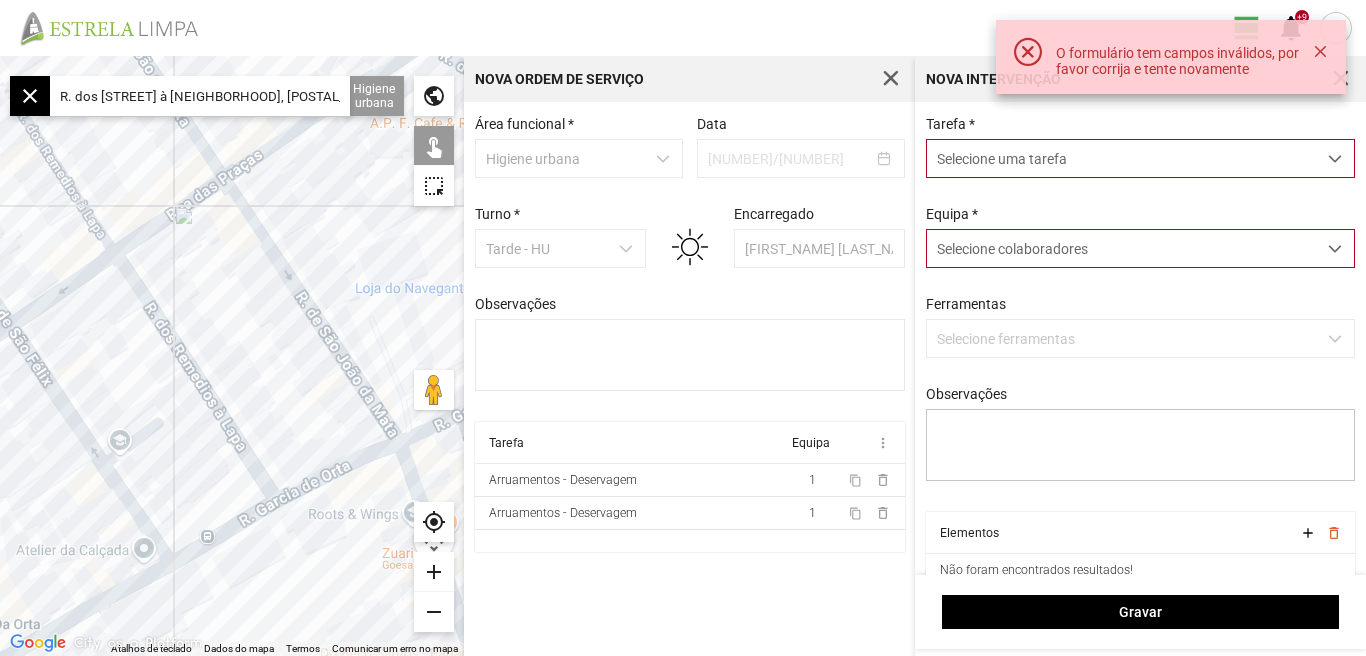 click at bounding box center (1335, 159) 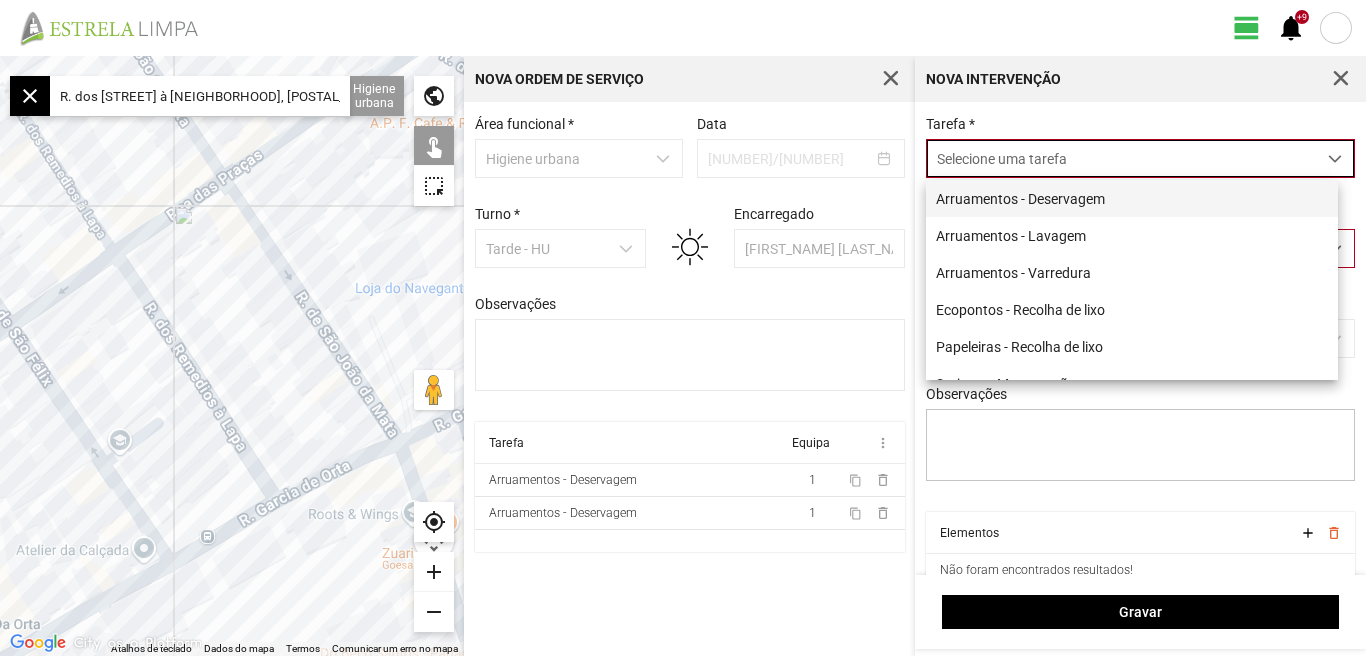 click on "Arruamentos - Deservagem" at bounding box center [1132, 198] 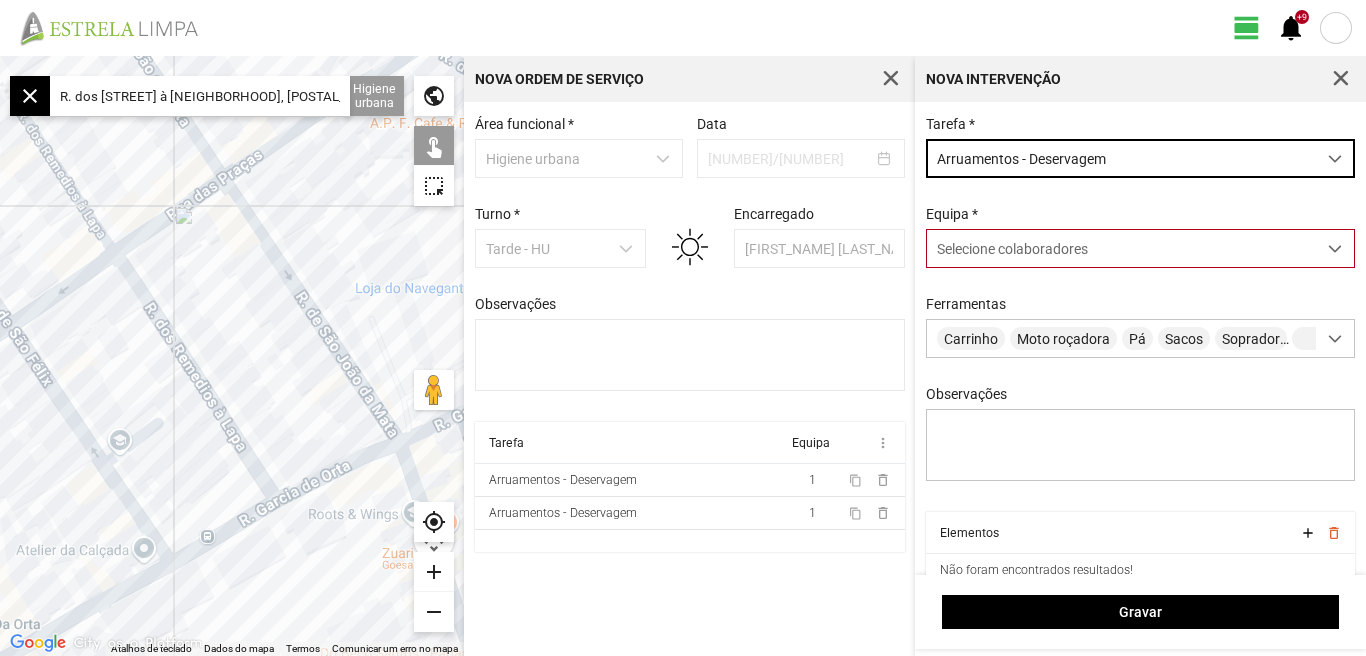 click at bounding box center (1335, 249) 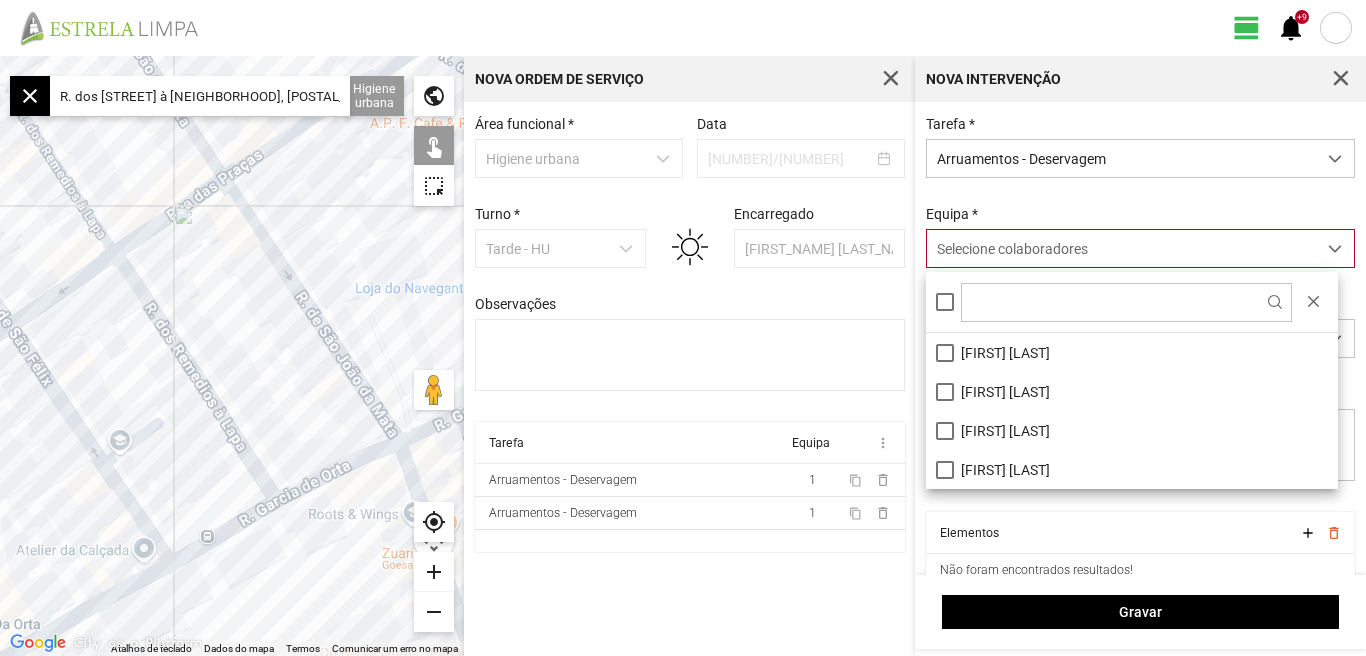 scroll, scrollTop: 11, scrollLeft: 89, axis: both 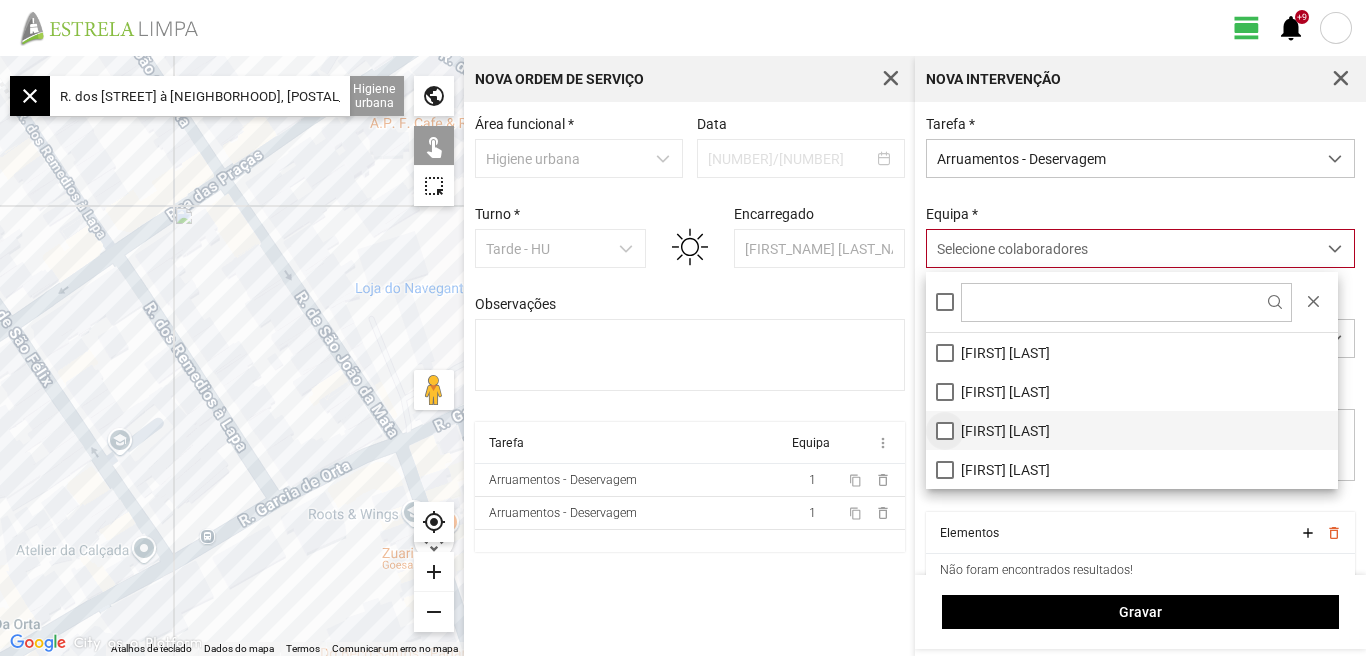 click on "[FIRST] [LAST]" at bounding box center (1132, 430) 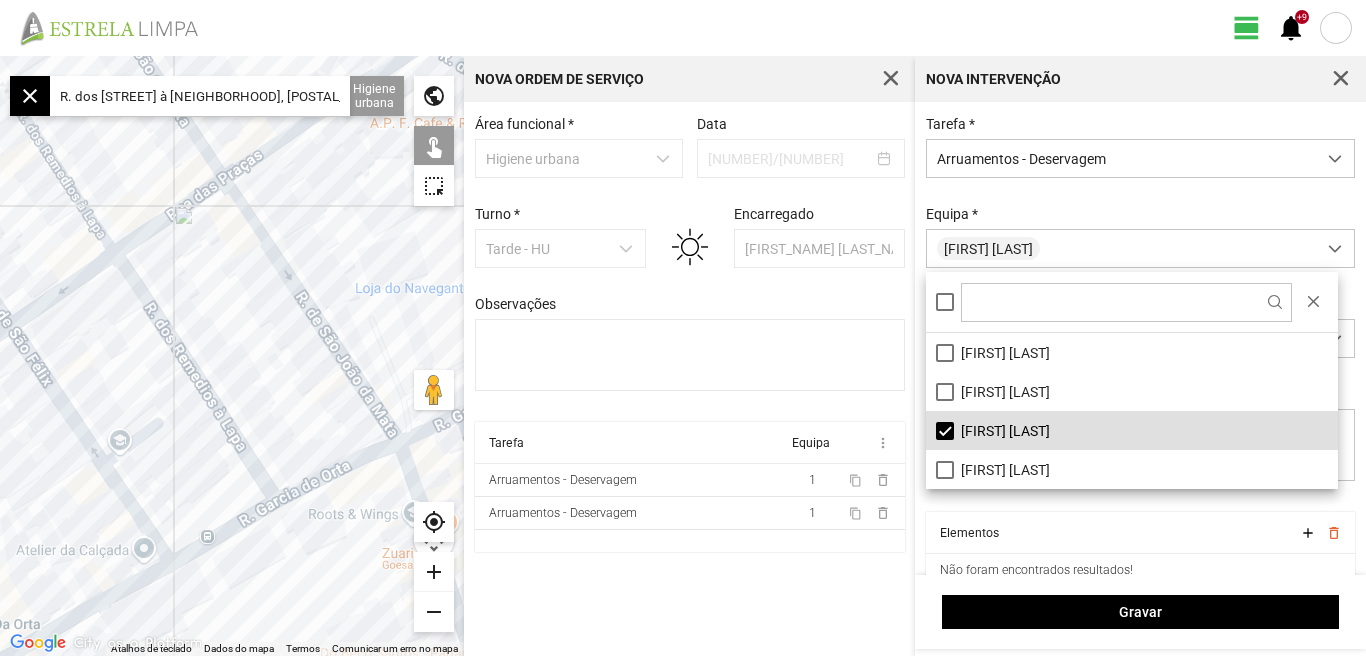 click on "Área funcional * Higiene urbana Data [DATE]   Turno * Tarde - HU Encarregado [FIRST_NAME] [LAST_NAME] Observações Tarefa Equipa more_vert    Arruamentos - Deservagem  1 content_copy    delete_outline     Arruamentos - Deservagem  1 content_copy    delete_outline     Arruamentos - Deservagem  1 content_copy    delete_outline     Arruamentos - Lavagem  4 content_copy    delete_outline" at bounding box center [689, 379] 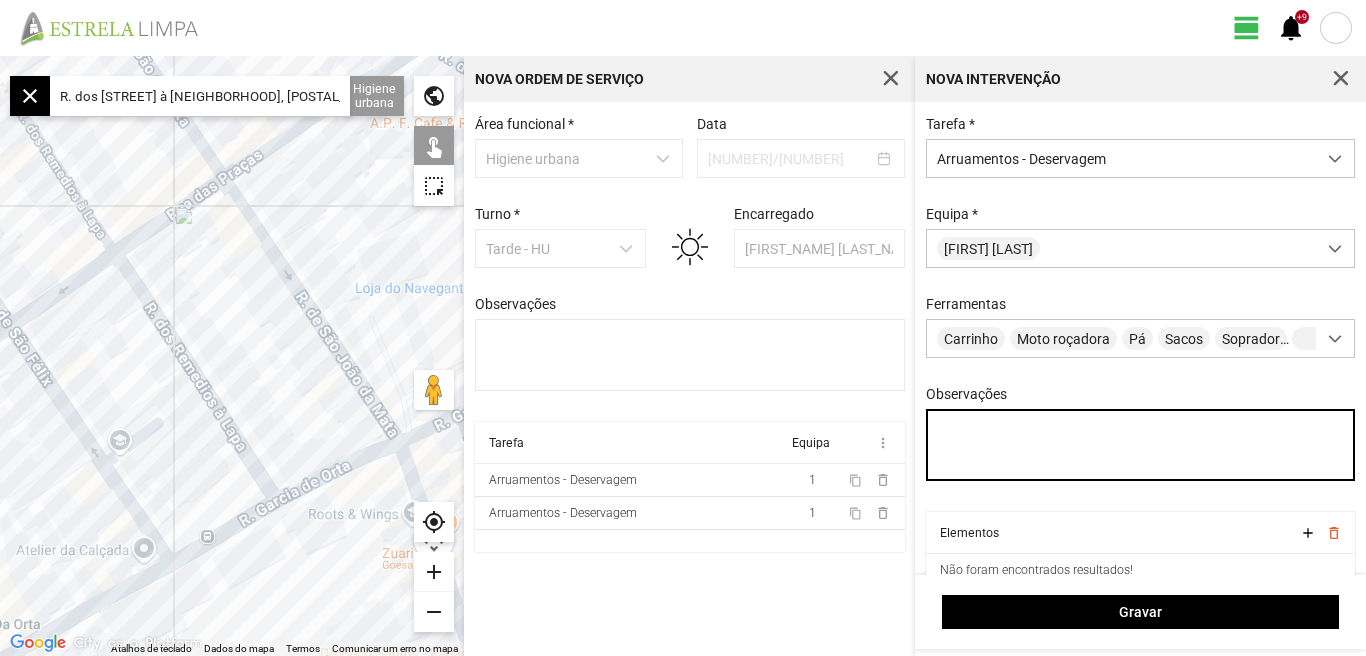 click on "Observações" at bounding box center [1141, 445] 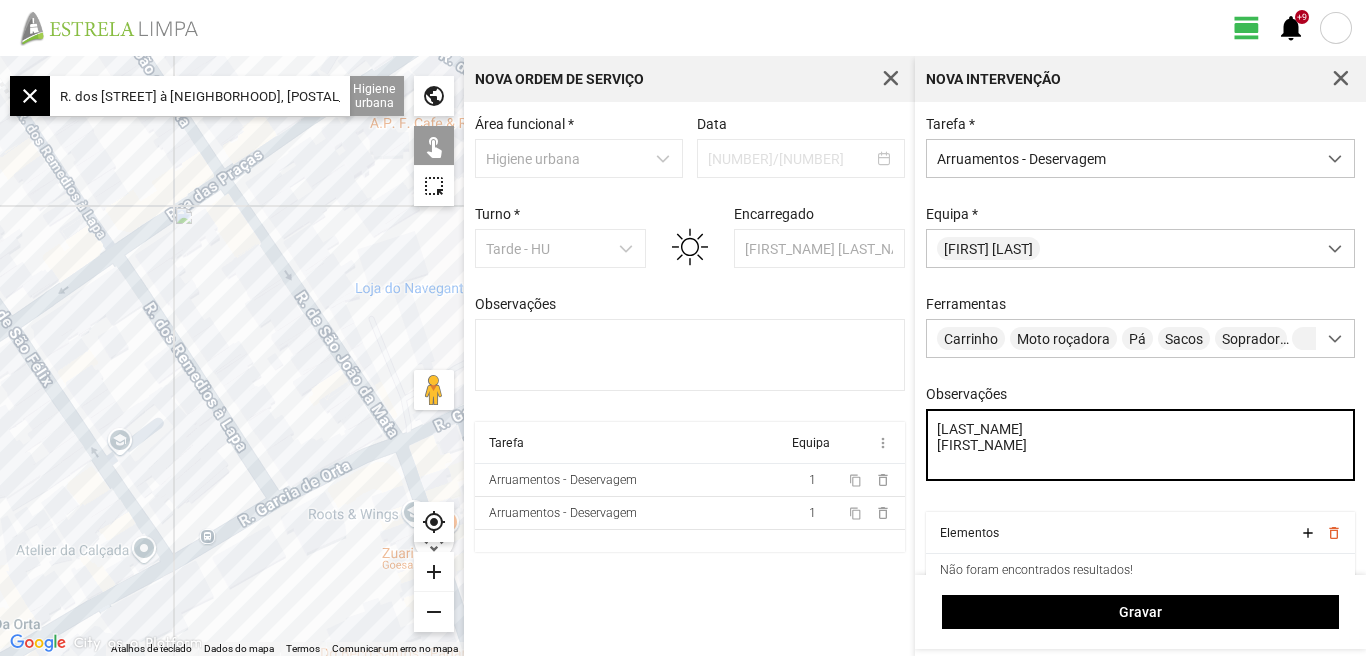 type on "[LAST_NAME]
[FIRST_NAME]" 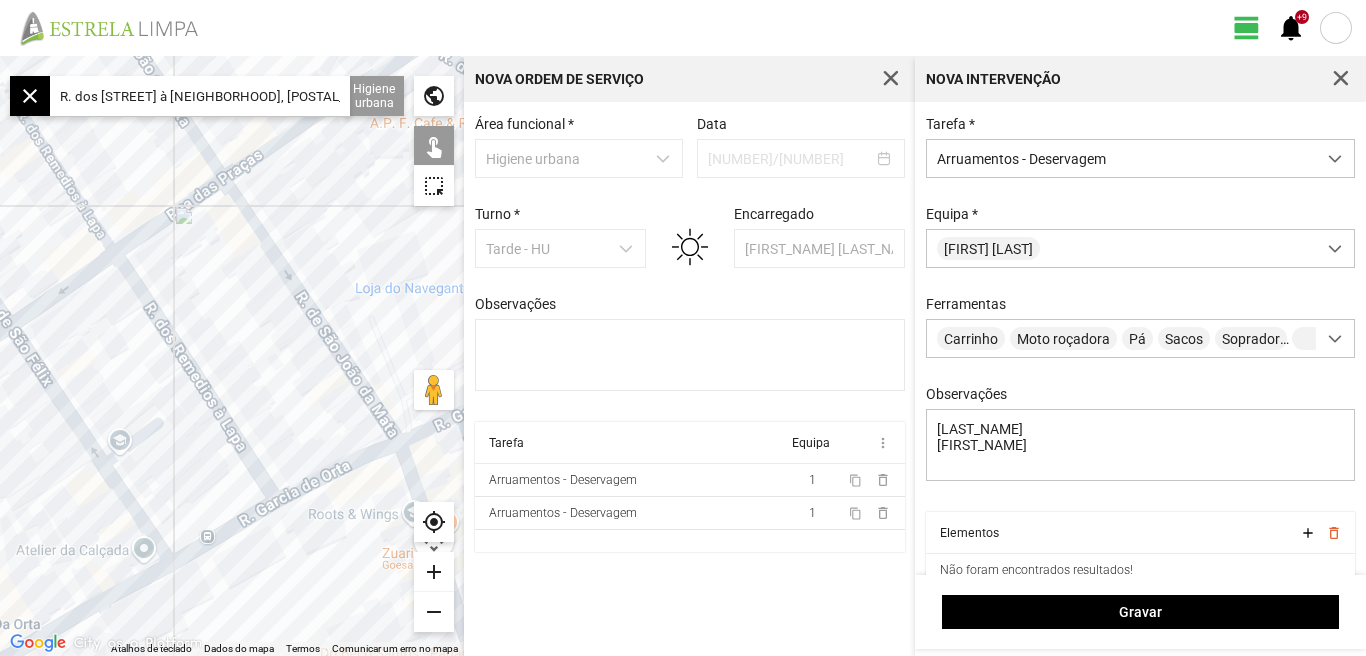 click 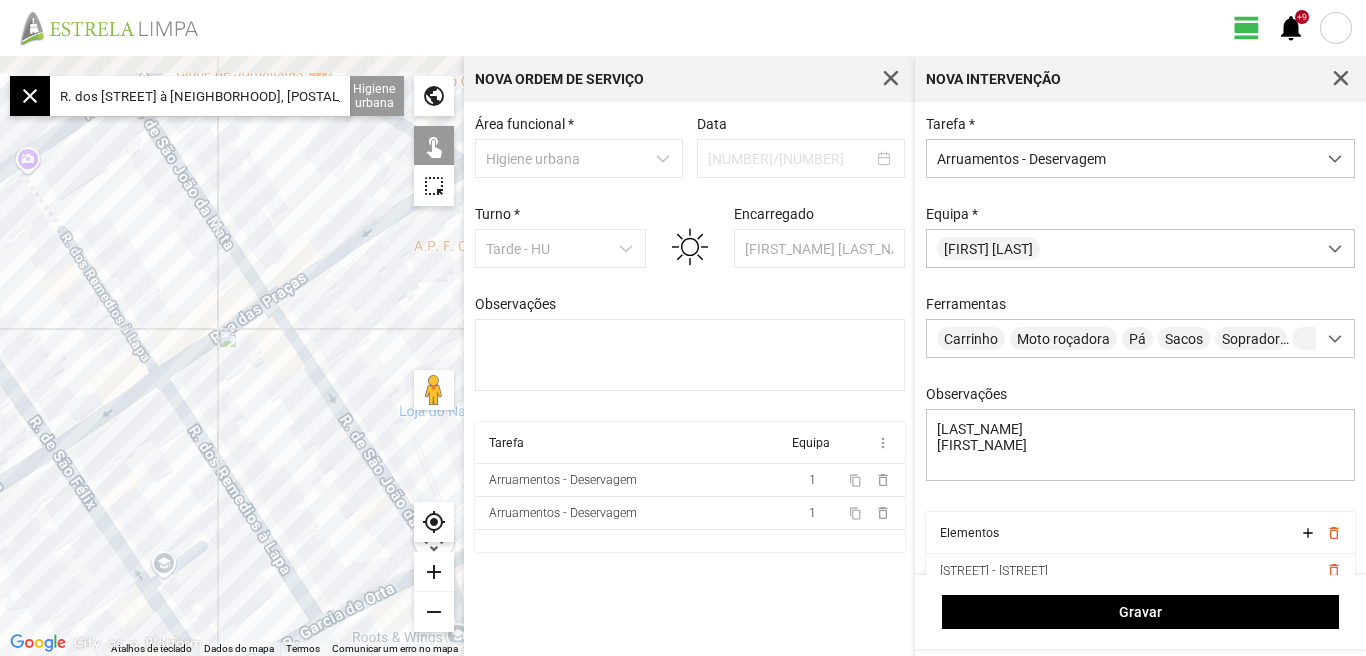 drag, startPoint x: 229, startPoint y: 299, endPoint x: 273, endPoint y: 425, distance: 133.46161 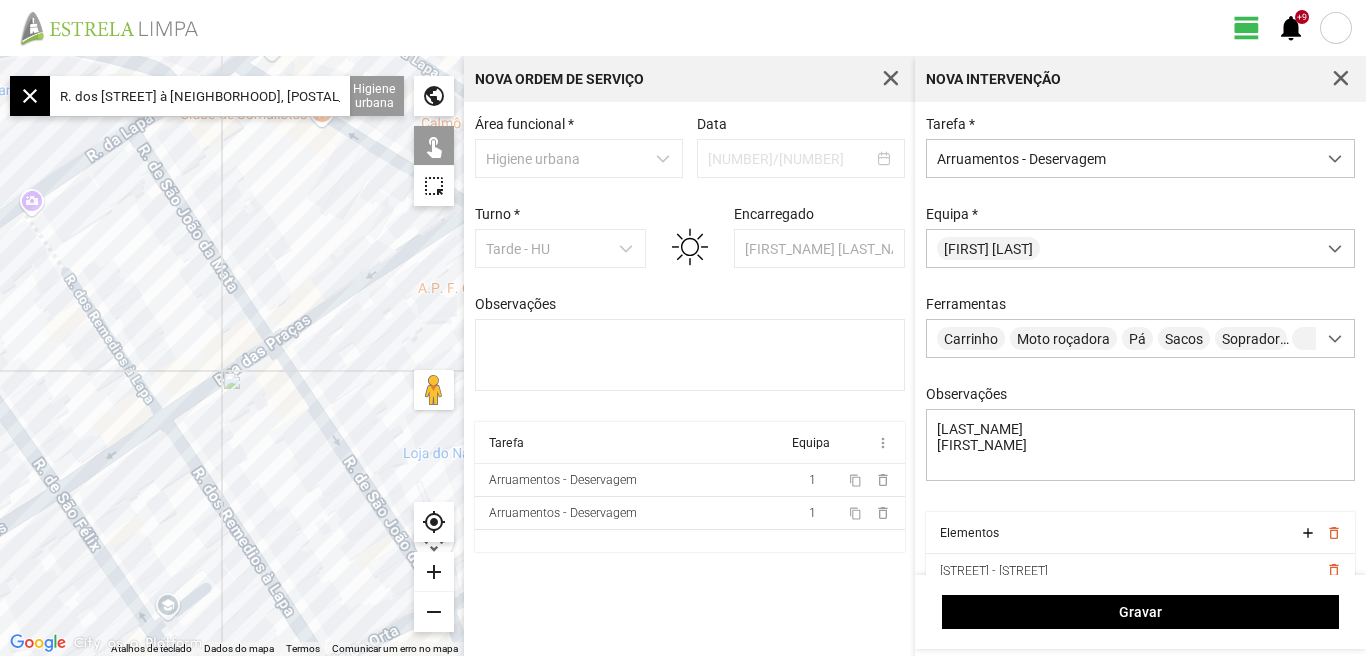 click 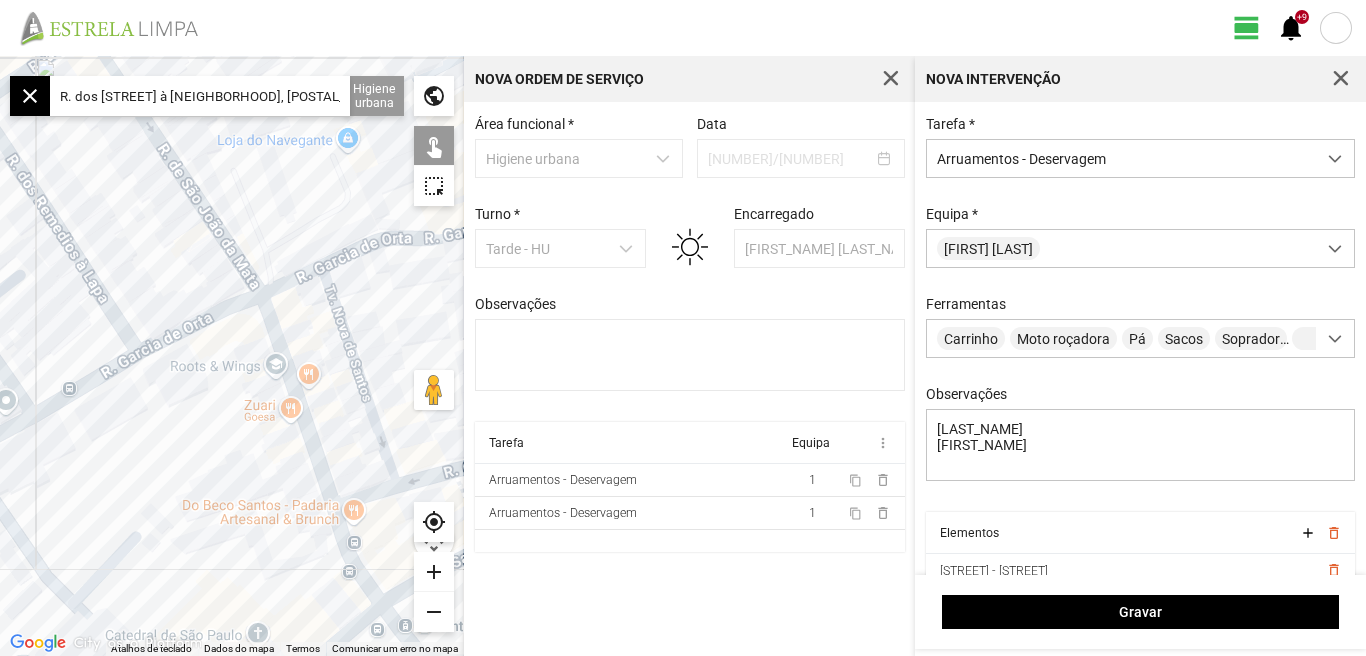 scroll, scrollTop: 85, scrollLeft: 0, axis: vertical 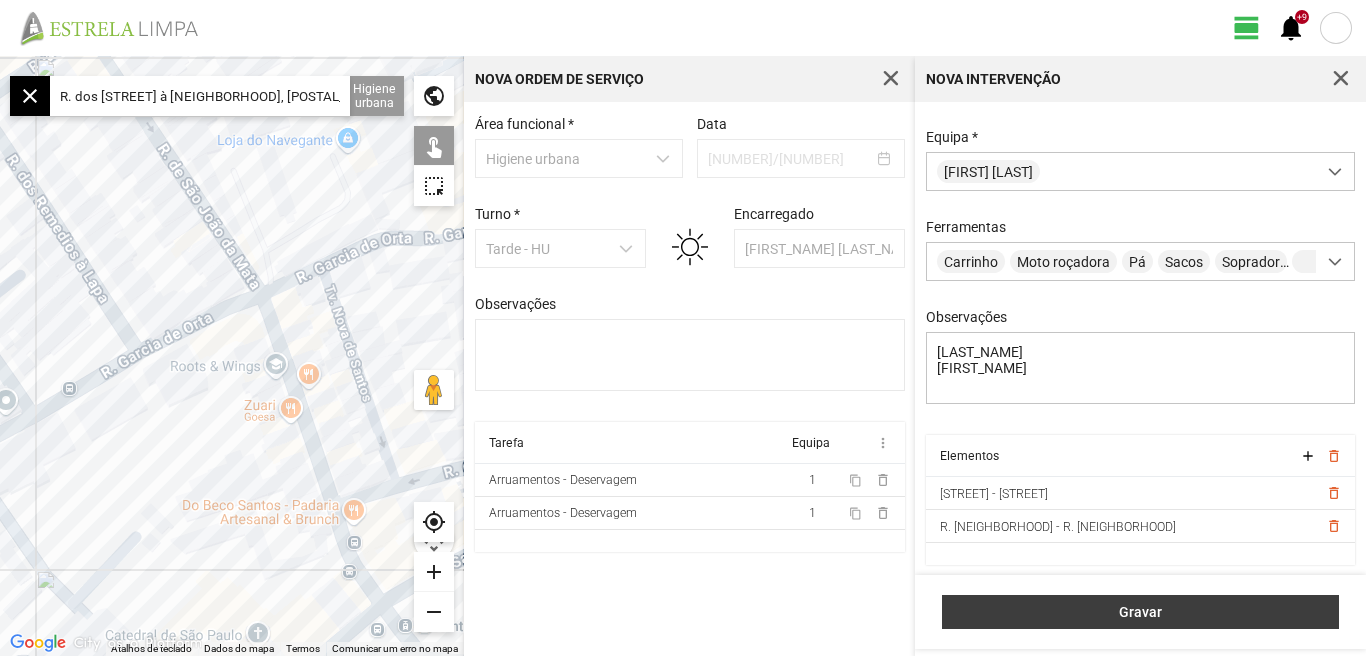 click on "Gravar" at bounding box center [1141, 612] 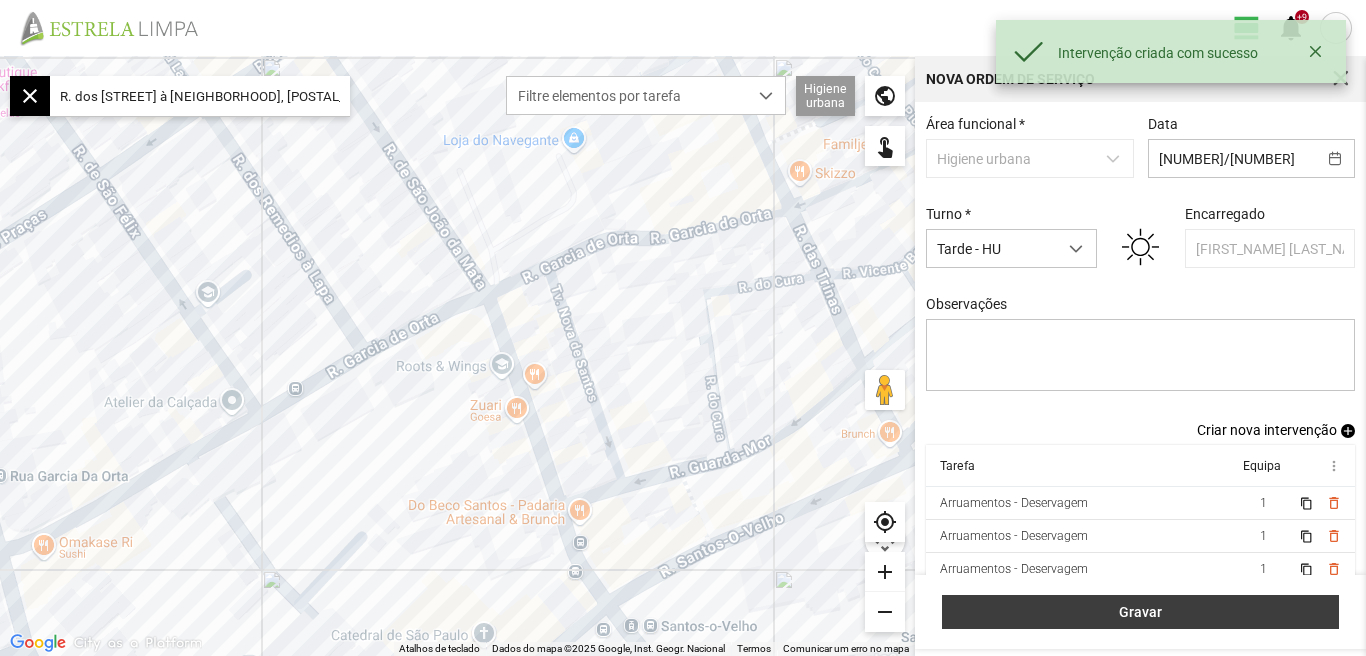 click on "Gravar" at bounding box center [1141, 612] 